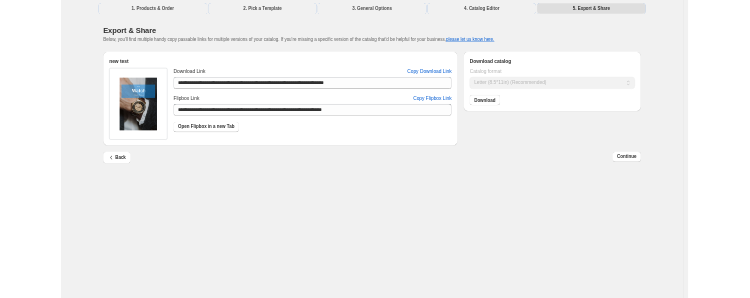 scroll, scrollTop: 0, scrollLeft: 0, axis: both 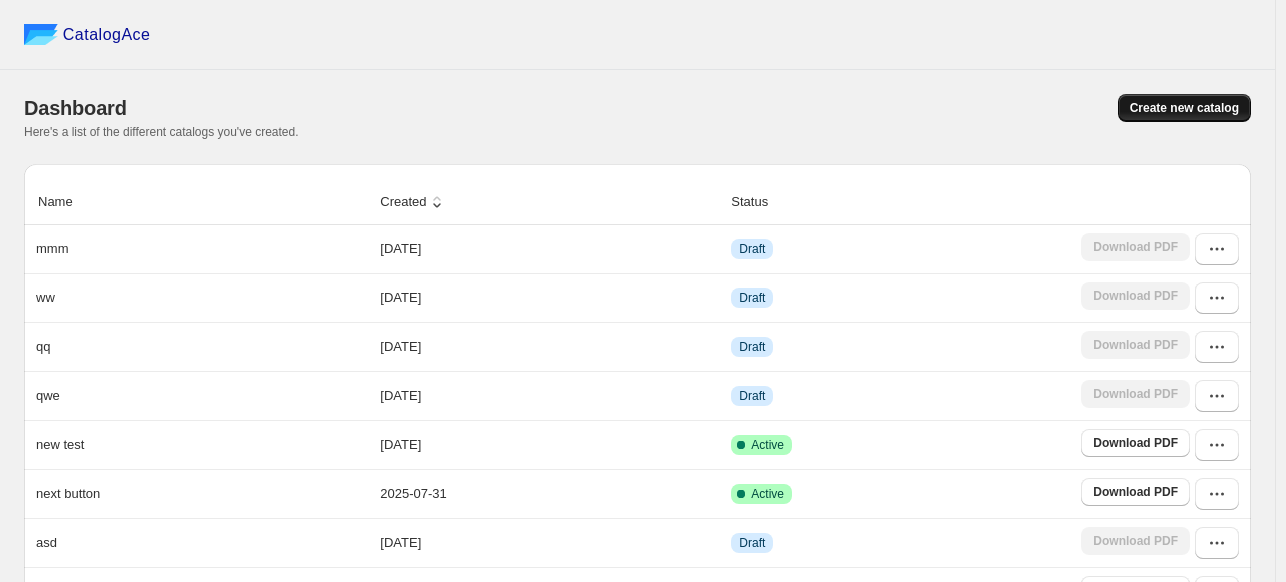click on "Create new catalog" at bounding box center (1184, 108) 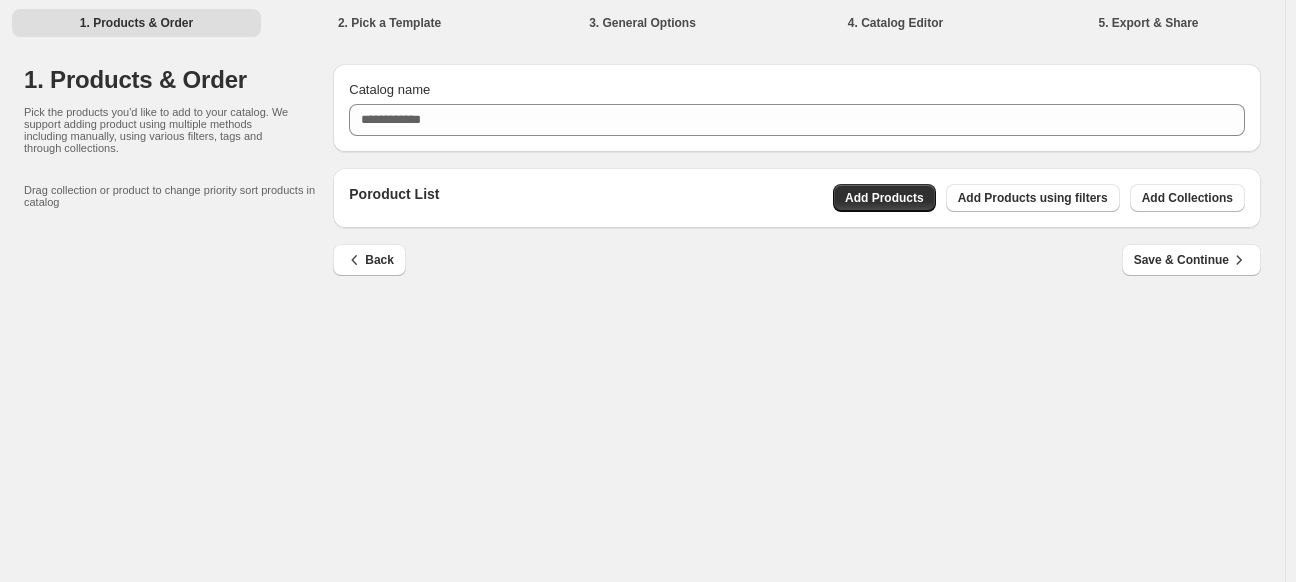 click on "1. Products & Order 2. Pick a Template 3. General Options 4. Catalog Editor 5. Export & Share 1. Products & Order 2. Pick a Template 3. General Options 4. Catalog Editor 5. Export & Share 1. Products & Order Pick the products you'd like to add to your catalog. We support adding product using multiple methods including manually, using various filters, tags and through collections. Drag collection or product to change priority sort products in catalog Catalog name Poroduct List Add Products Add Products using filters Add Collections Back Save & Continue Billing Help Center Get Support Suggestion box" at bounding box center (642, 291) 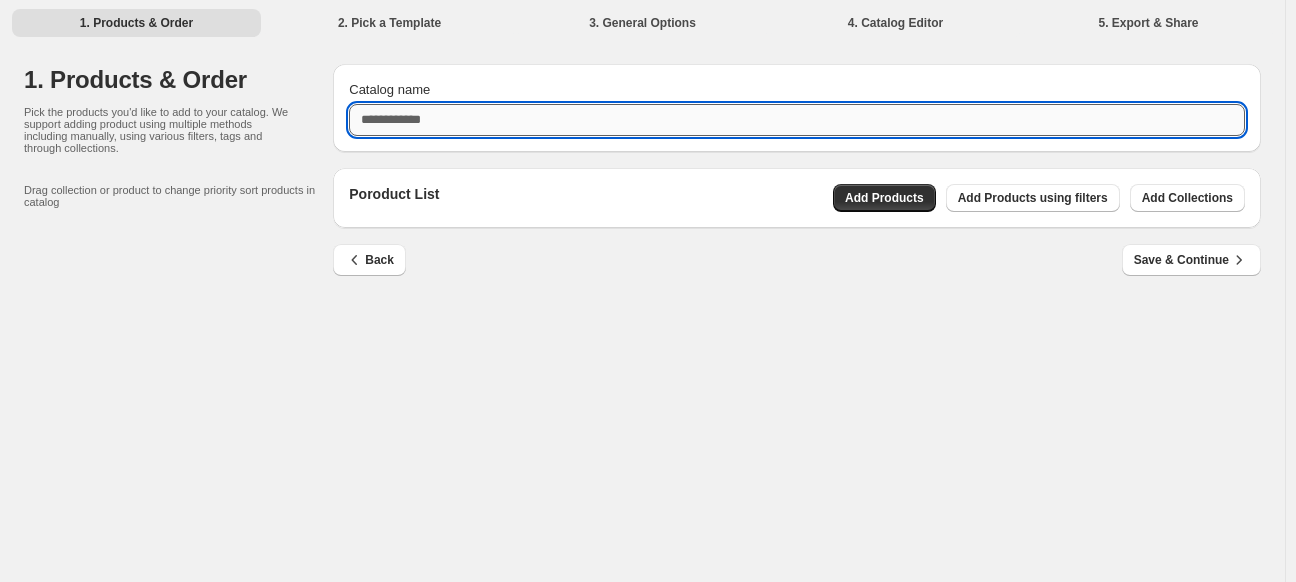 click on "Catalog name" at bounding box center [797, 120] 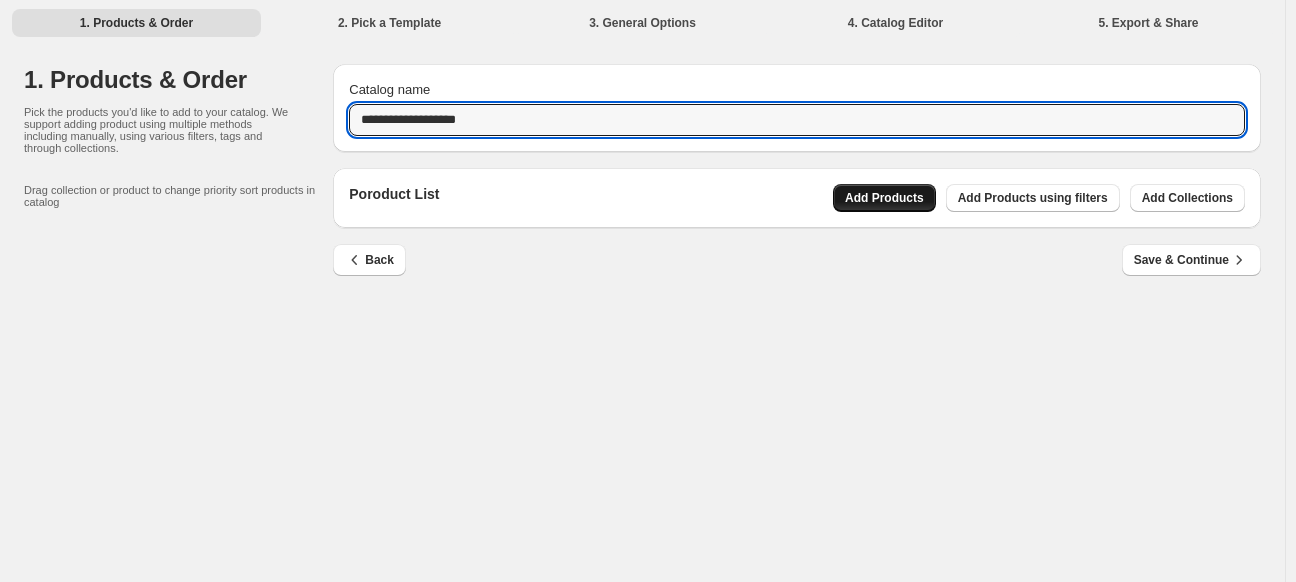 type on "**********" 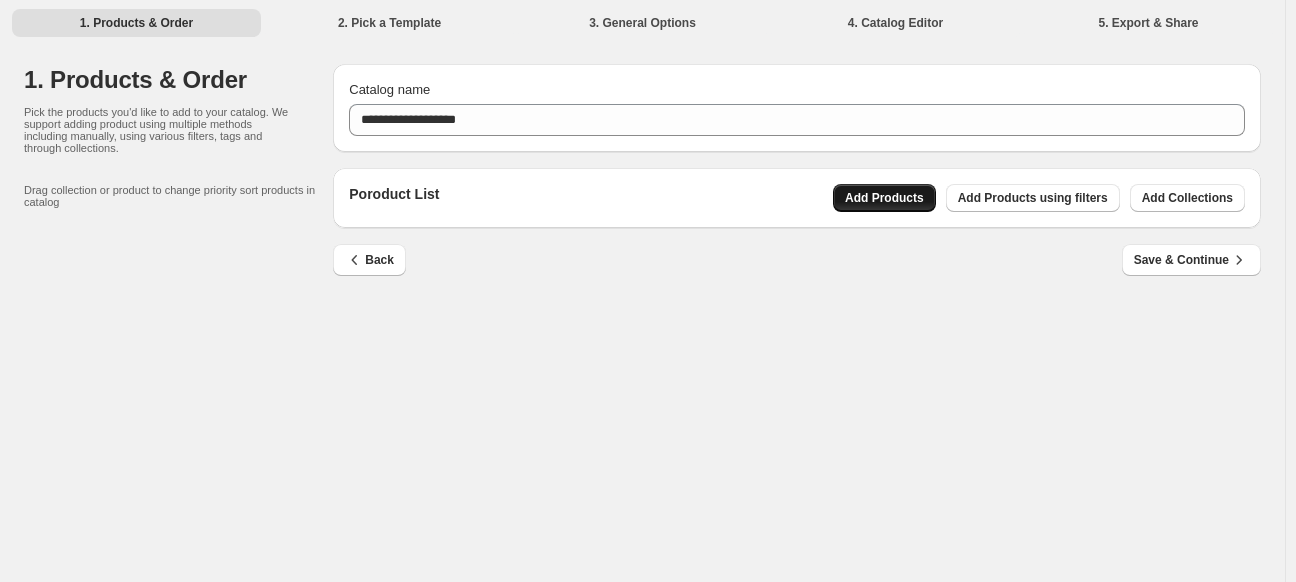 click on "Add Products" at bounding box center (884, 198) 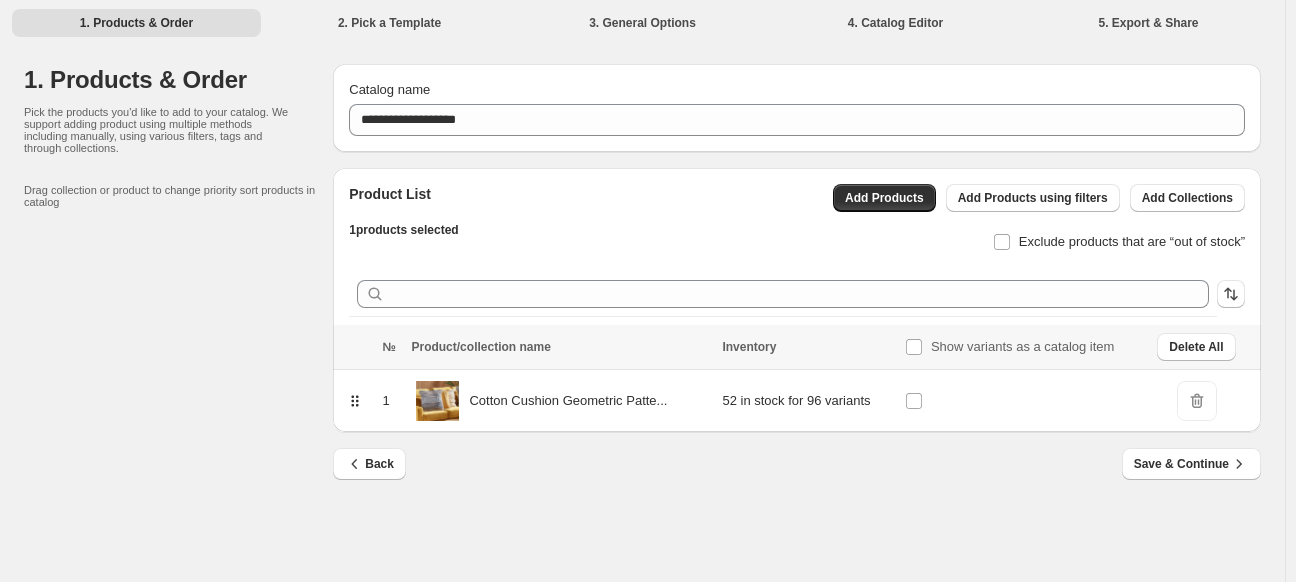 click on "Save & Continue" at bounding box center [1191, 464] 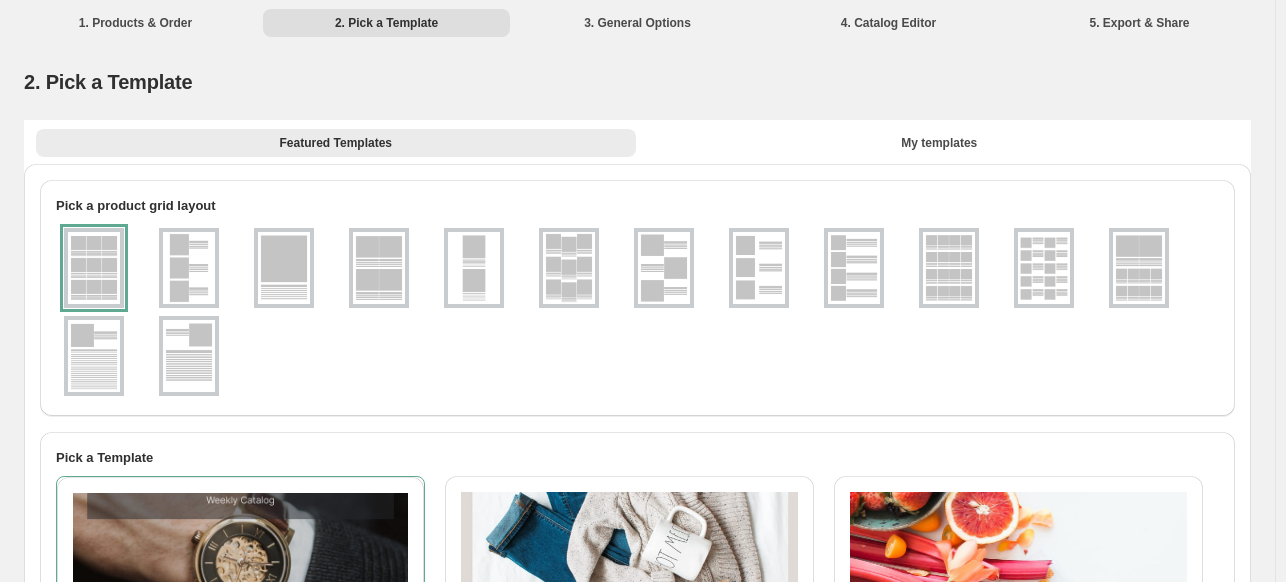 click on "My templates" at bounding box center [940, 142] 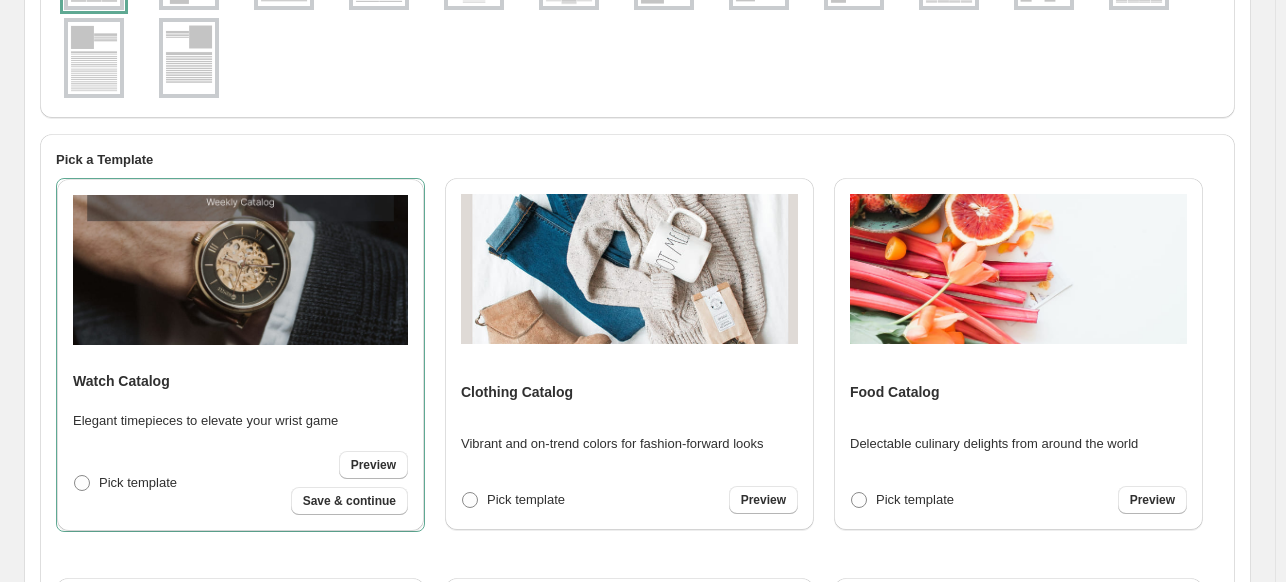scroll, scrollTop: 300, scrollLeft: 0, axis: vertical 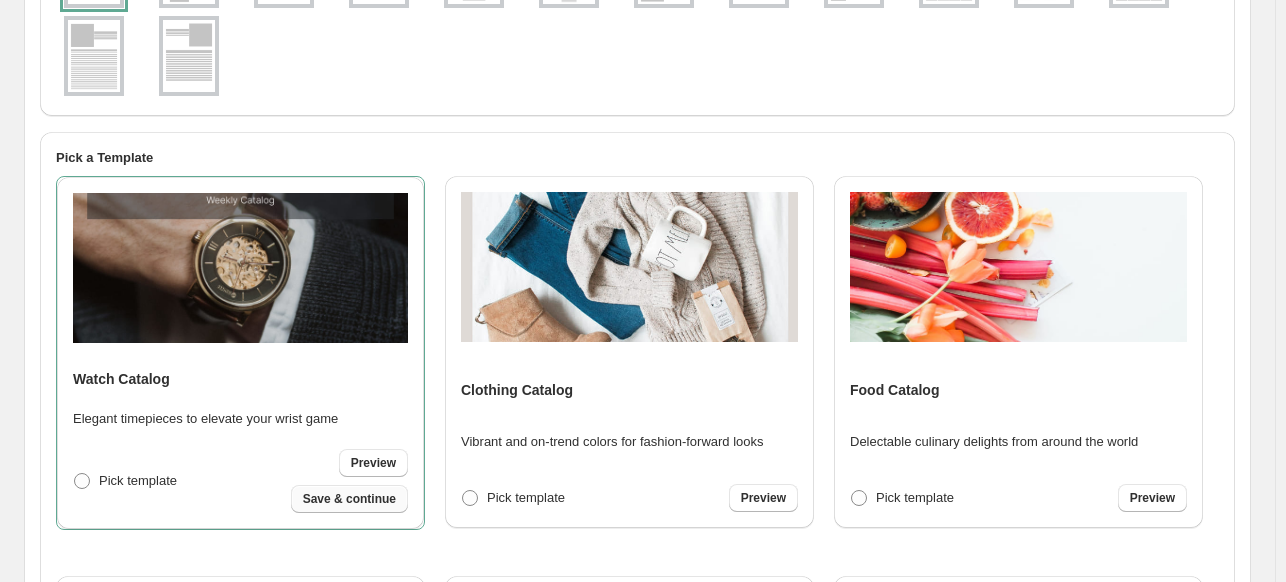 click on "Save & continue" at bounding box center [349, 499] 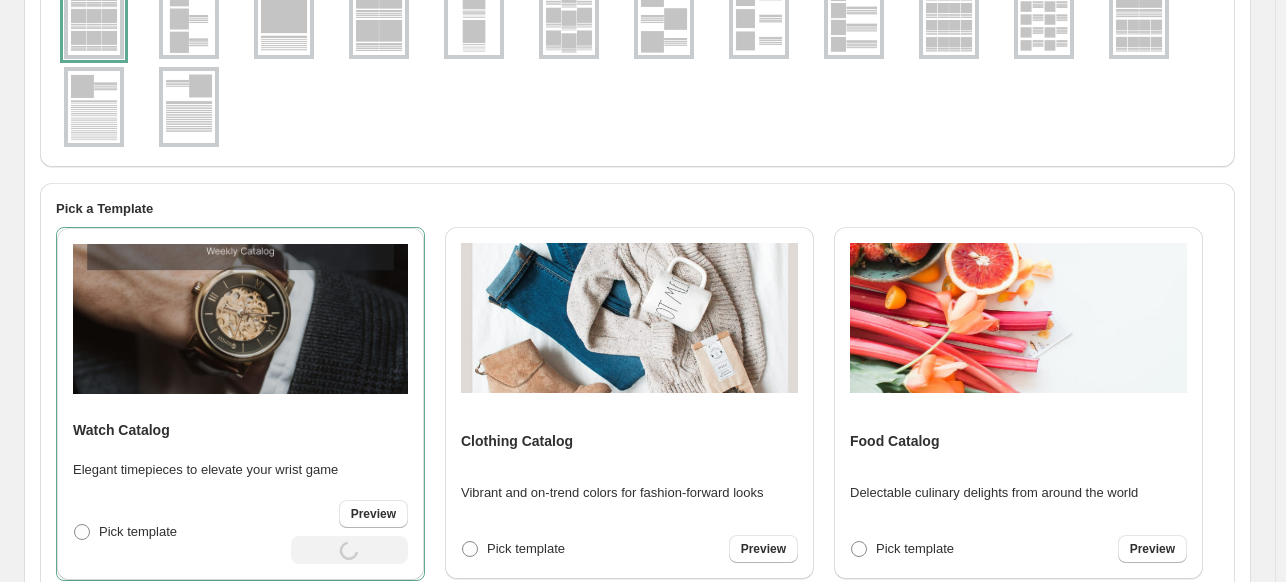 select on "**********" 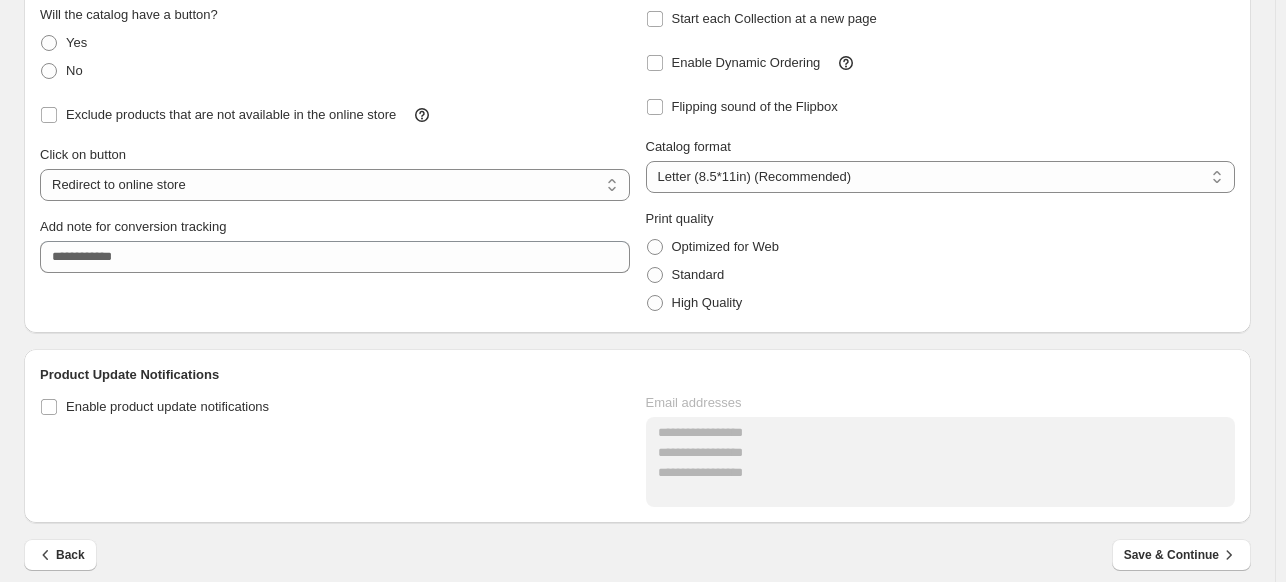 scroll, scrollTop: 432, scrollLeft: 0, axis: vertical 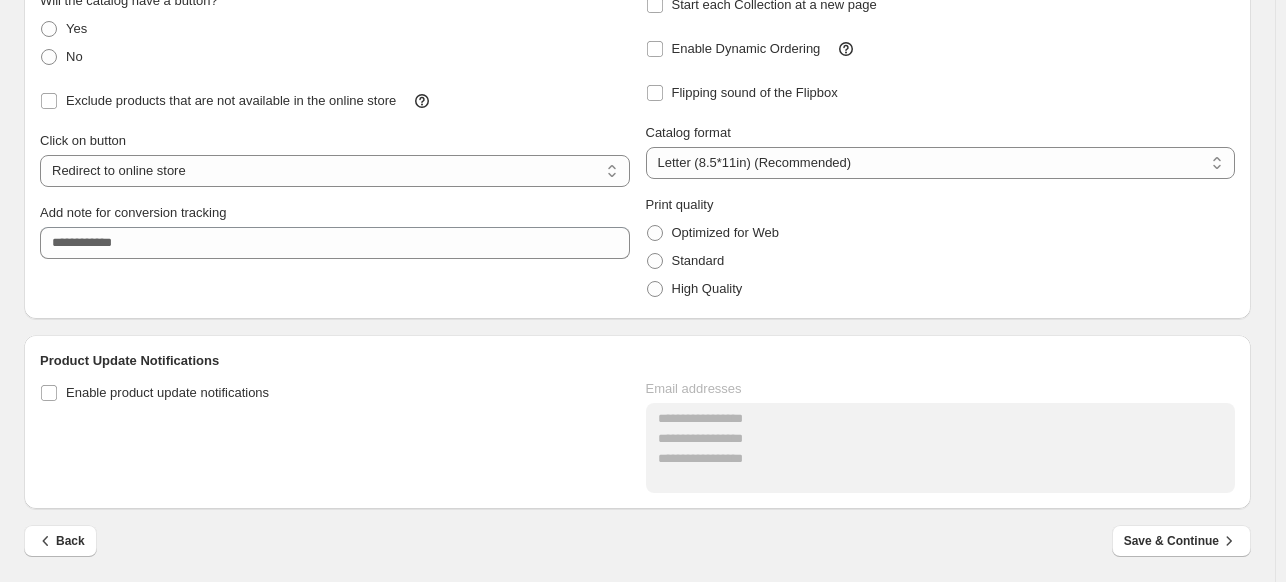 click on "Back Save & Continue" at bounding box center [629, 533] 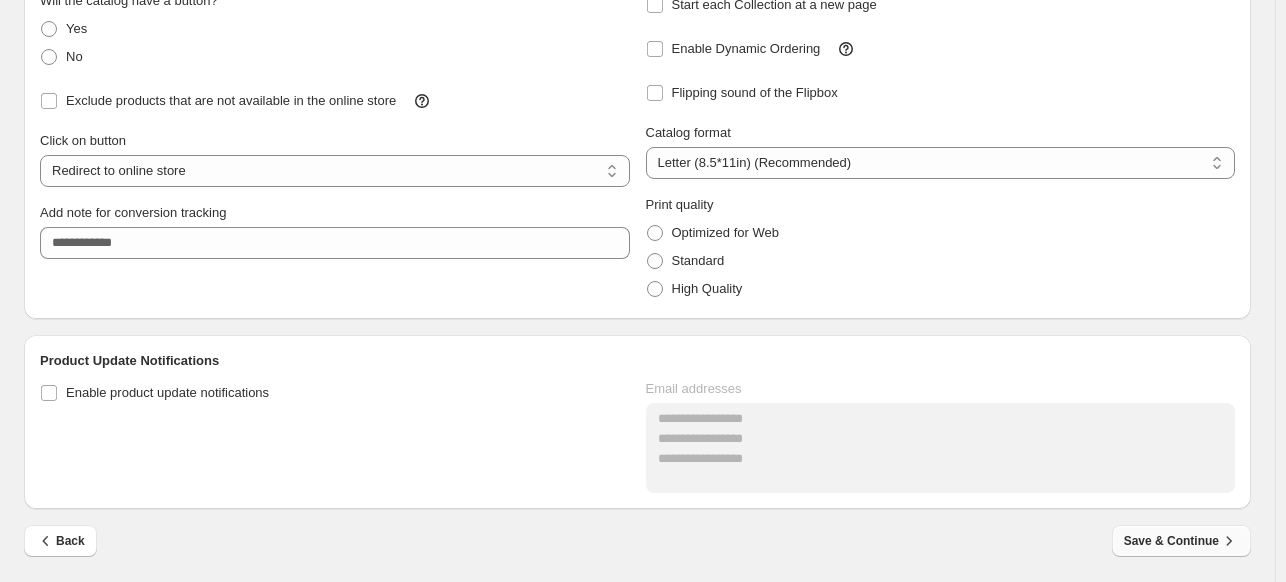 click on "Save & Continue" at bounding box center (1181, 541) 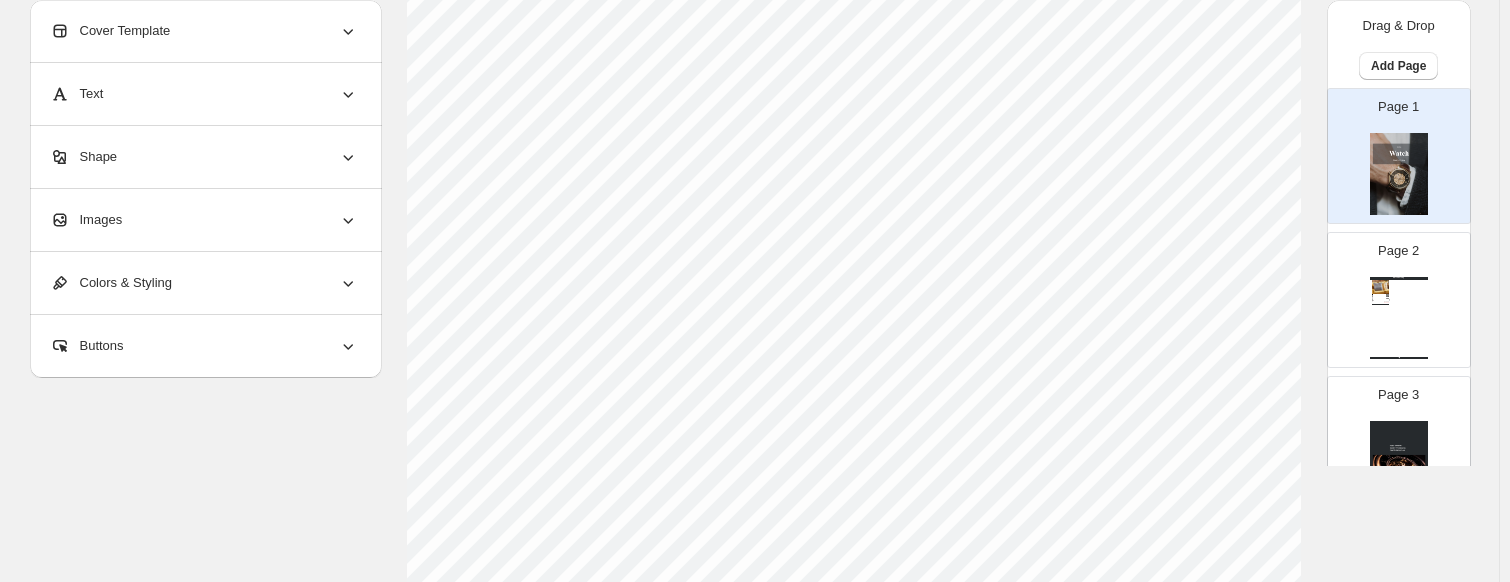 scroll, scrollTop: 200, scrollLeft: 0, axis: vertical 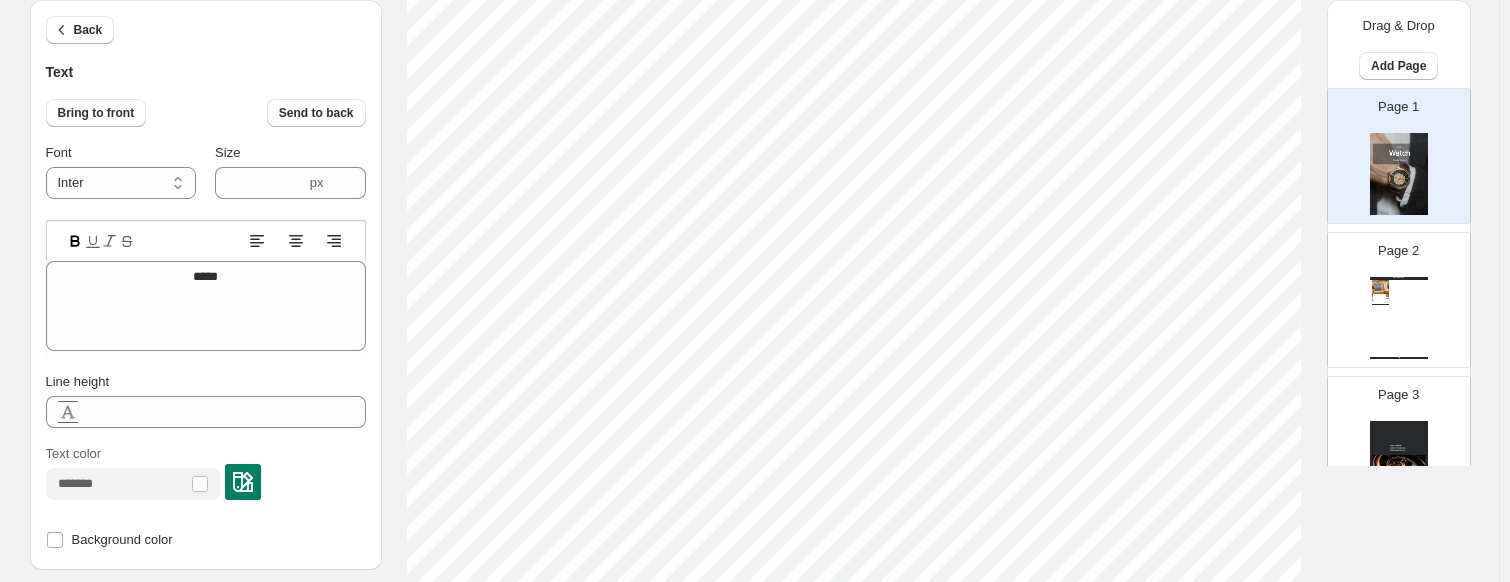 type on "****" 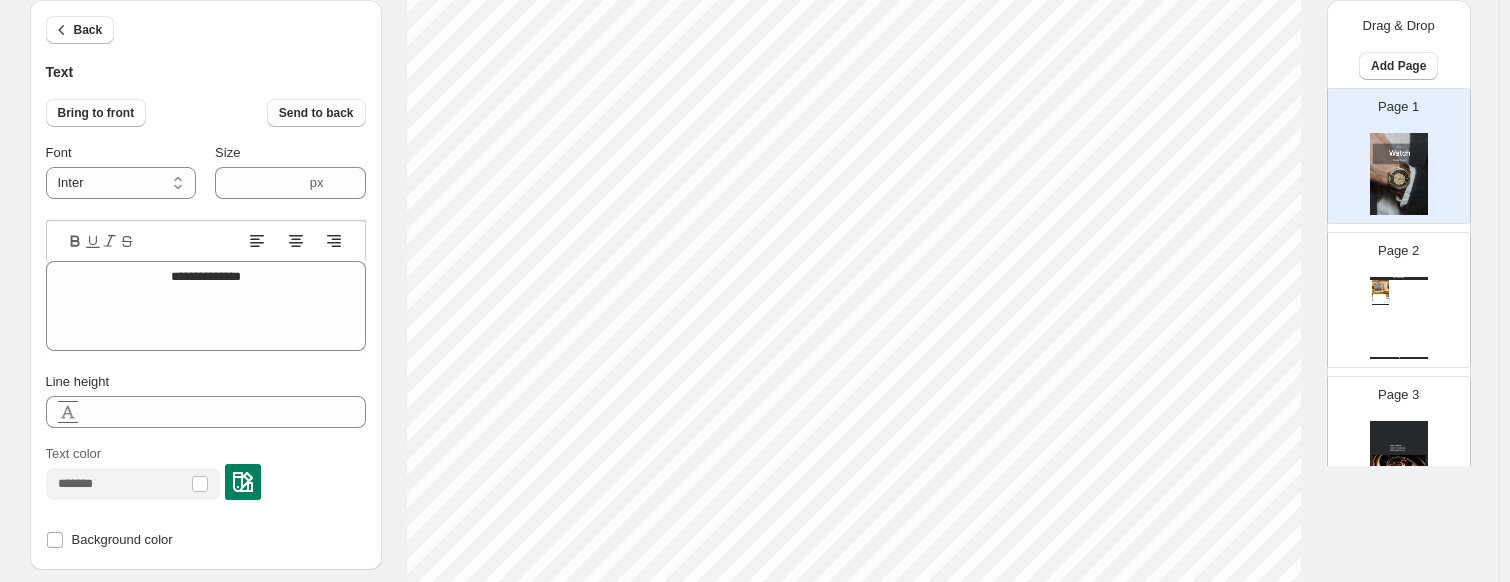 type on "*****" 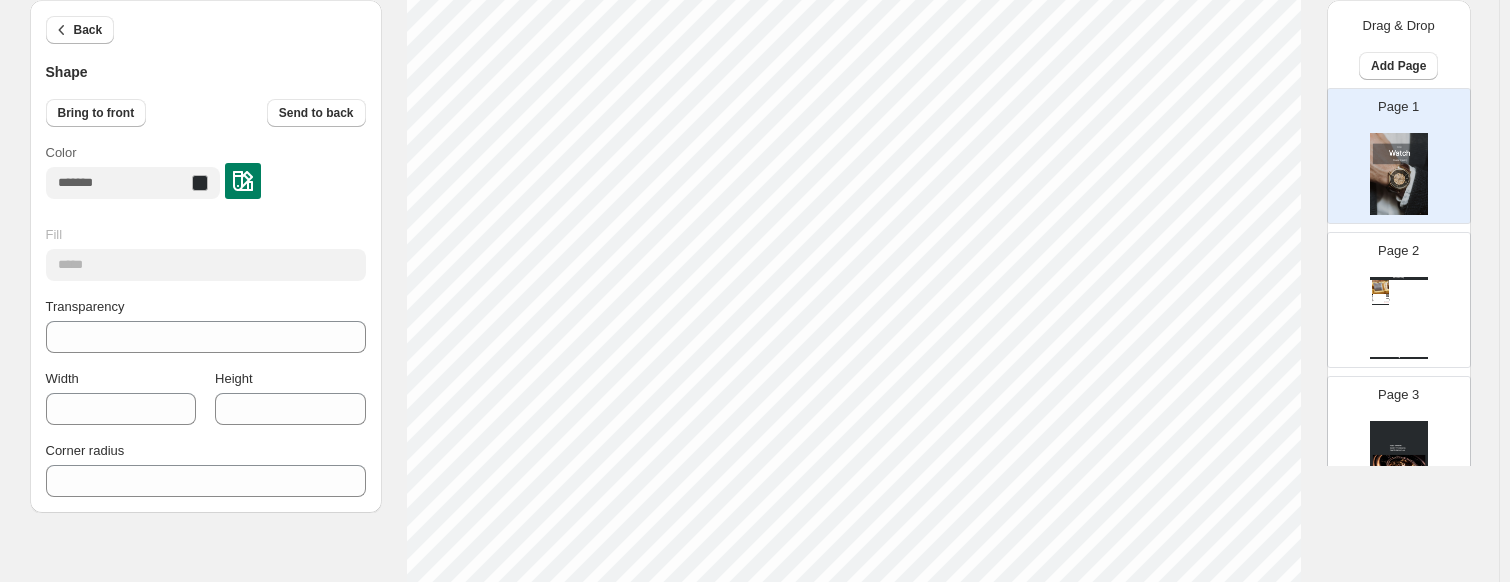 click at bounding box center [243, 181] 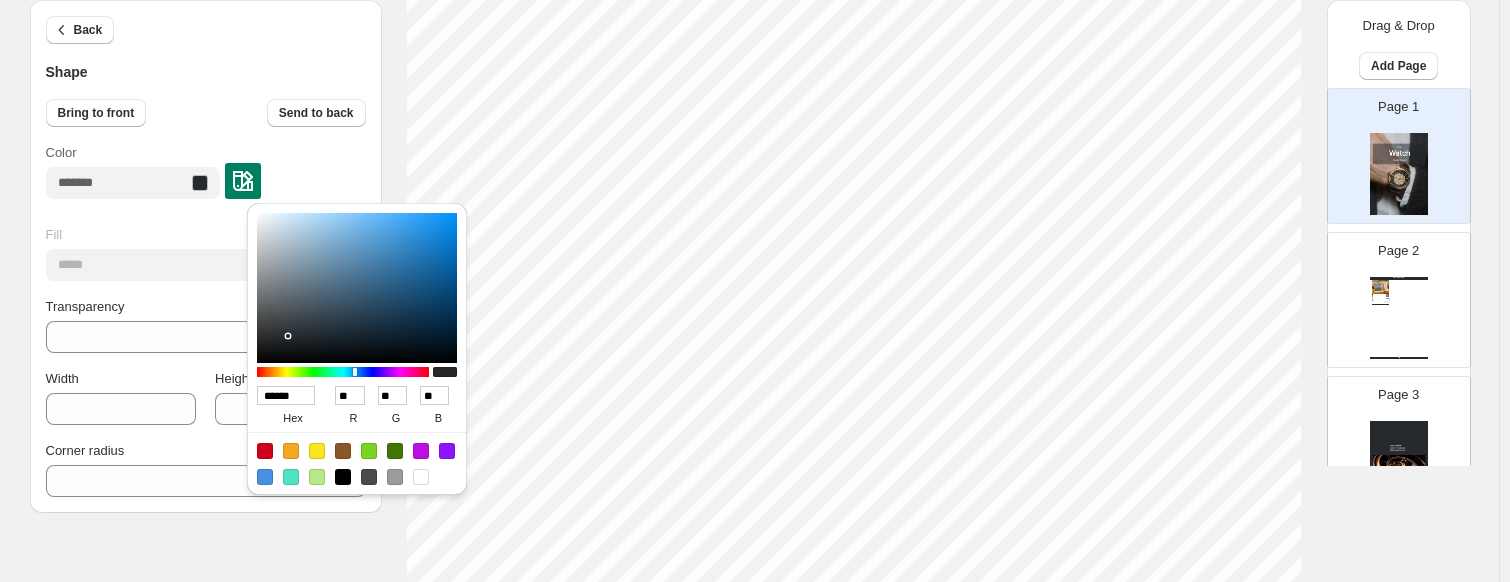 type on "******" 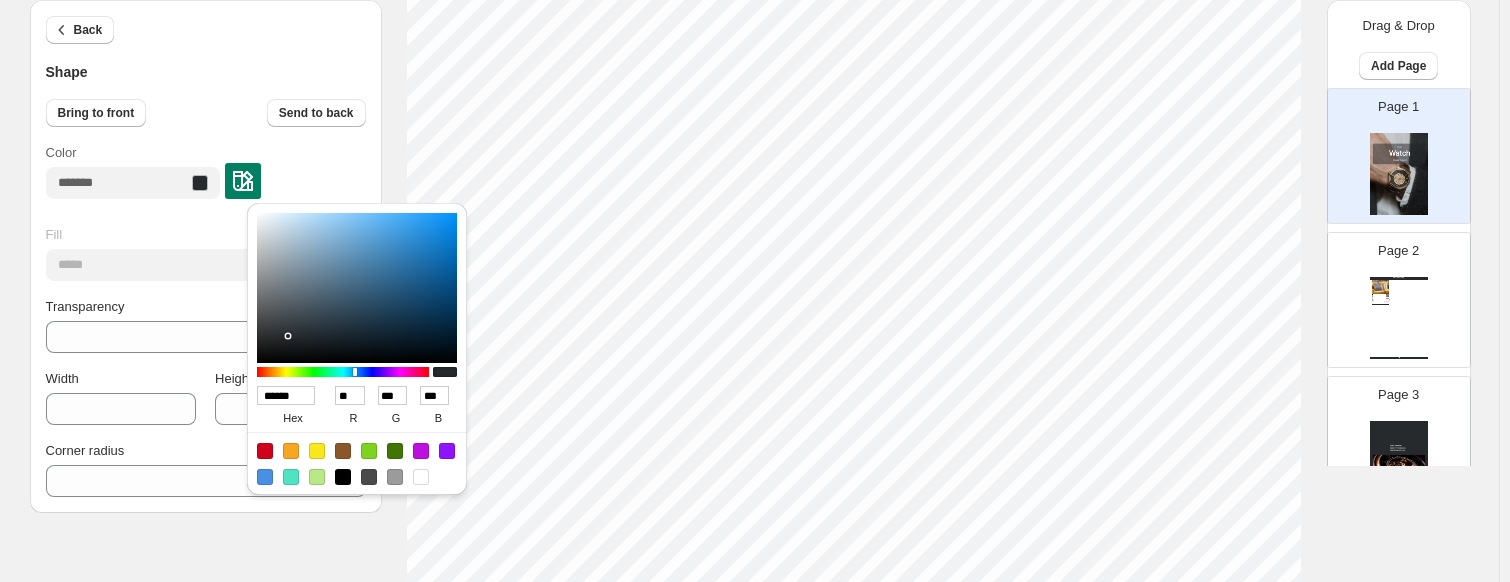 click at bounding box center [357, 288] 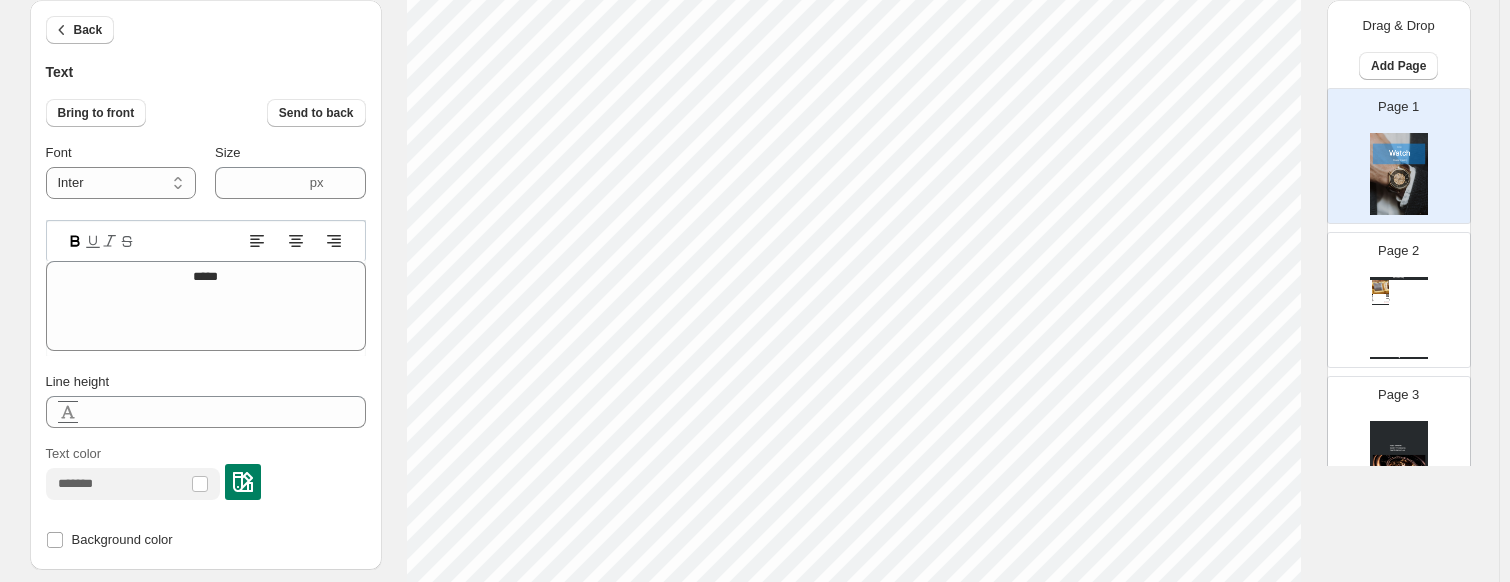 click at bounding box center [243, 482] 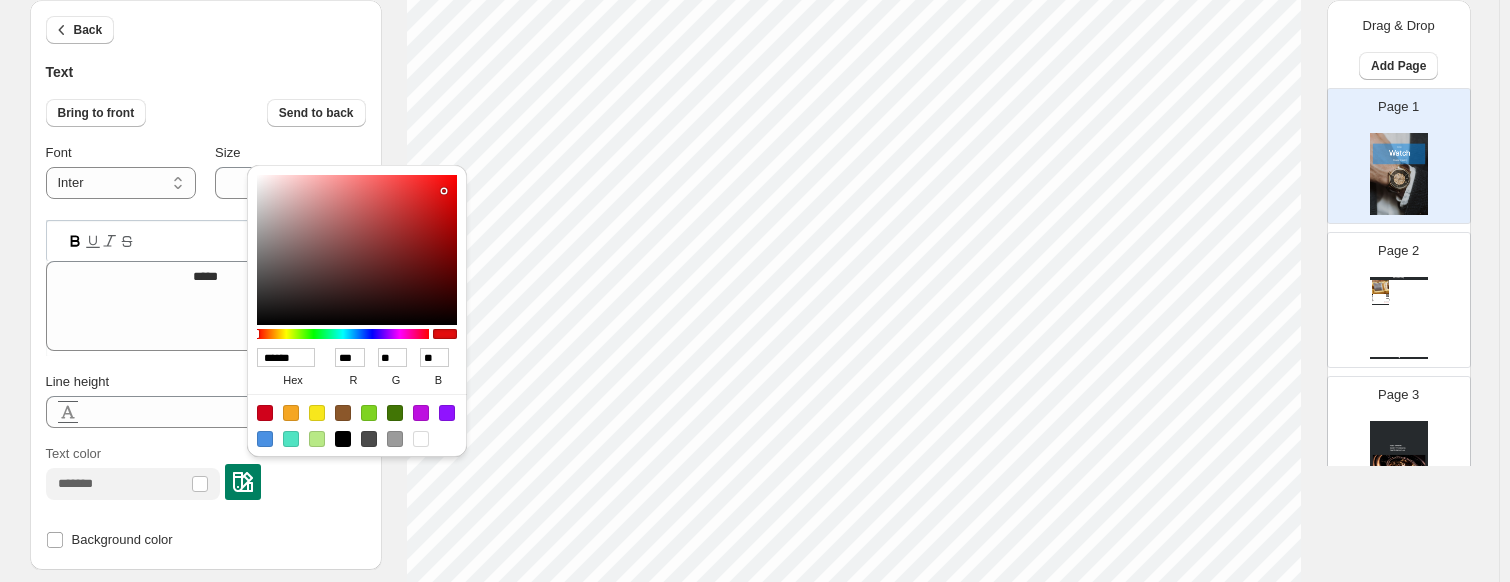 type on "******" 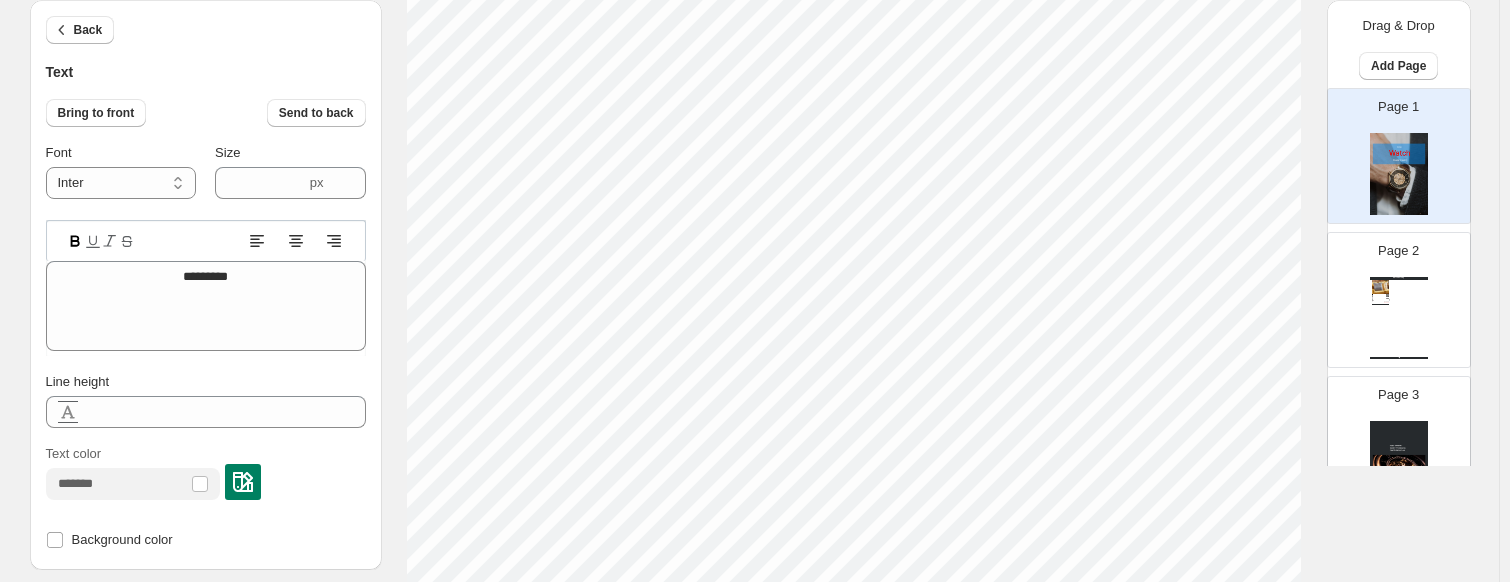 click at bounding box center (243, 482) 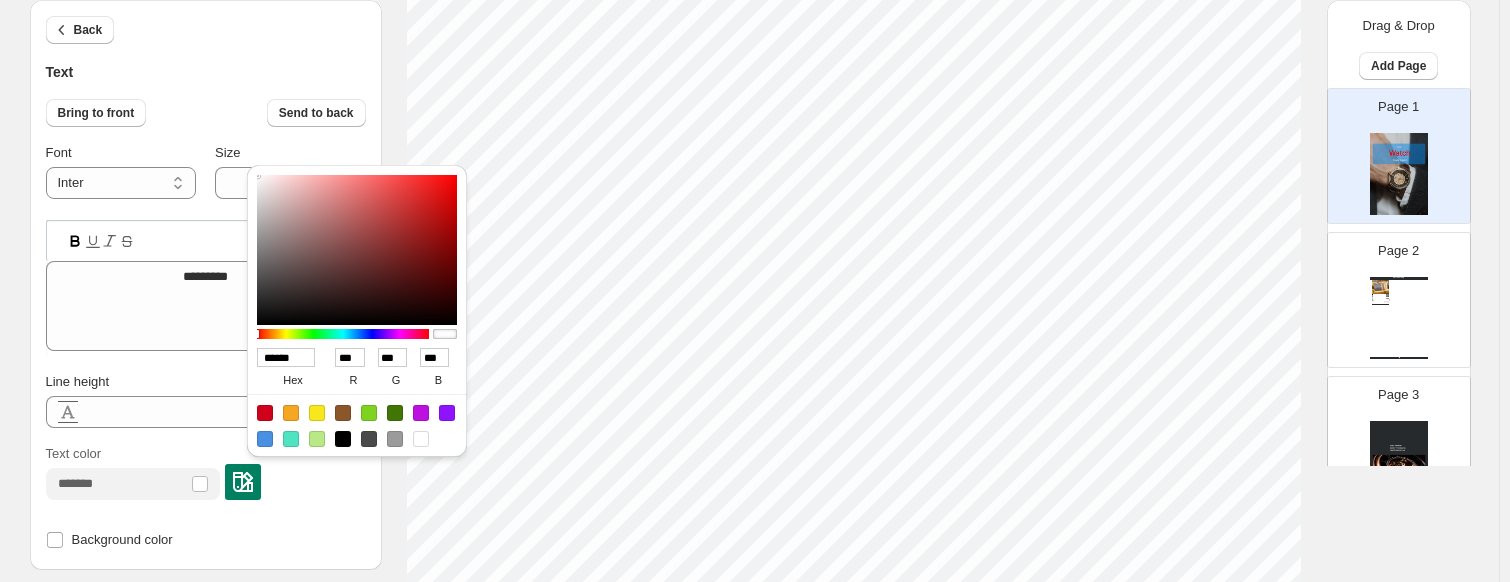 type on "******" 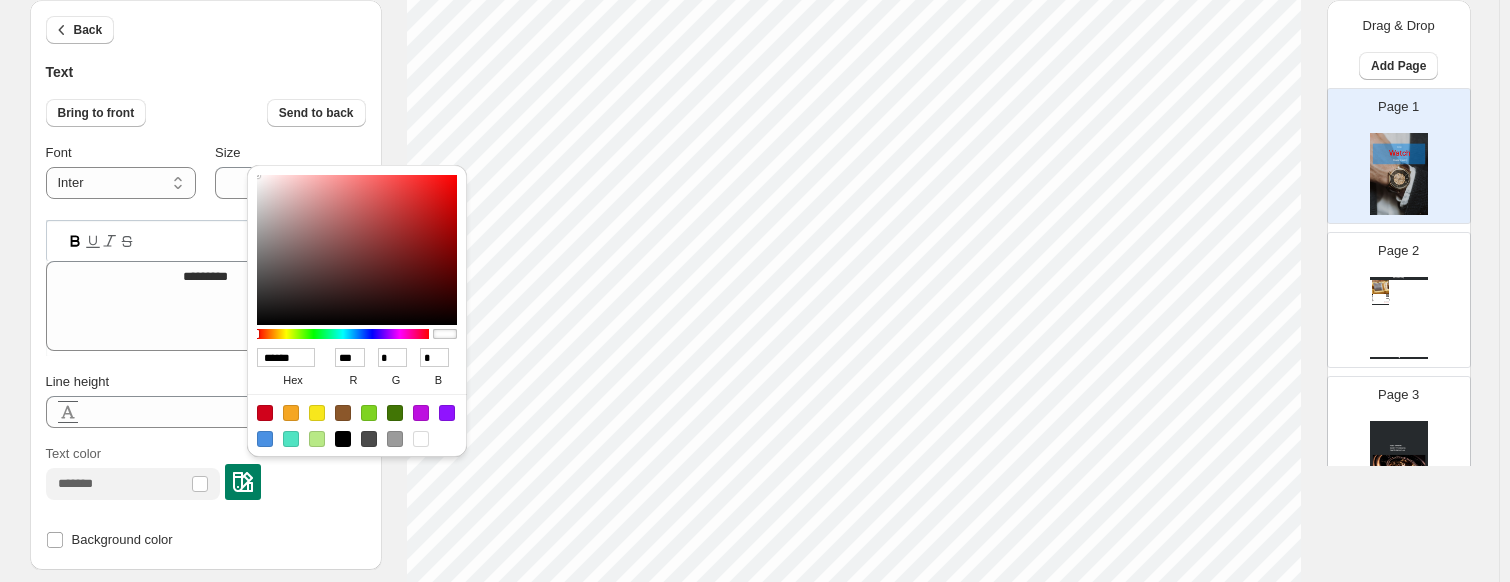 click at bounding box center (357, 250) 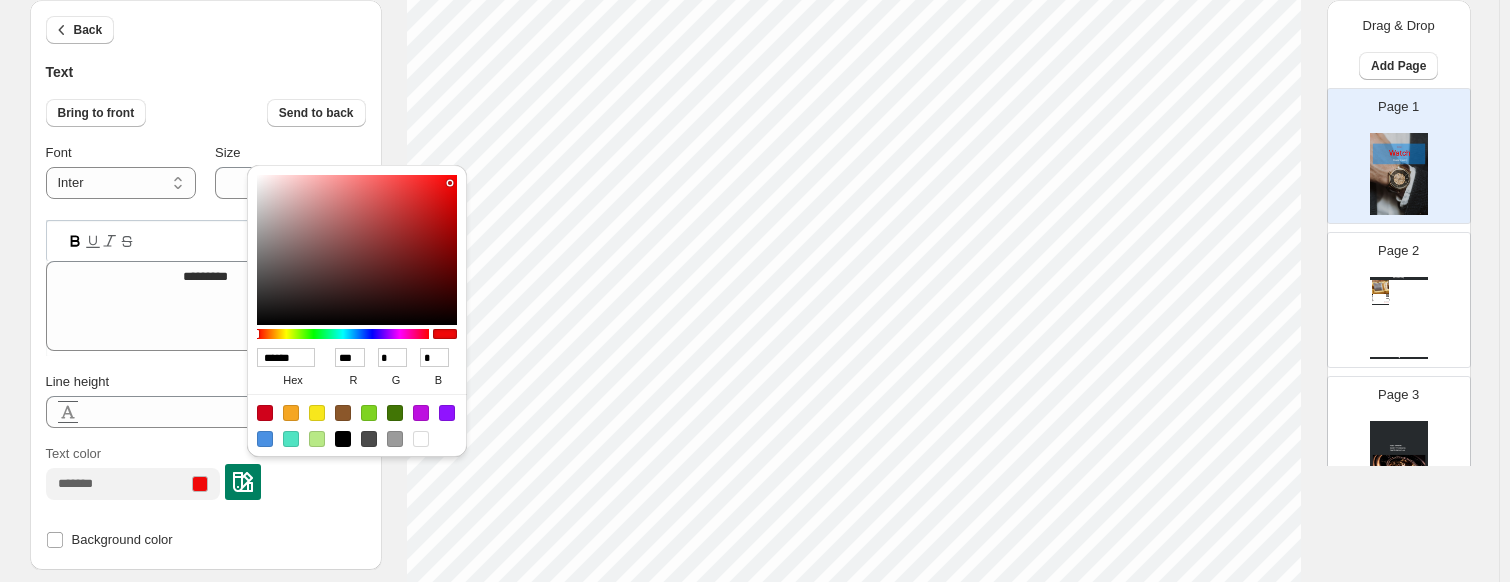 type on "****" 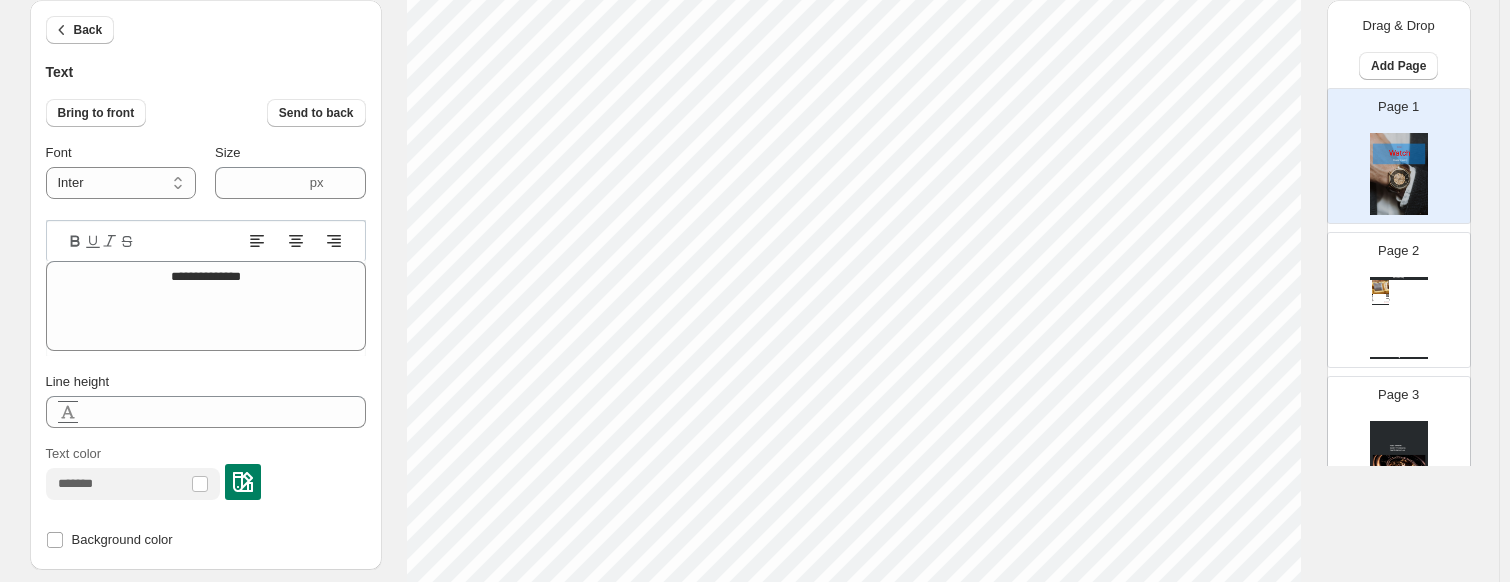 click at bounding box center (243, 482) 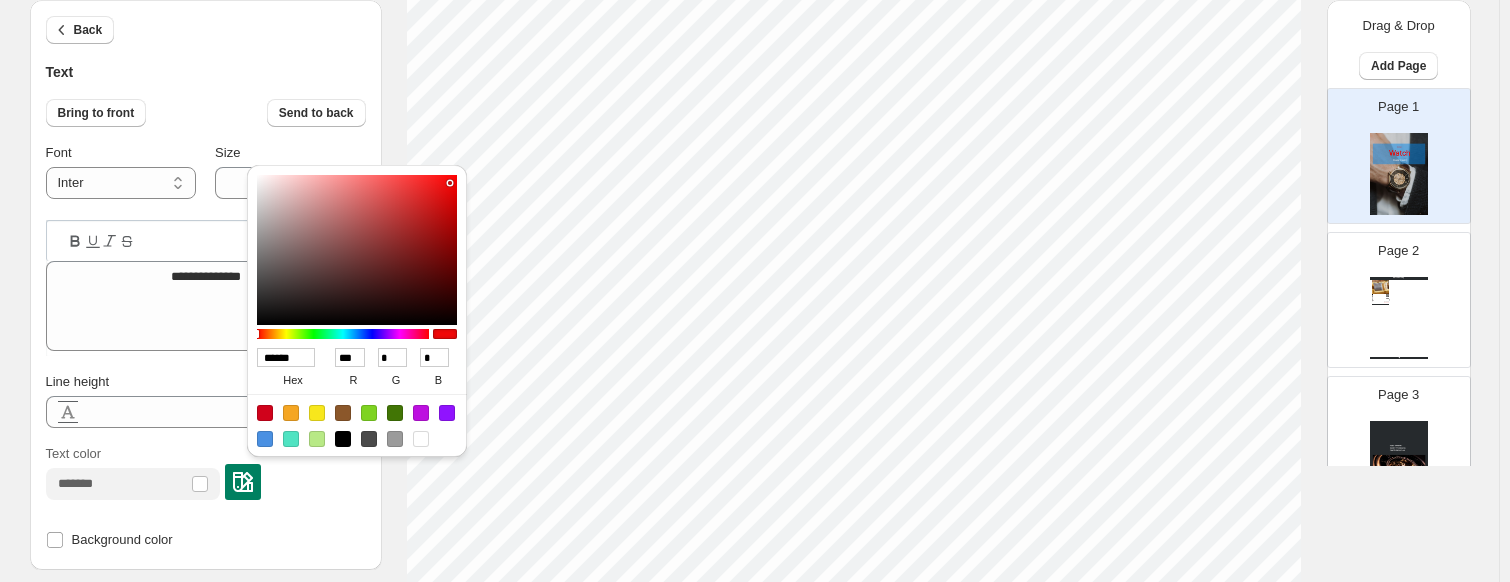 type on "******" 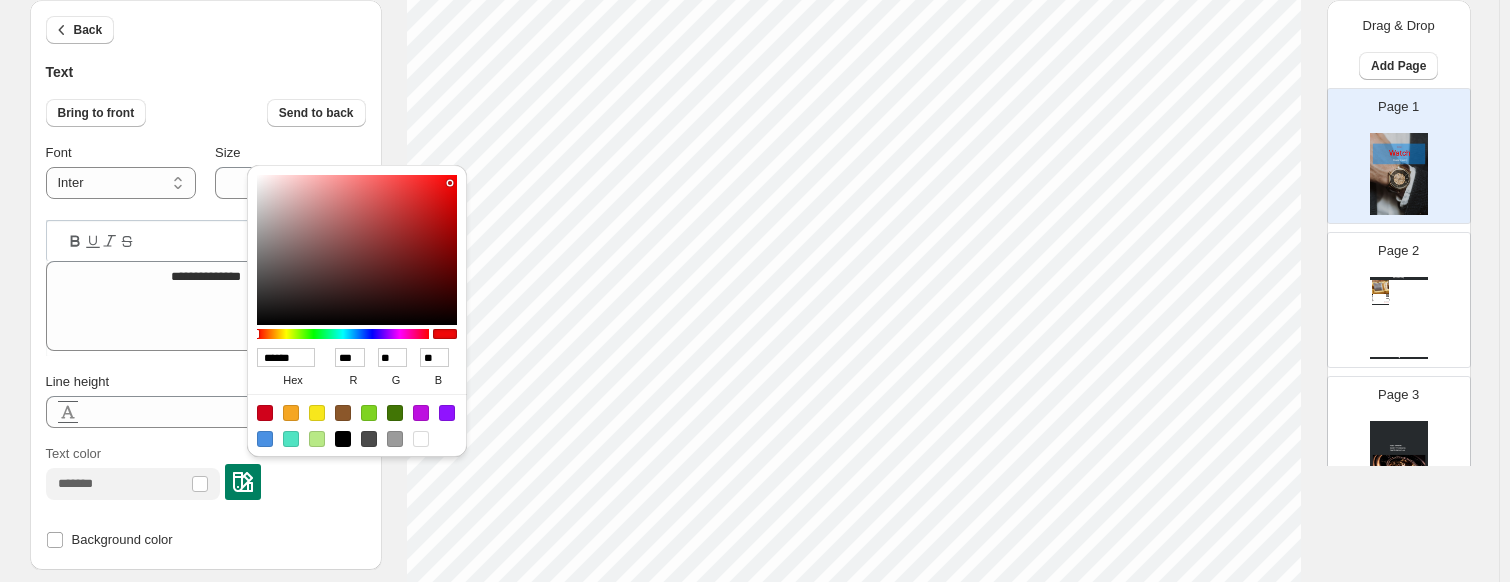 click at bounding box center [357, 250] 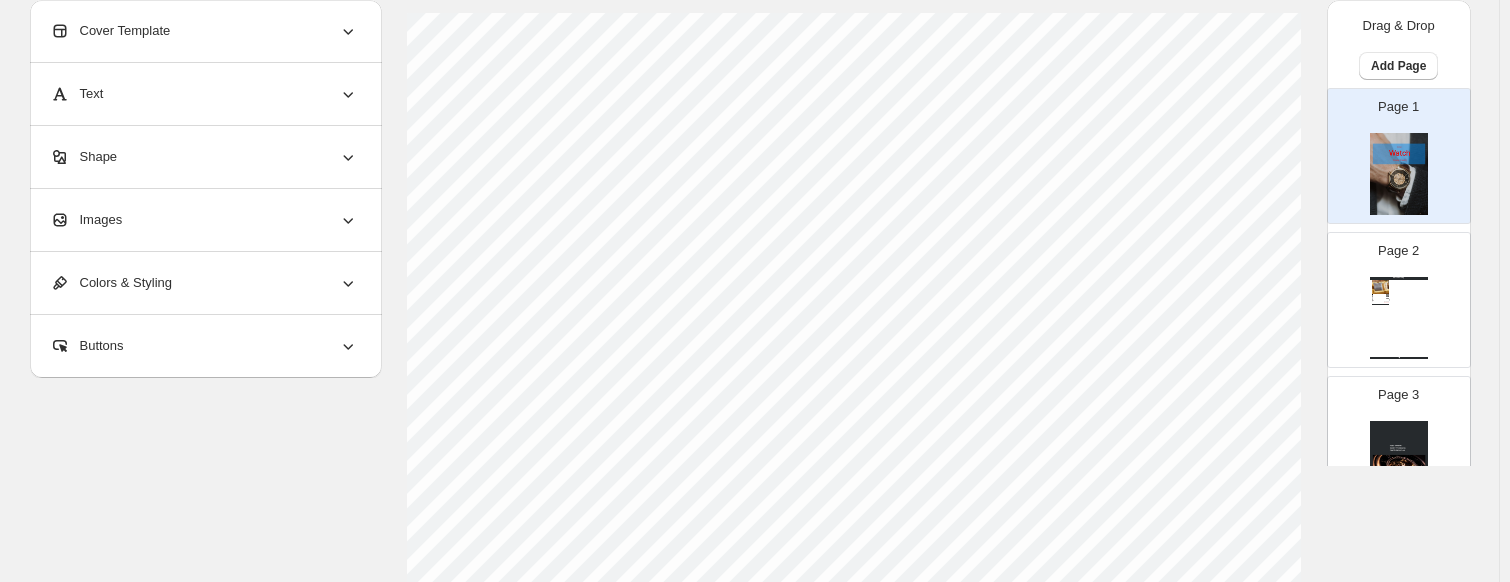 scroll, scrollTop: 142, scrollLeft: 0, axis: vertical 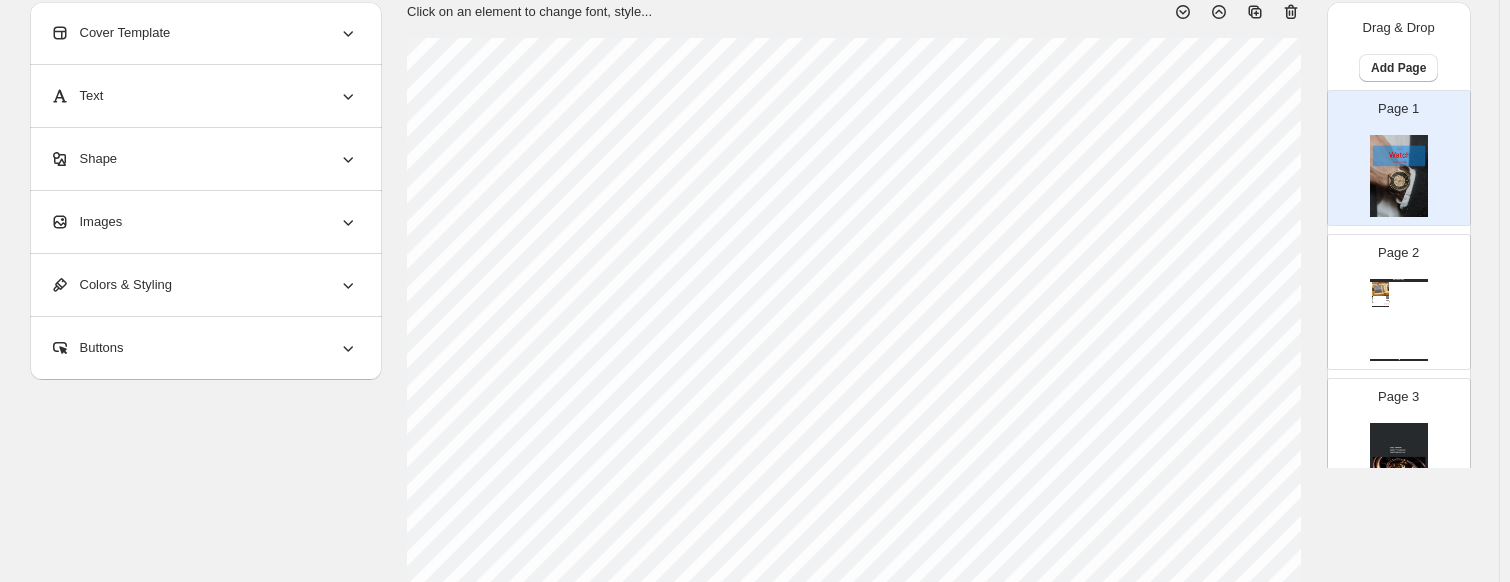 click on "Cover Template" at bounding box center (204, 33) 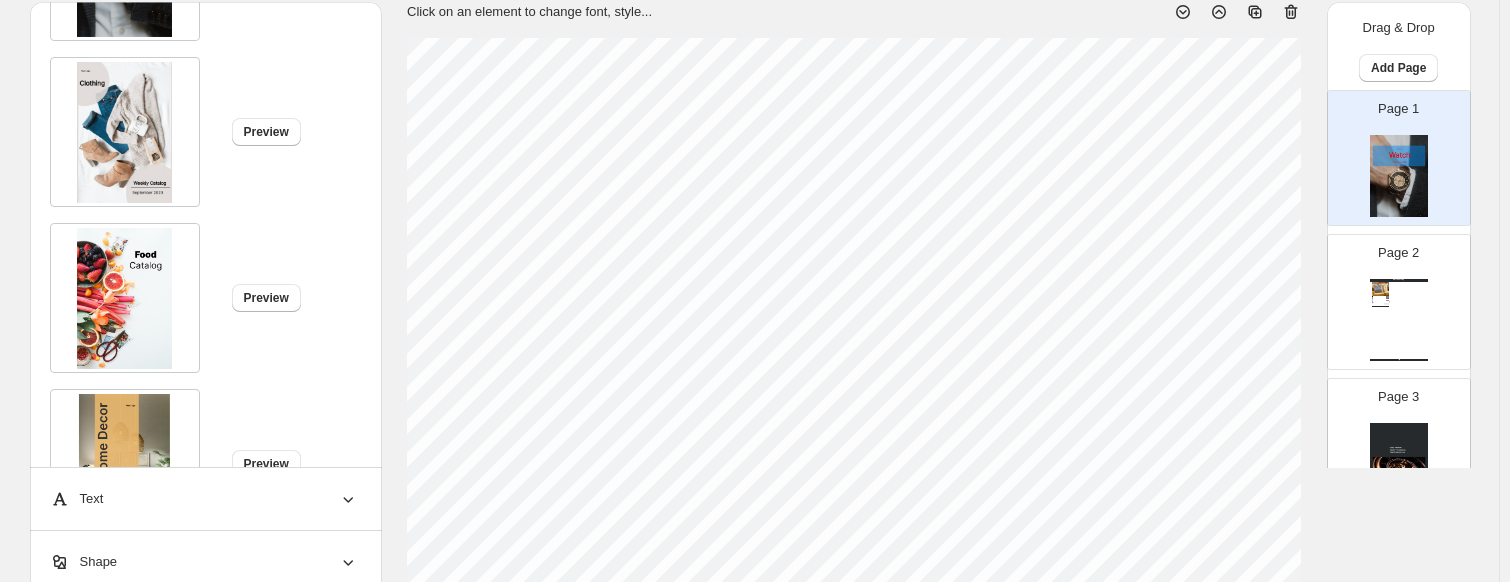 scroll, scrollTop: 200, scrollLeft: 0, axis: vertical 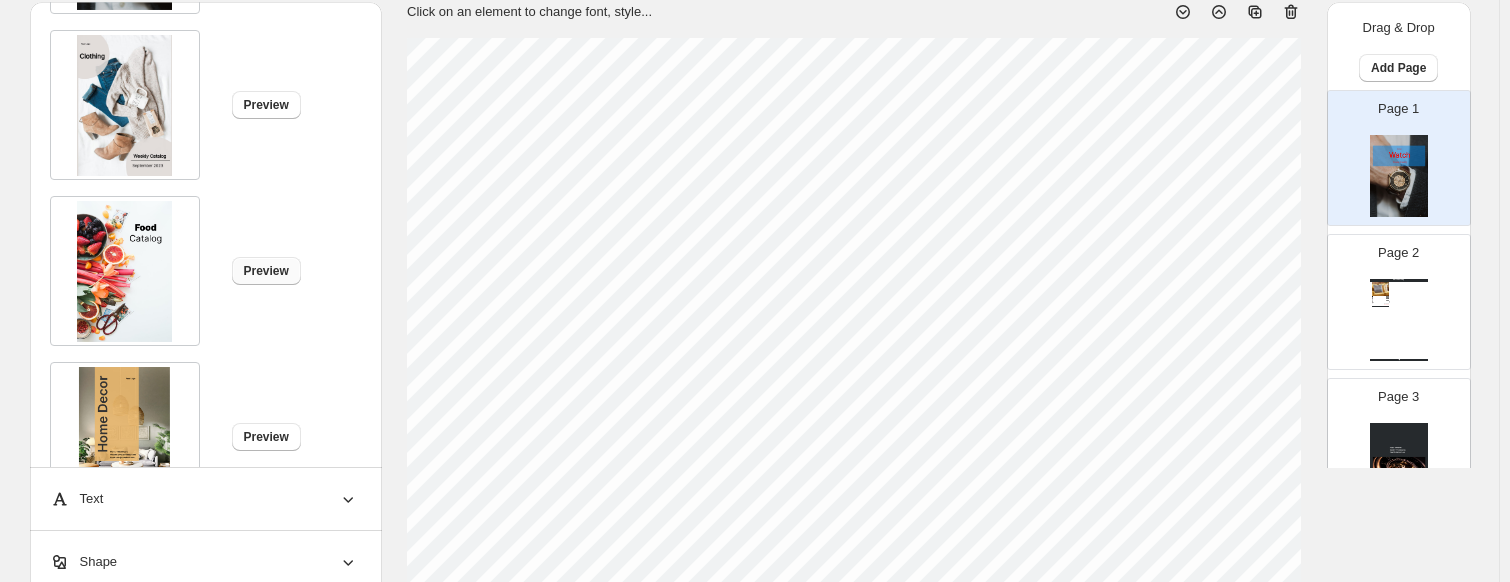 click on "Preview" at bounding box center (266, 271) 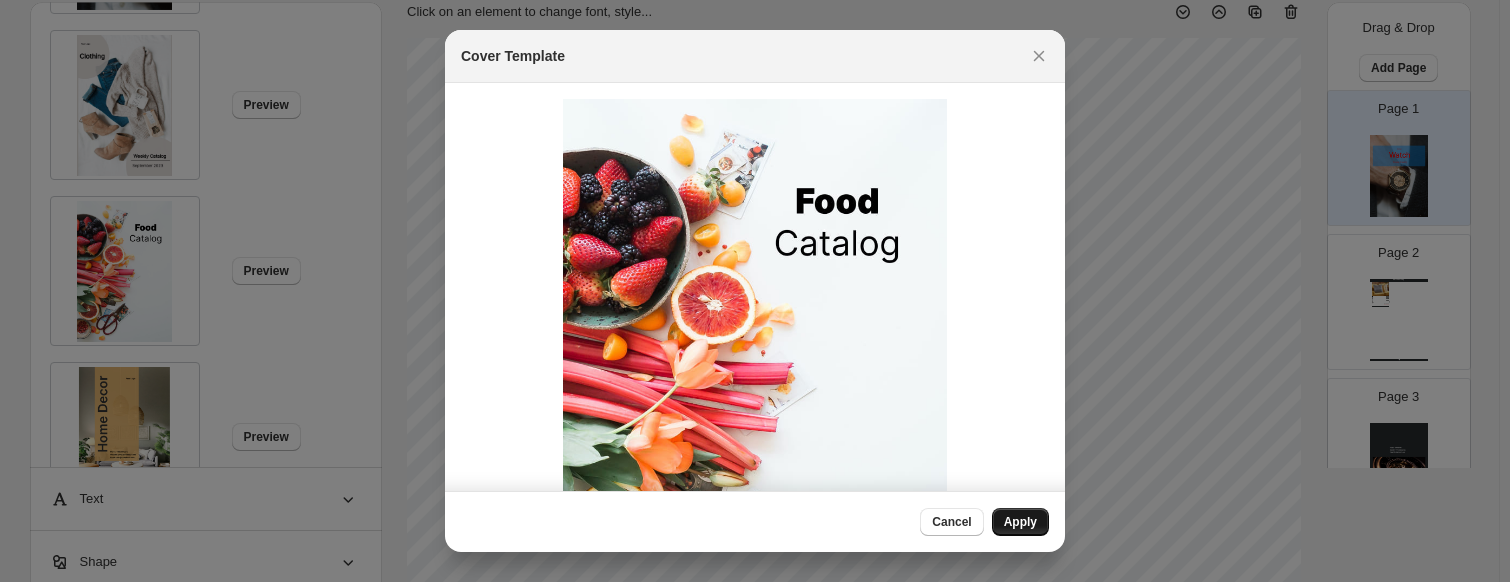 click on "Apply" at bounding box center (1020, 522) 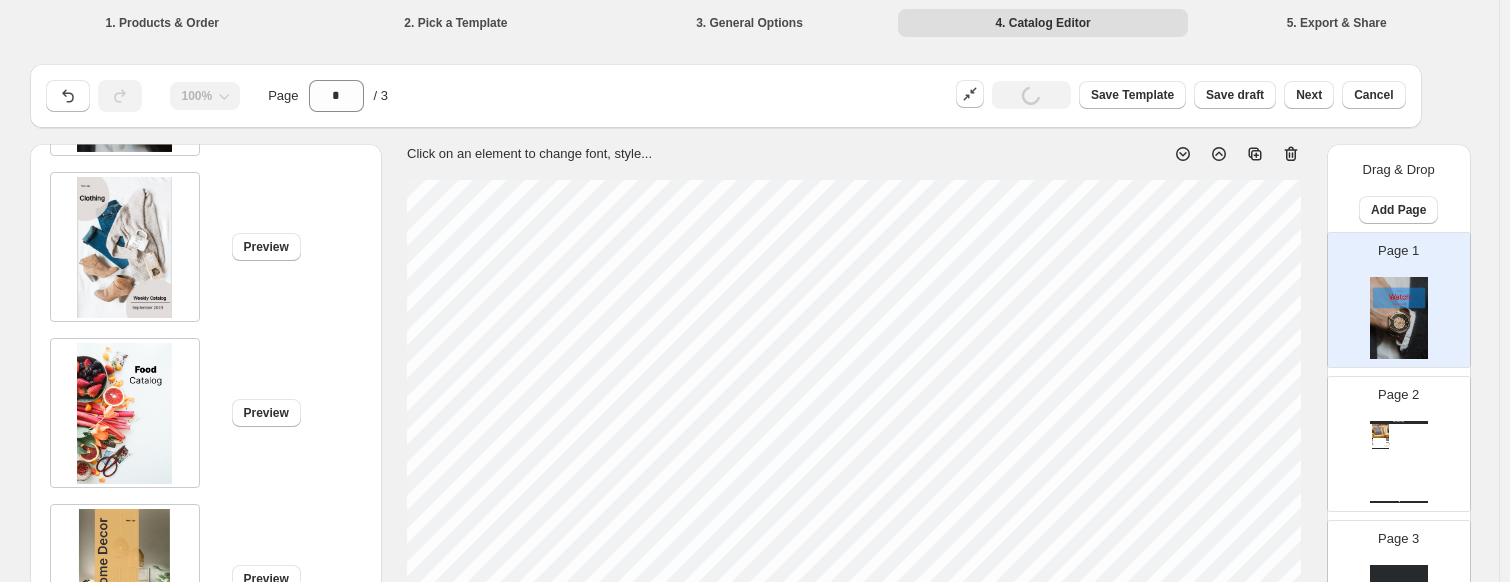 type on "*" 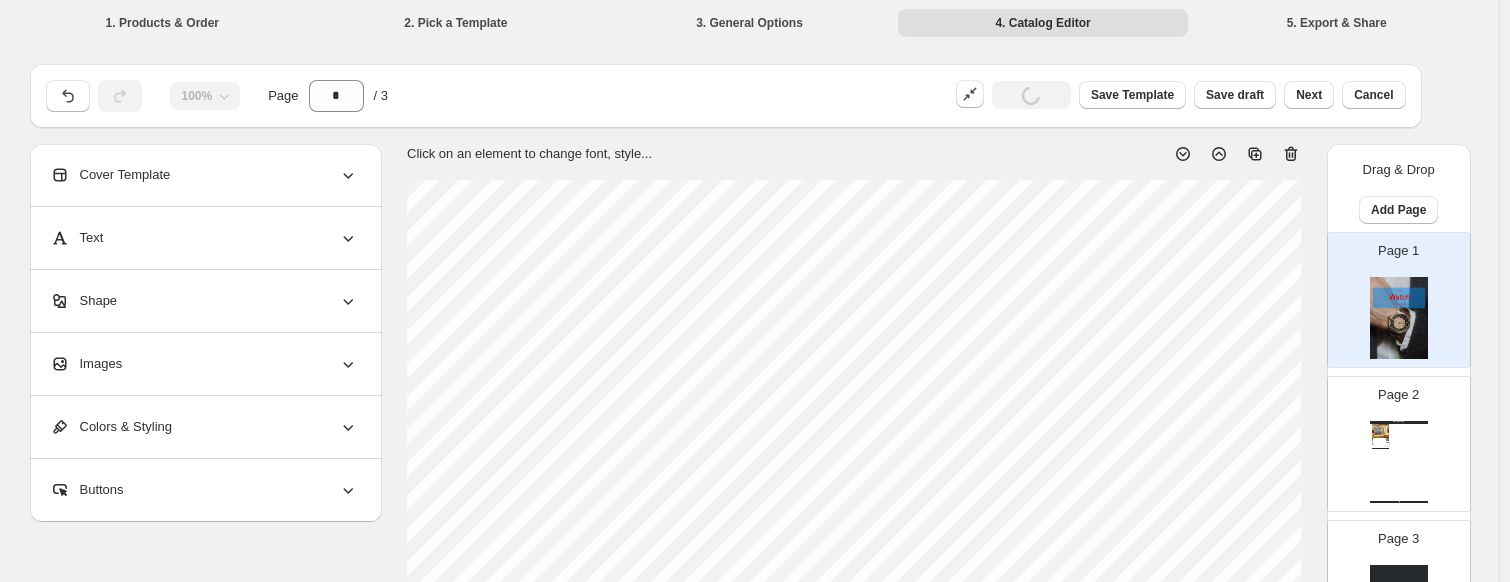 scroll, scrollTop: 142, scrollLeft: 0, axis: vertical 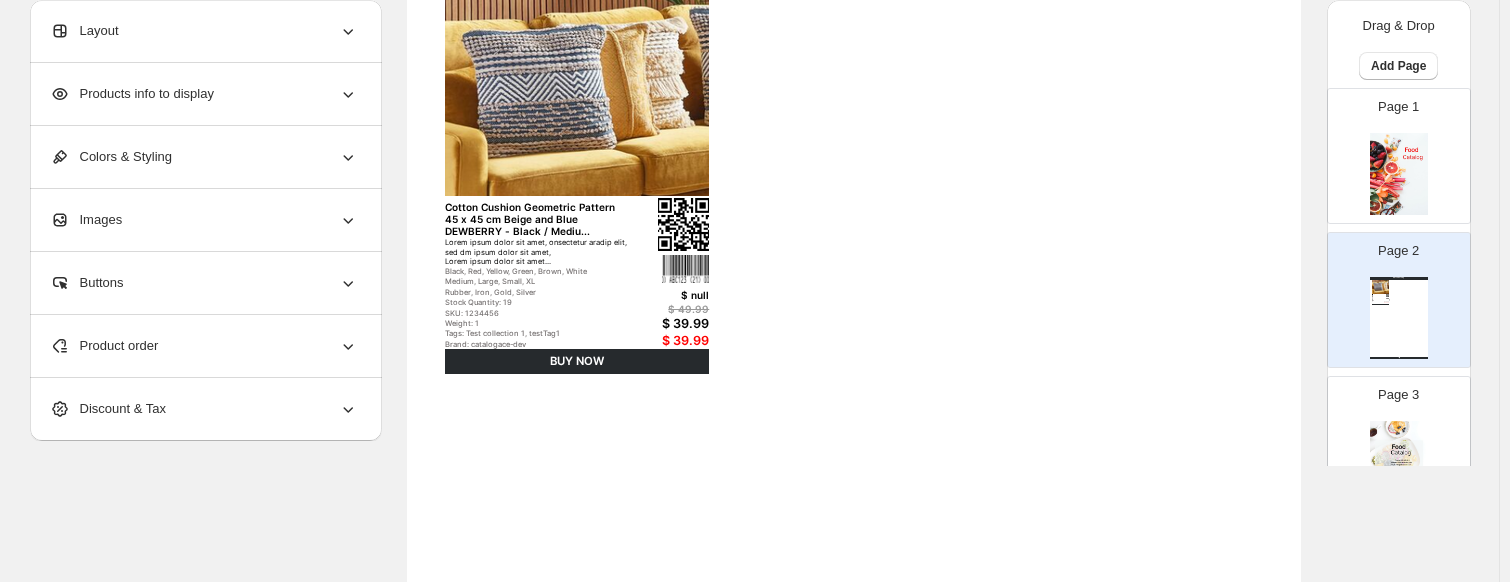 click on "Cotton Cushion Geometric Pattern 45 x 45 cm Beige and Blue DEWBERRY - Black / Mediu..." at bounding box center (536, 219) 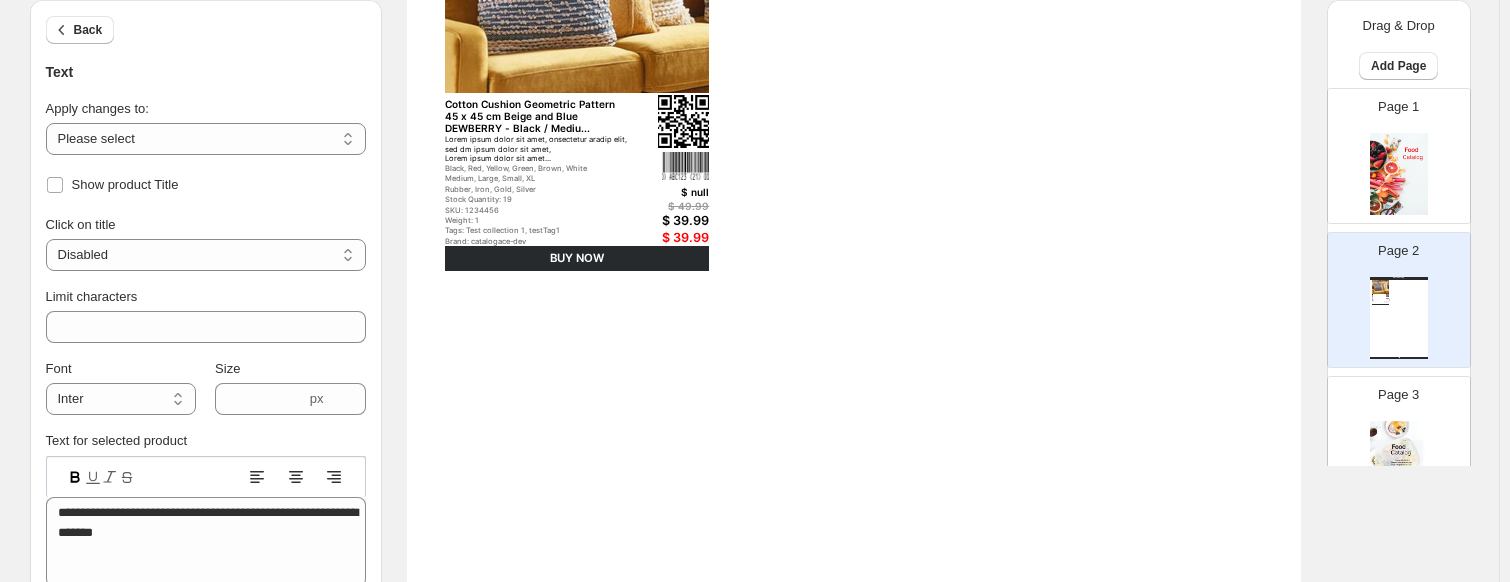 scroll, scrollTop: 342, scrollLeft: 0, axis: vertical 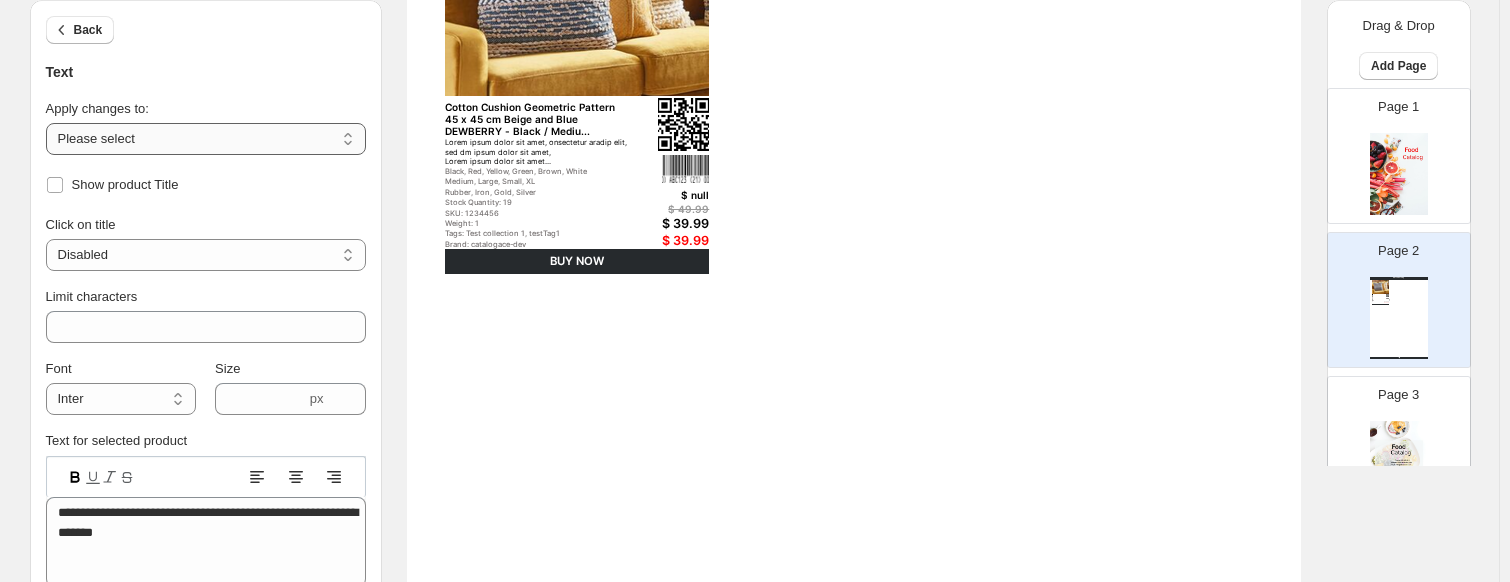 click on "**********" at bounding box center (206, 139) 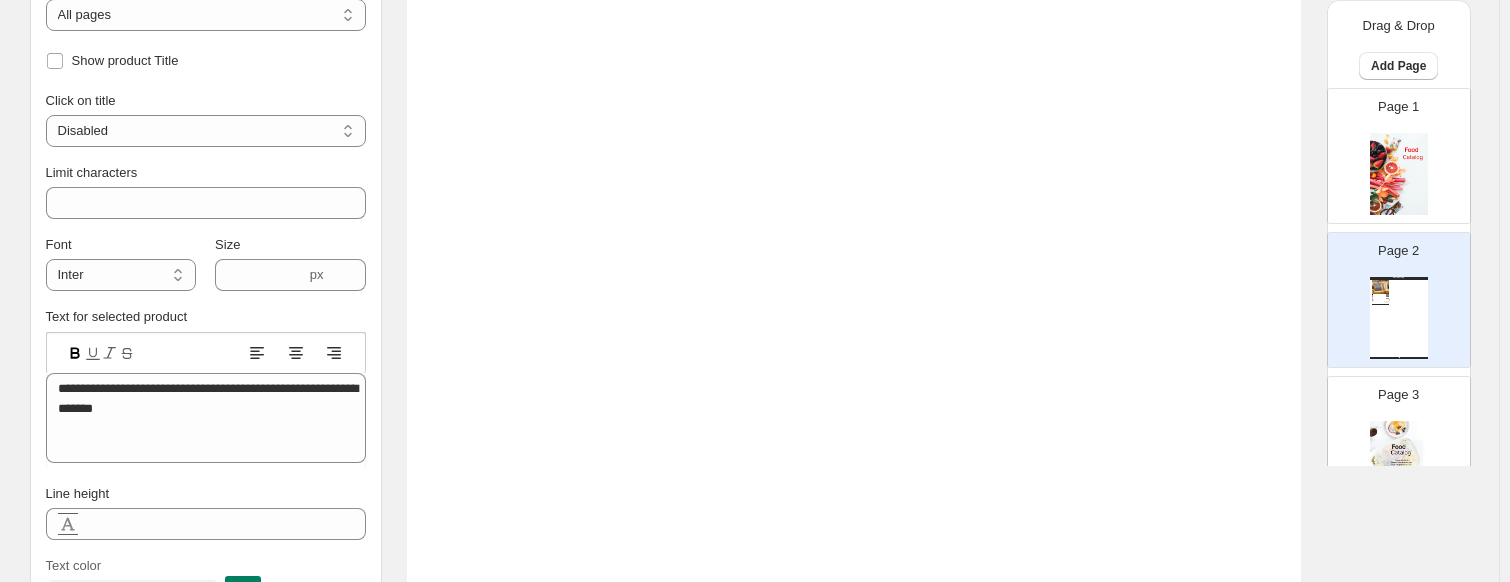 scroll, scrollTop: 942, scrollLeft: 0, axis: vertical 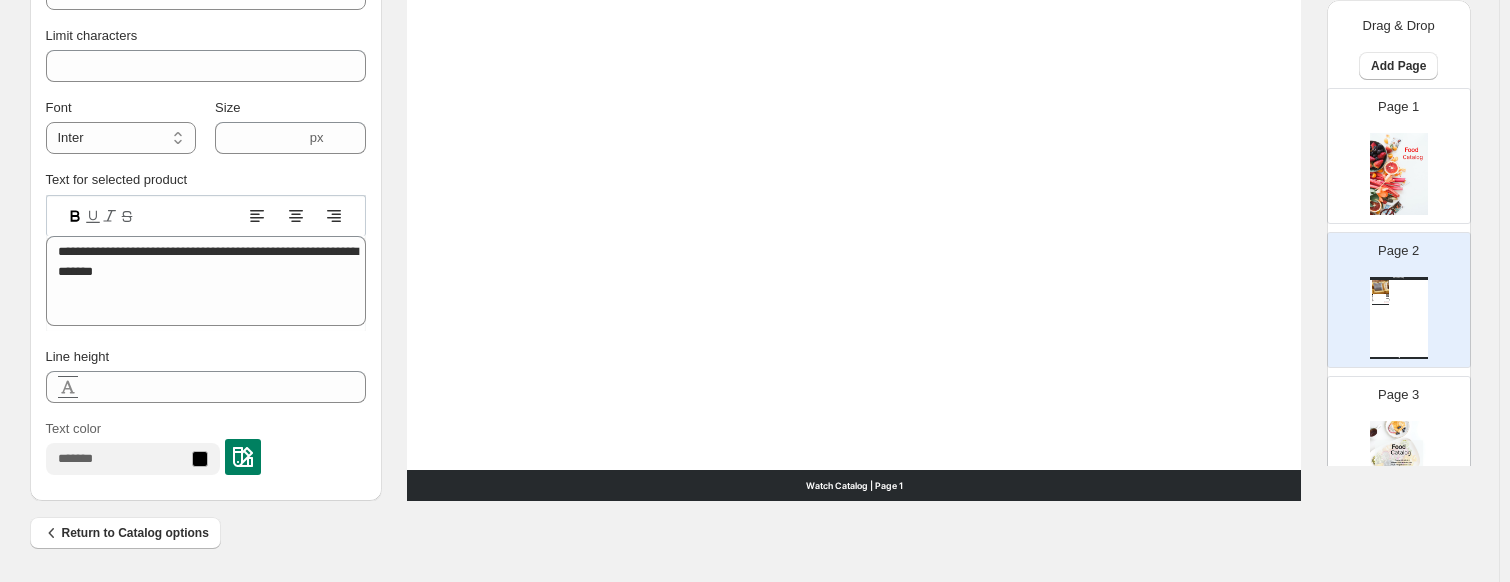 click at bounding box center [243, 457] 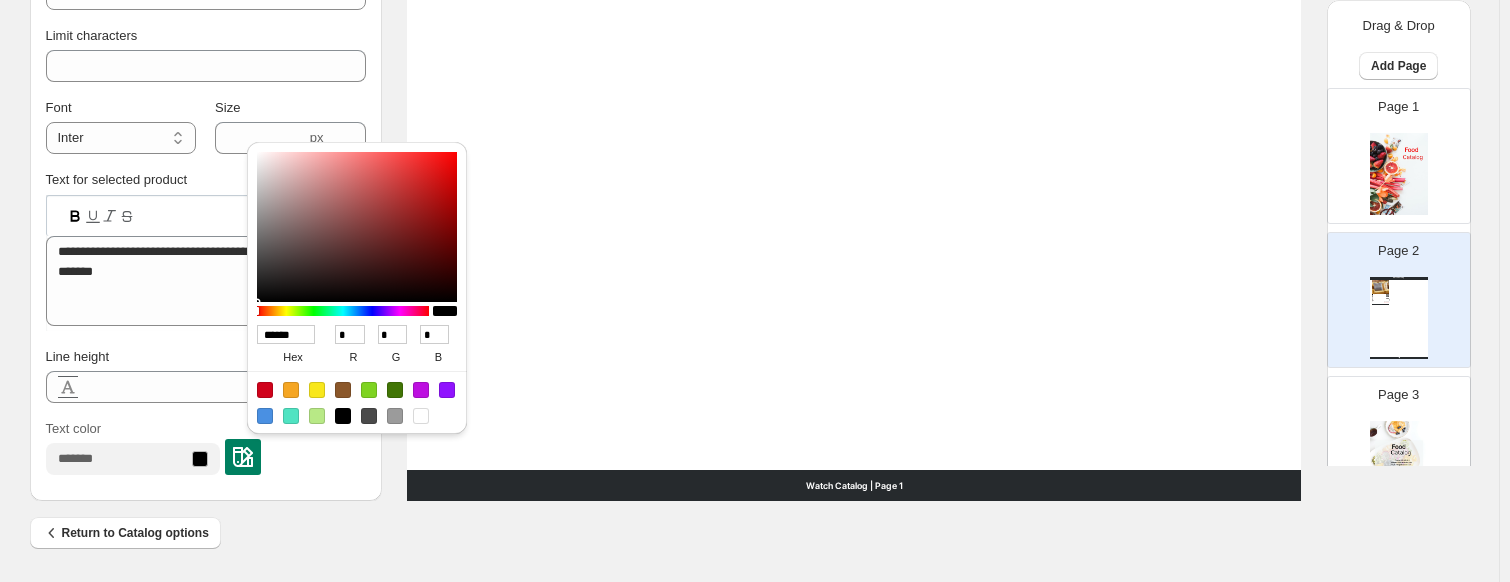 type on "******" 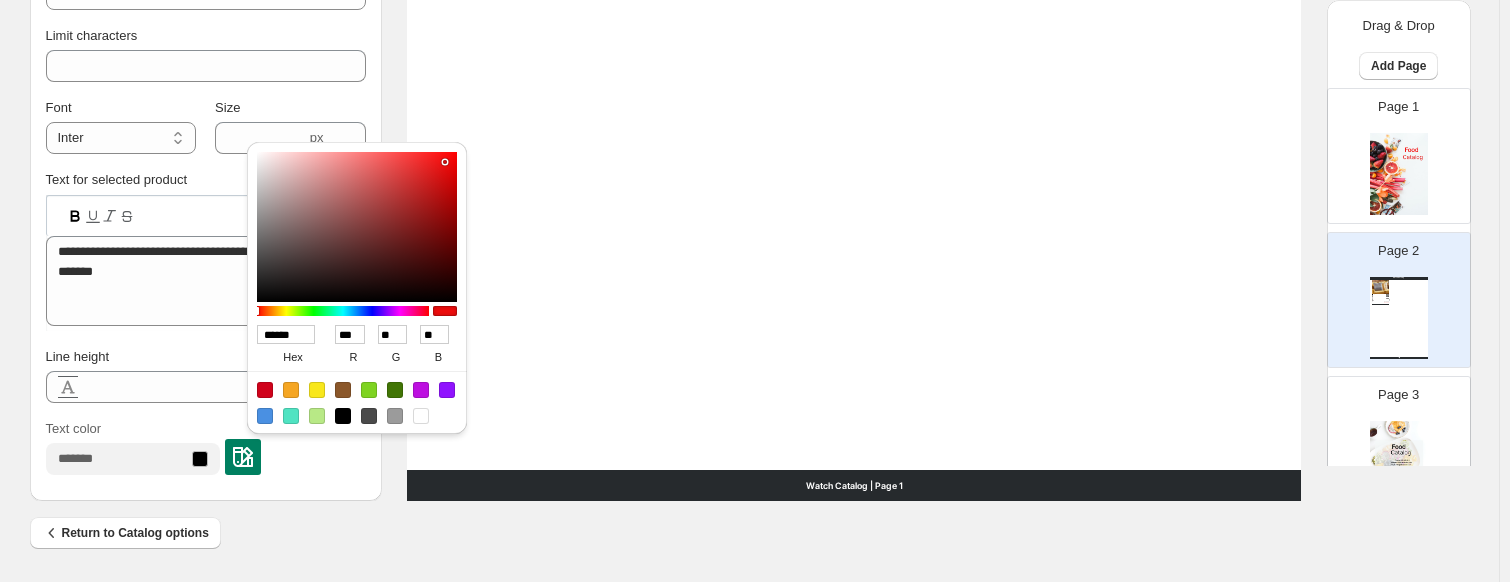 click at bounding box center (357, 227) 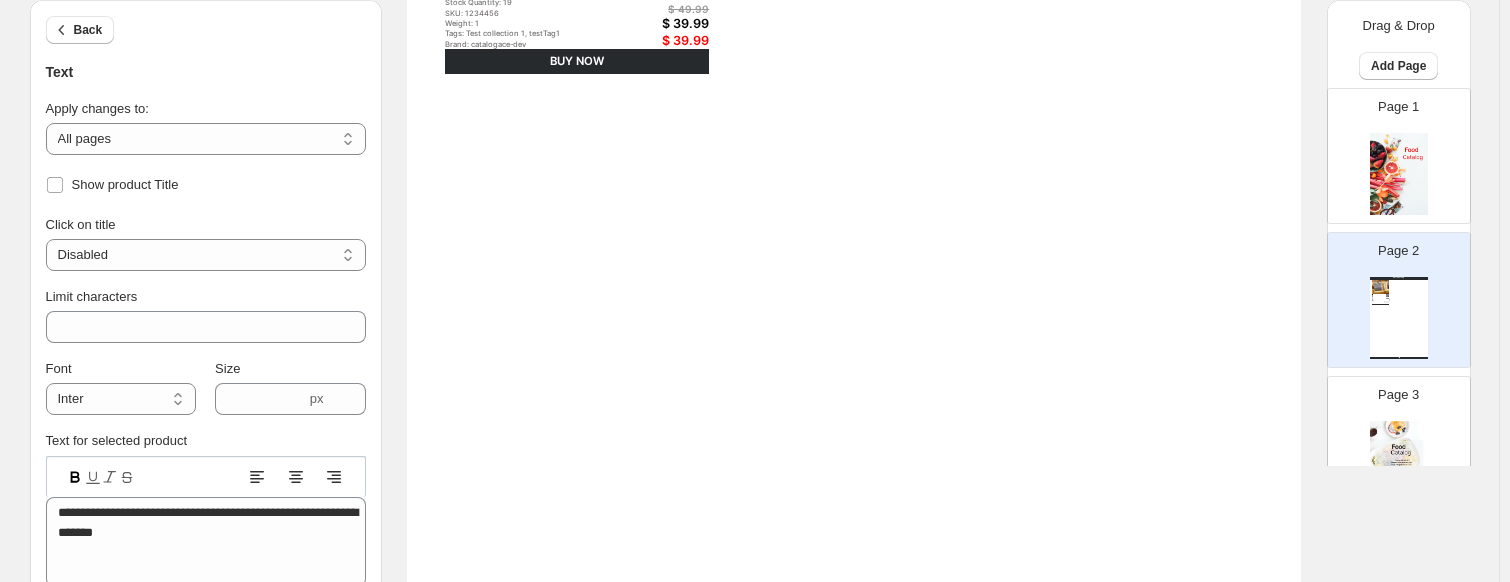 click on "Watch Catalog Cotton Cushion Geometric Pattern 45 x 45 cm Beige and Blue DEWBERRY - Black / Mediu... Lorem ipsum dolor sit amet, onsectetur aradip elit, sed dm ipsum dolor sit amet,
Lorem ipsum dolor sit amet... Black, Red, Yellow, Green, Brown, White Medium, Large, Small, XL Rubber, Iron, Gold, Silver Stock Quantity:  19 SKU:  1234456 Weight:  1 Tags:  Test collection 1, testTag1 Brand:  catalogace-dev Barcode №:  (10) ABC123 (21) 0001 decor $ null $ 49.99 $ 39.99 $ 39.99 BUY NOW Watch Catalog | Page 1" at bounding box center (854, 269) 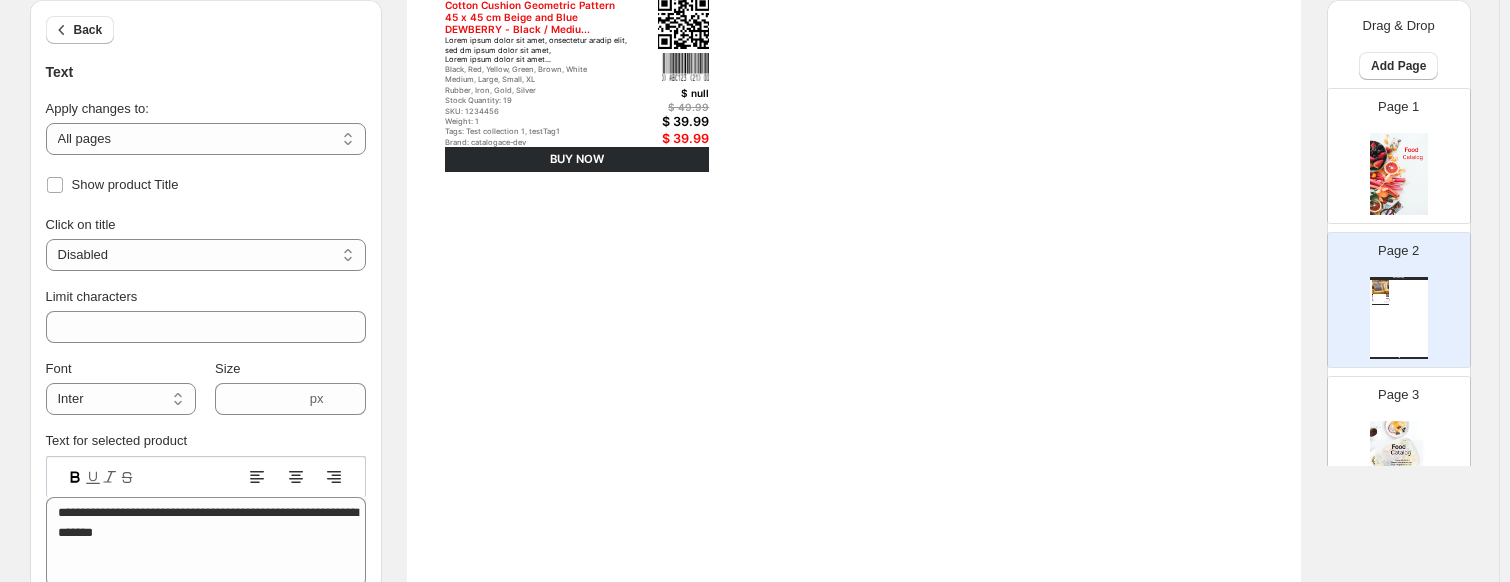 scroll, scrollTop: 442, scrollLeft: 0, axis: vertical 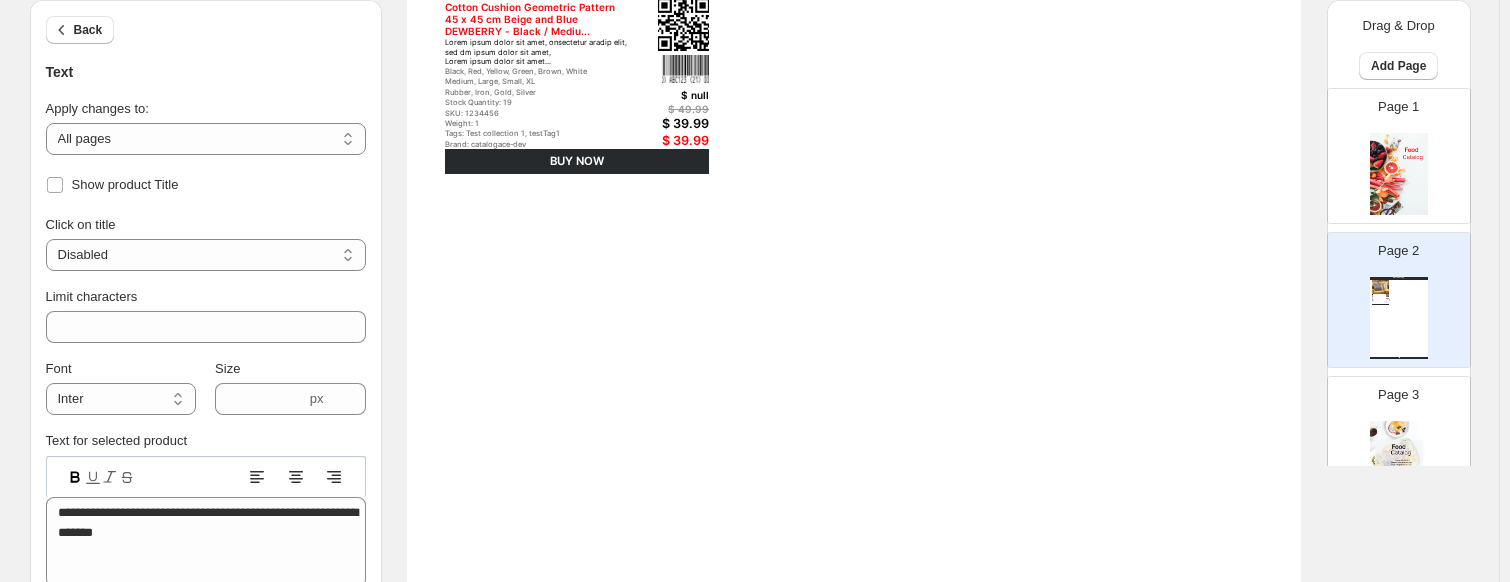 click on "Lorem ipsum dolor sit amet, onsectetur aradip elit, sed dm ipsum dolor sit amet,
Lorem ipsum dolor sit amet..." at bounding box center [536, 51] 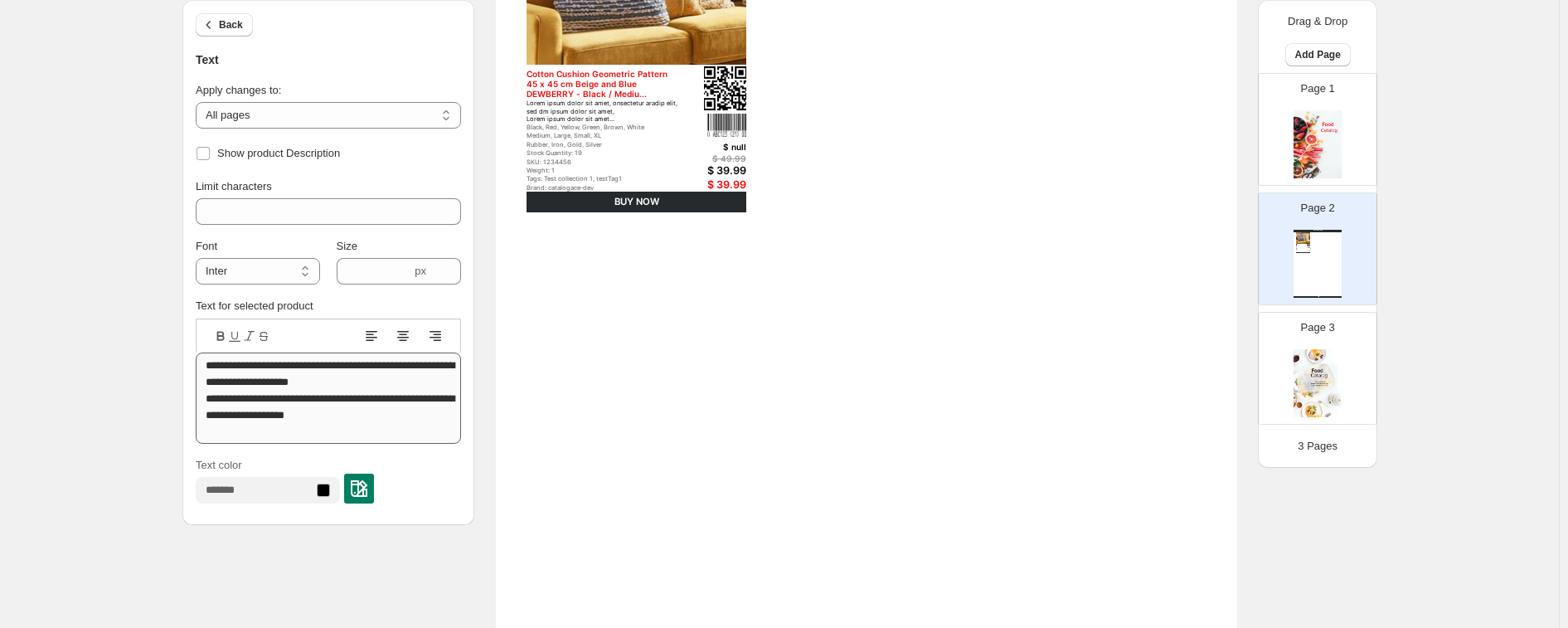 scroll, scrollTop: 311, scrollLeft: 0, axis: vertical 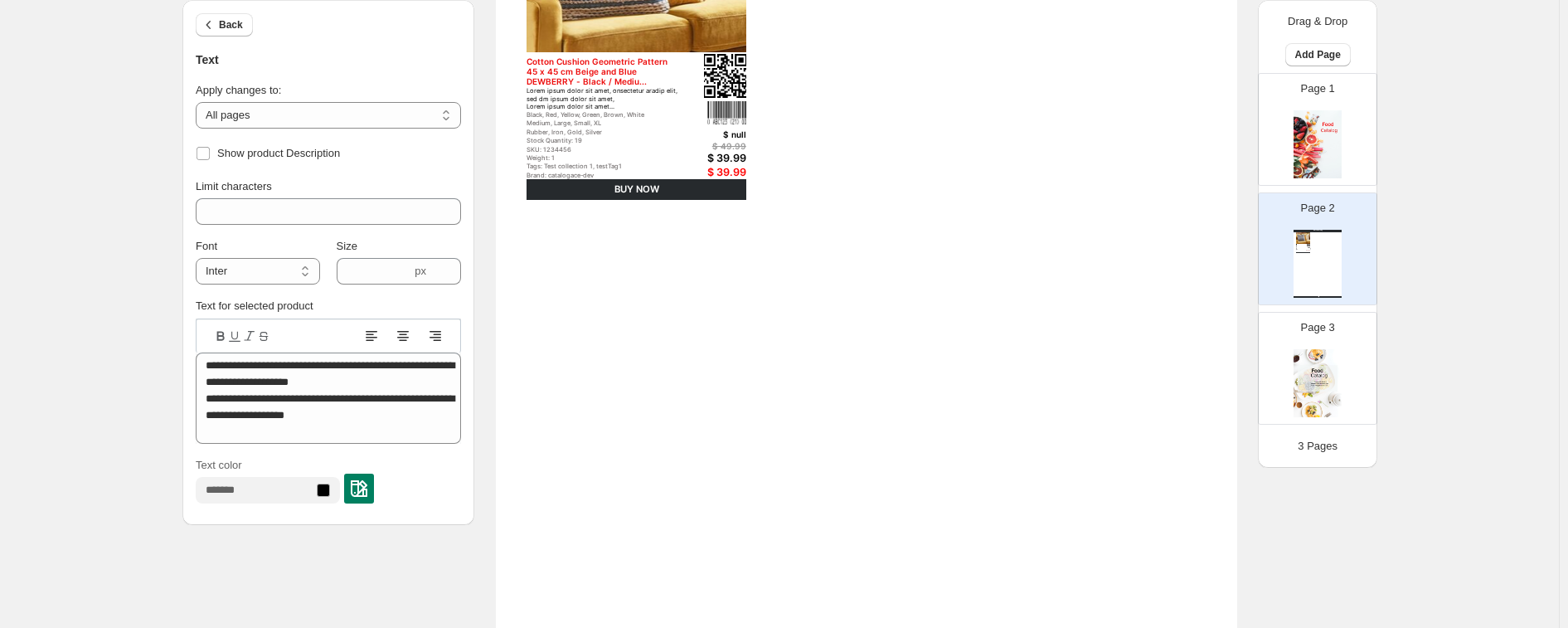 click at bounding box center [359, 489] 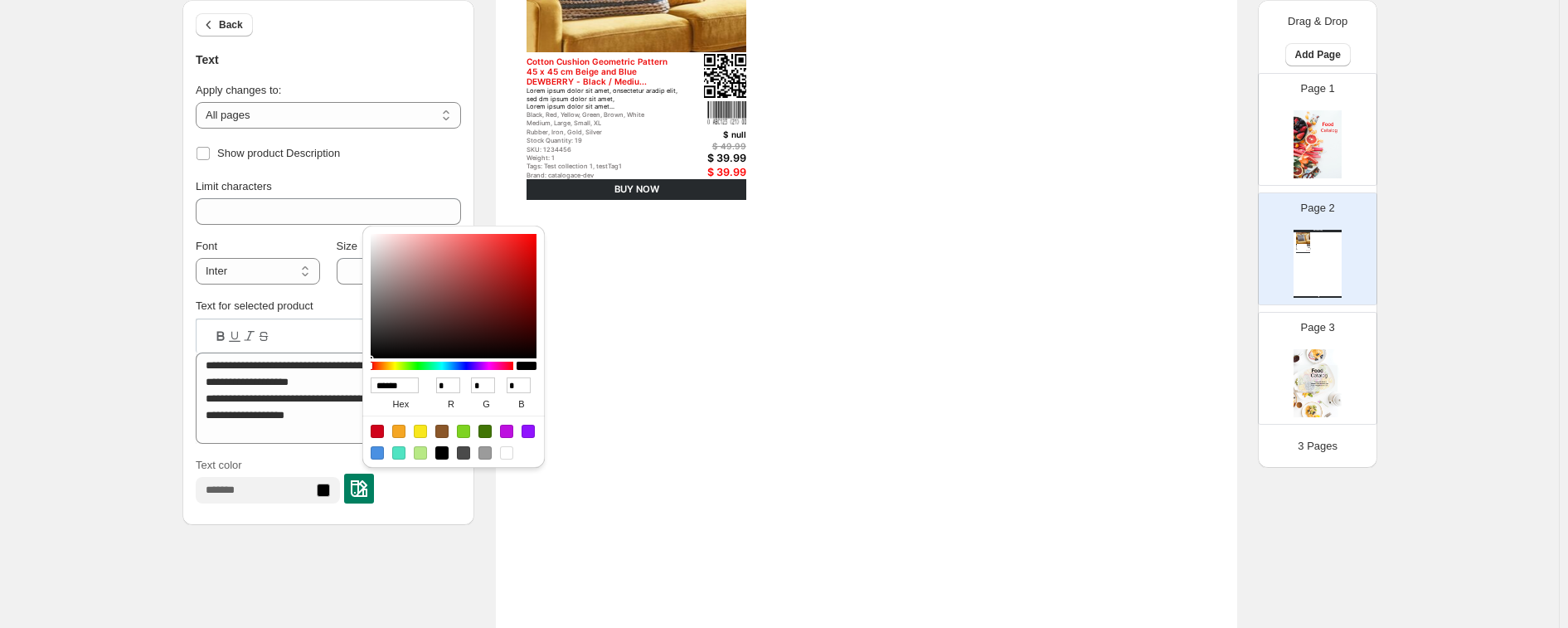 type on "******" 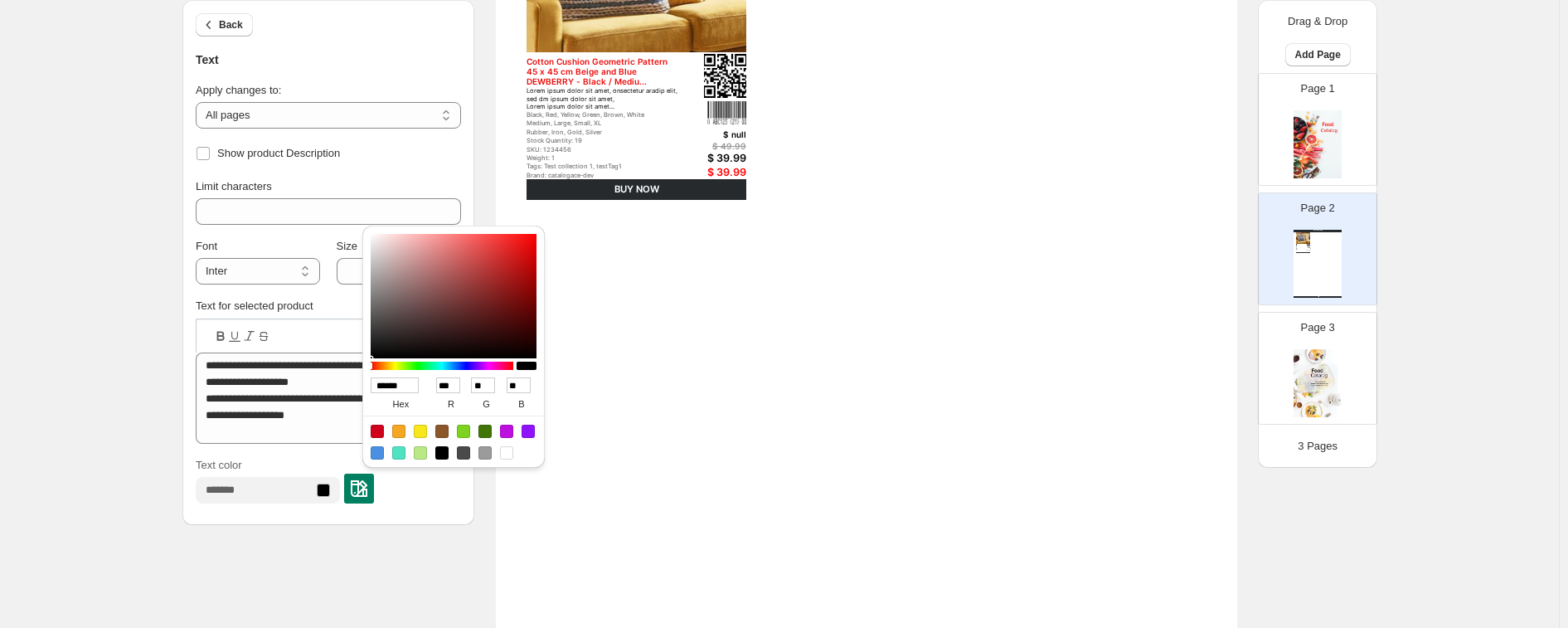 click at bounding box center (454, 296) 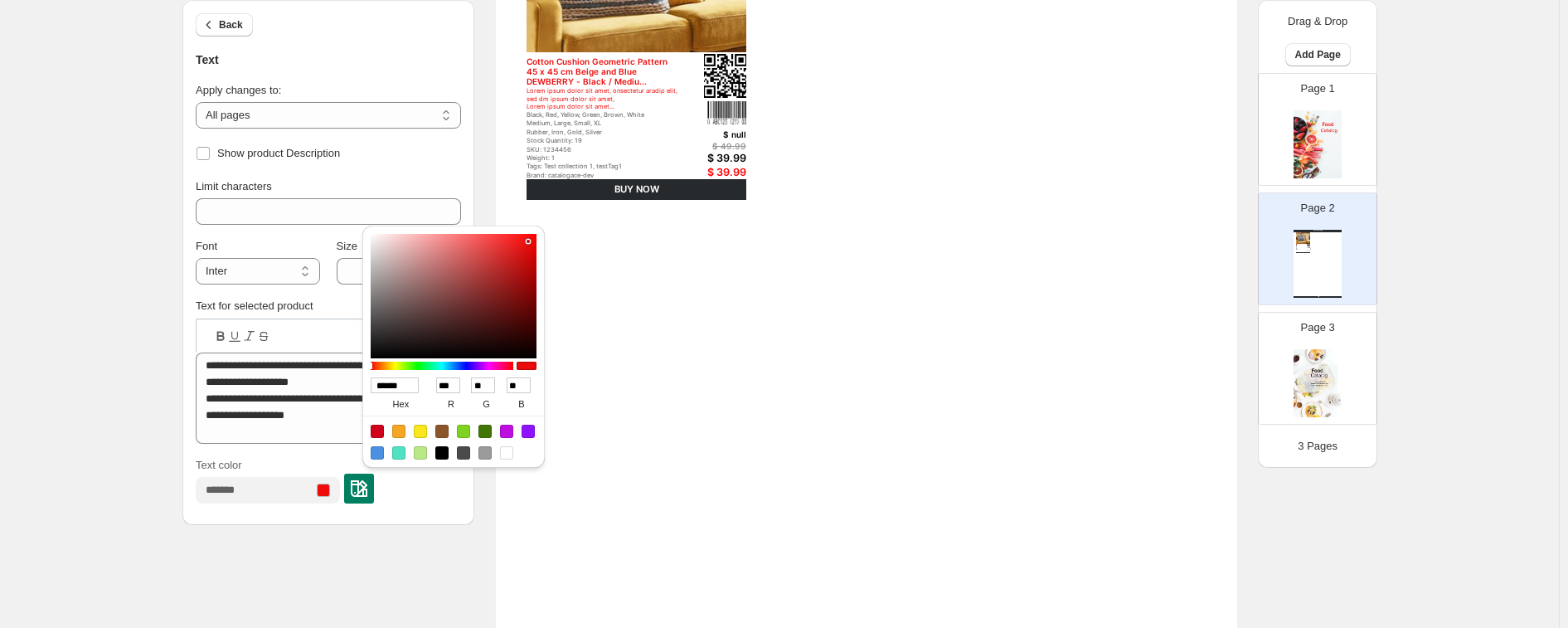 click on "Rubber, Iron, Gold, Silver" at bounding box center (602, 132) 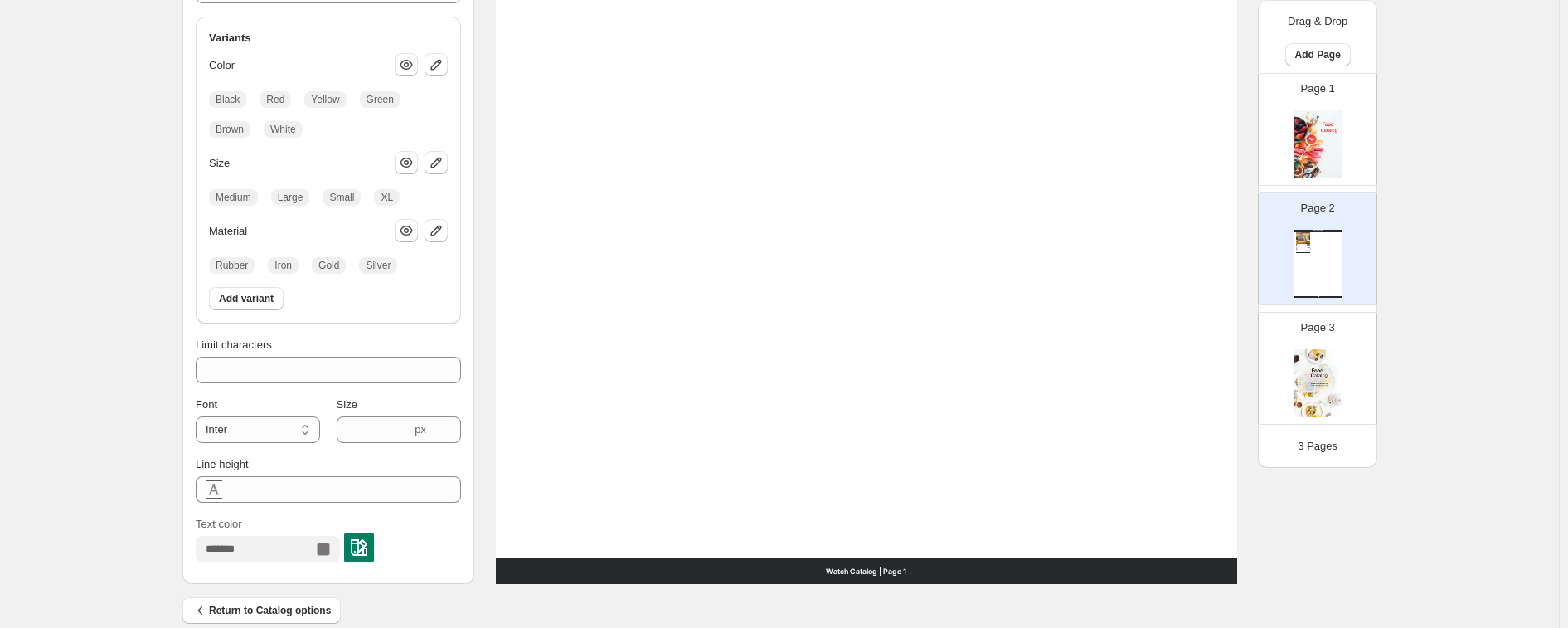 scroll, scrollTop: 637, scrollLeft: 0, axis: vertical 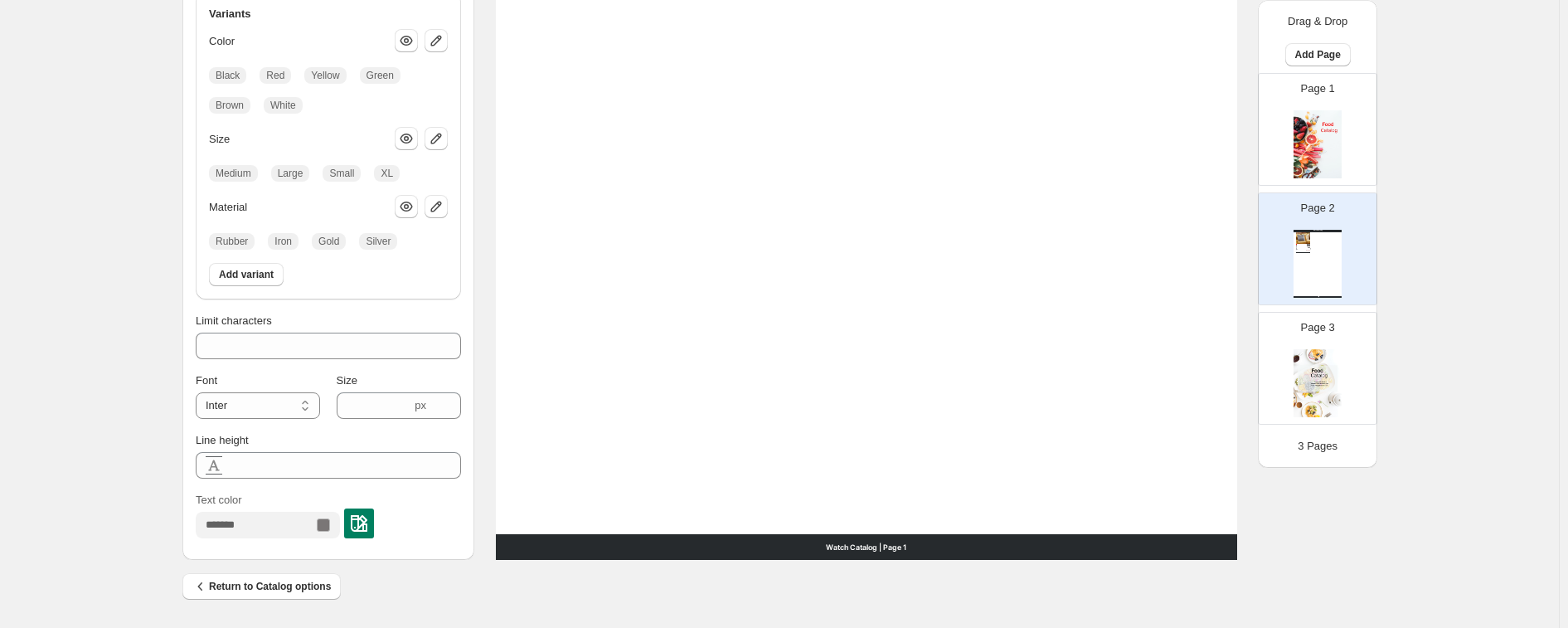 click at bounding box center (359, 523) 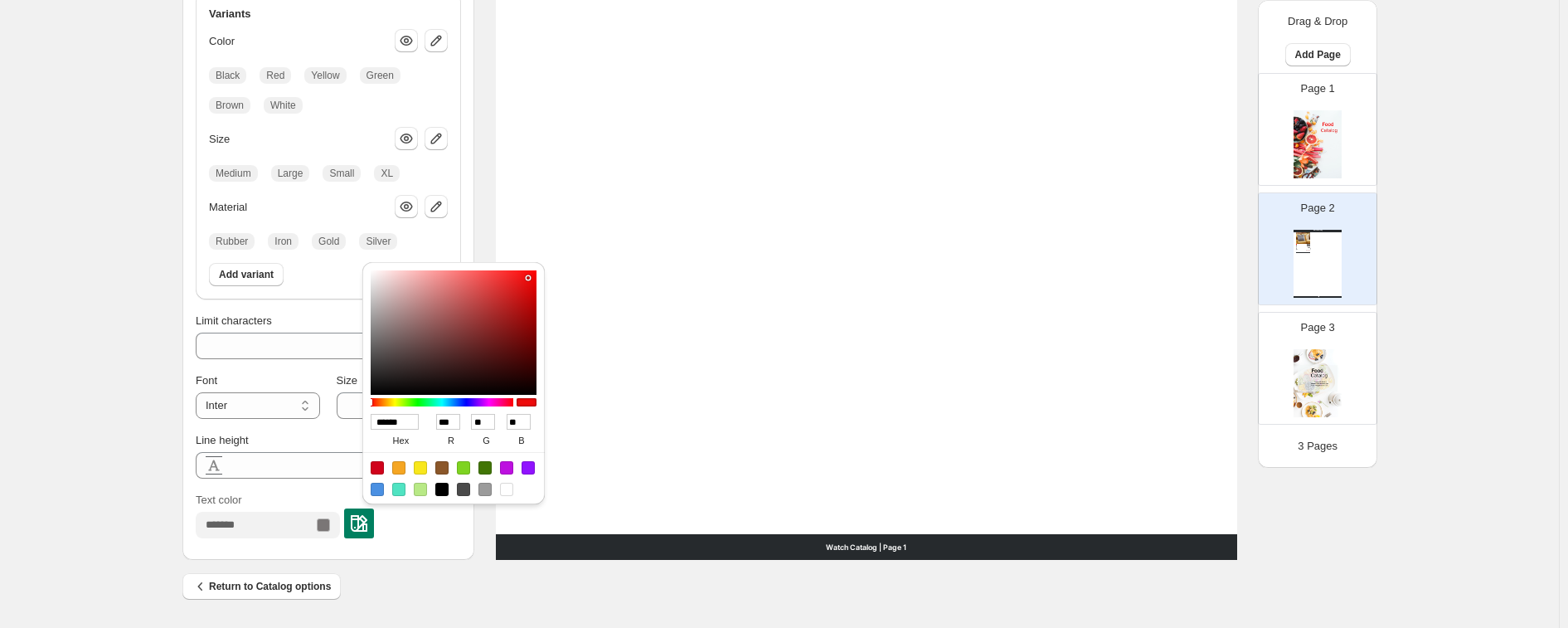 type on "******" 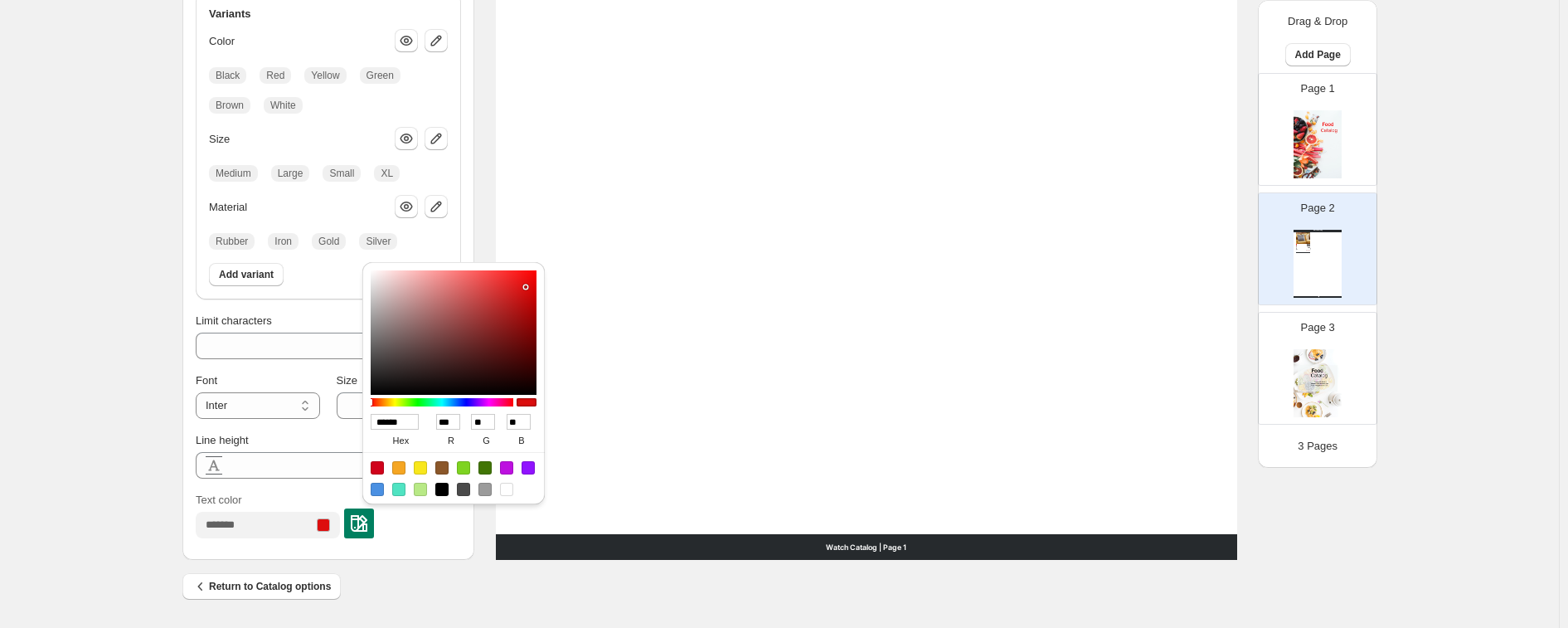 click on "Watch Catalog Cotton Cushion Geometric Pattern 45 x 45 cm Beige and Blue DEWBERRY - Black / Mediu... Lorem ipsum dolor sit amet, onsectetur aradip elit, sed dm ipsum dolor sit amet,
Lorem ipsum dolor sit amet... Black, Red, Yellow, Green, Brown, White Medium, Large, Small, XL Rubber, Iron, Gold, Silver Stock Quantity:  19 SKU:  1234456 Weight:  1 Tags:  Test collection 1, testTag1 Brand:  catalogace-dev Barcode №:  (10) ABC123 (21) 0001 decor $ null $ 49.99 $ 39.99 $ 39.99 BUY NOW Watch Catalog | Page 1" at bounding box center (867, 36) 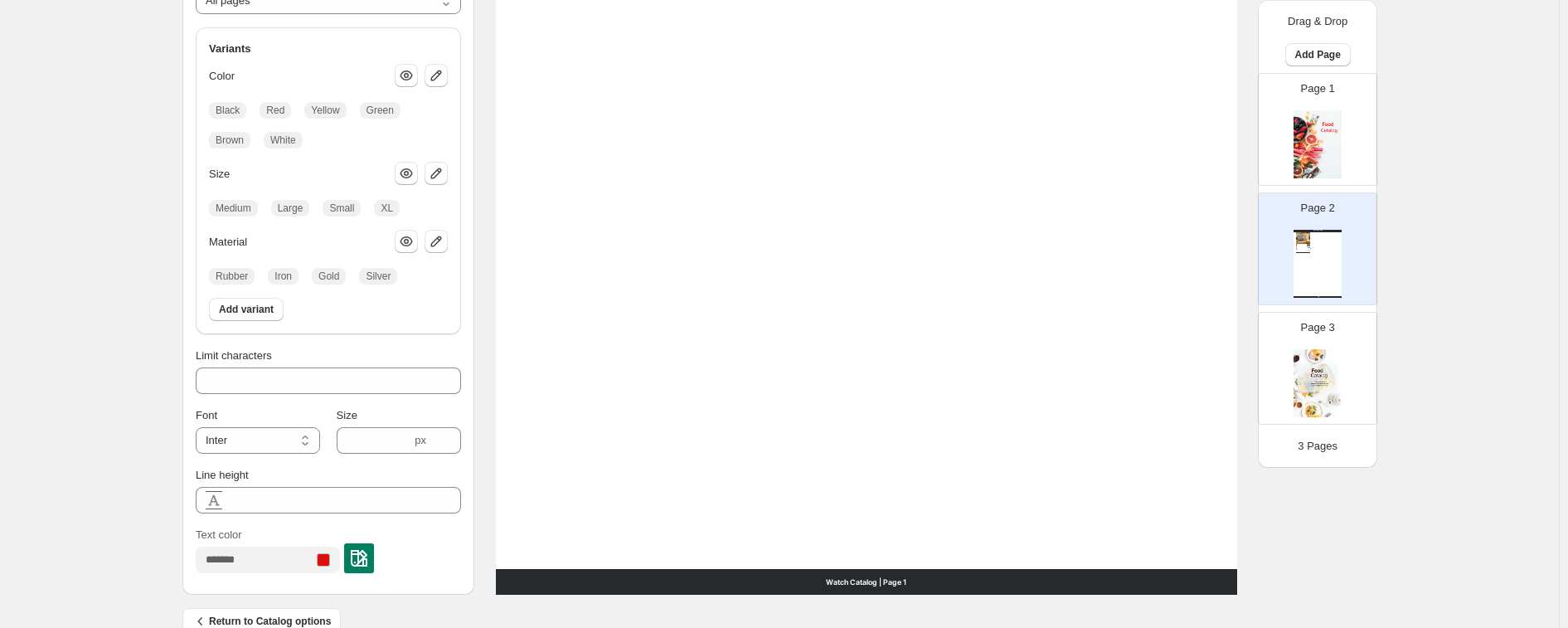 scroll, scrollTop: 222, scrollLeft: 0, axis: vertical 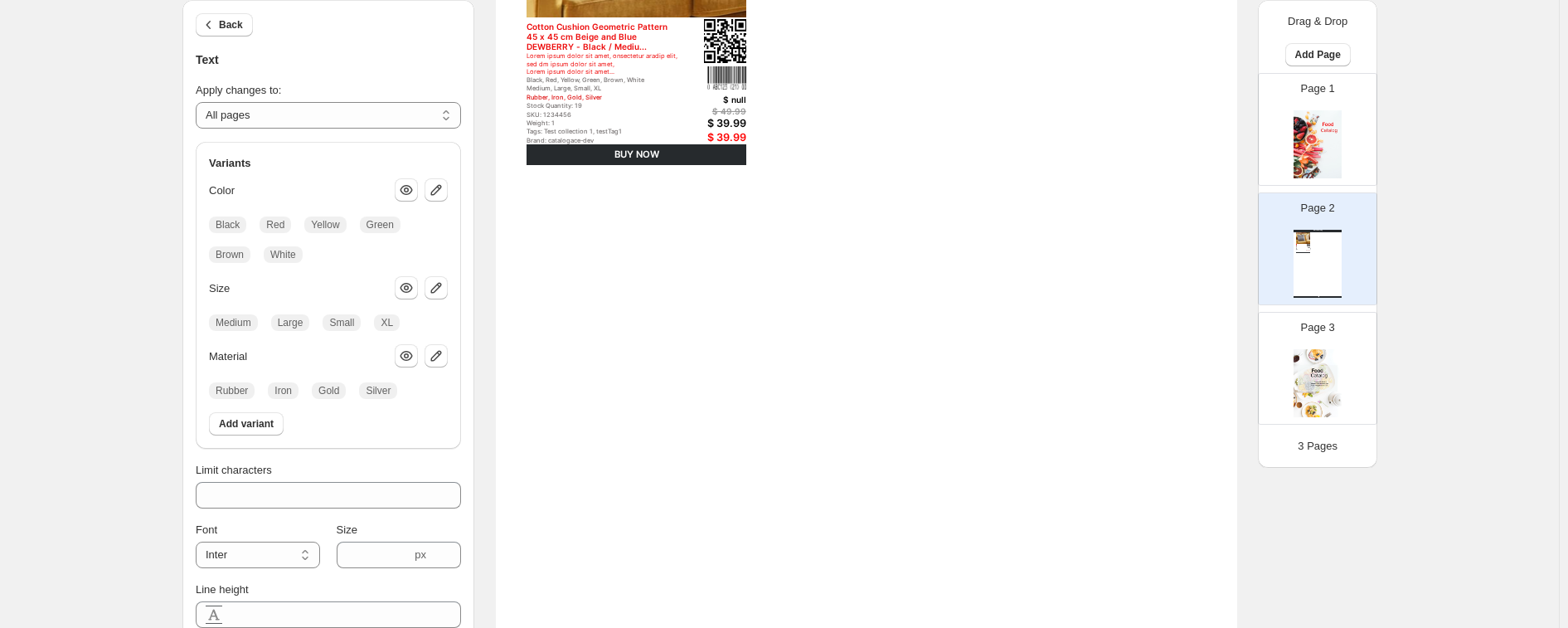 drag, startPoint x: 744, startPoint y: 314, endPoint x: 748, endPoint y: 305, distance: 9.84886 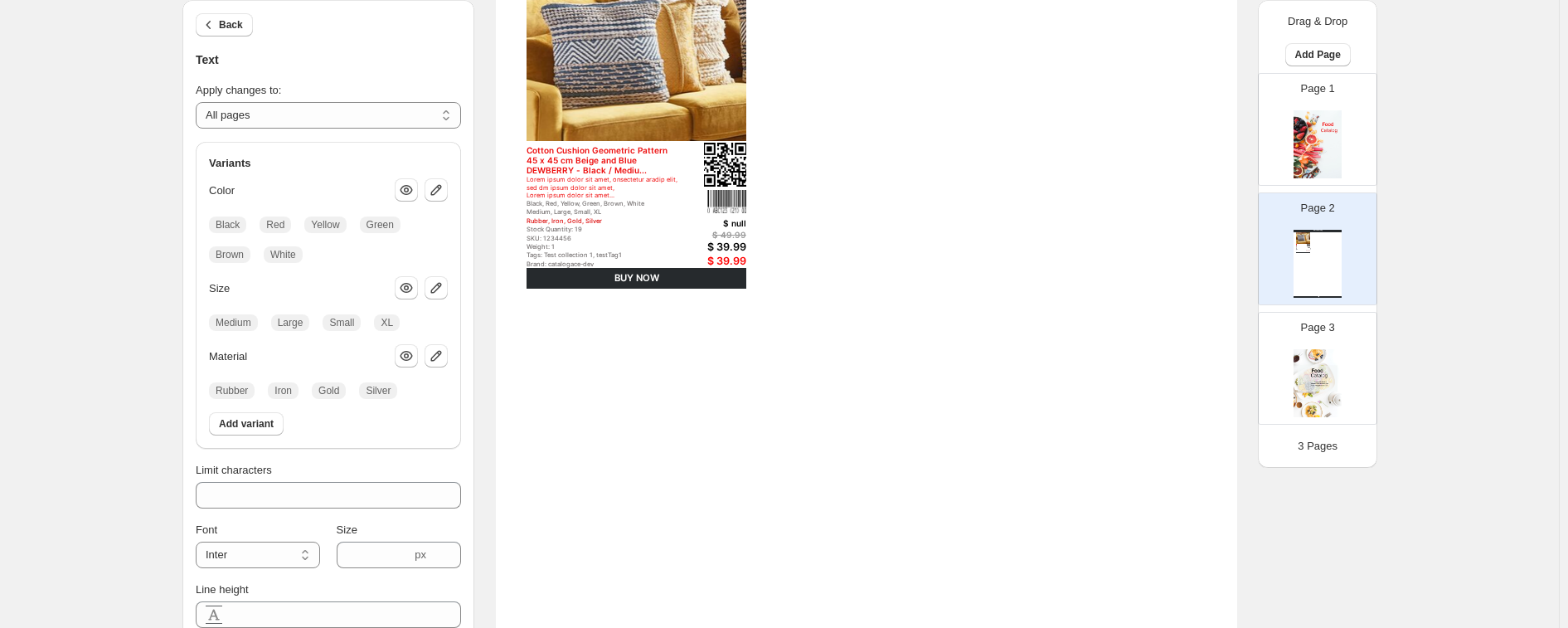 drag, startPoint x: 748, startPoint y: 305, endPoint x: 599, endPoint y: 366, distance: 161.00311 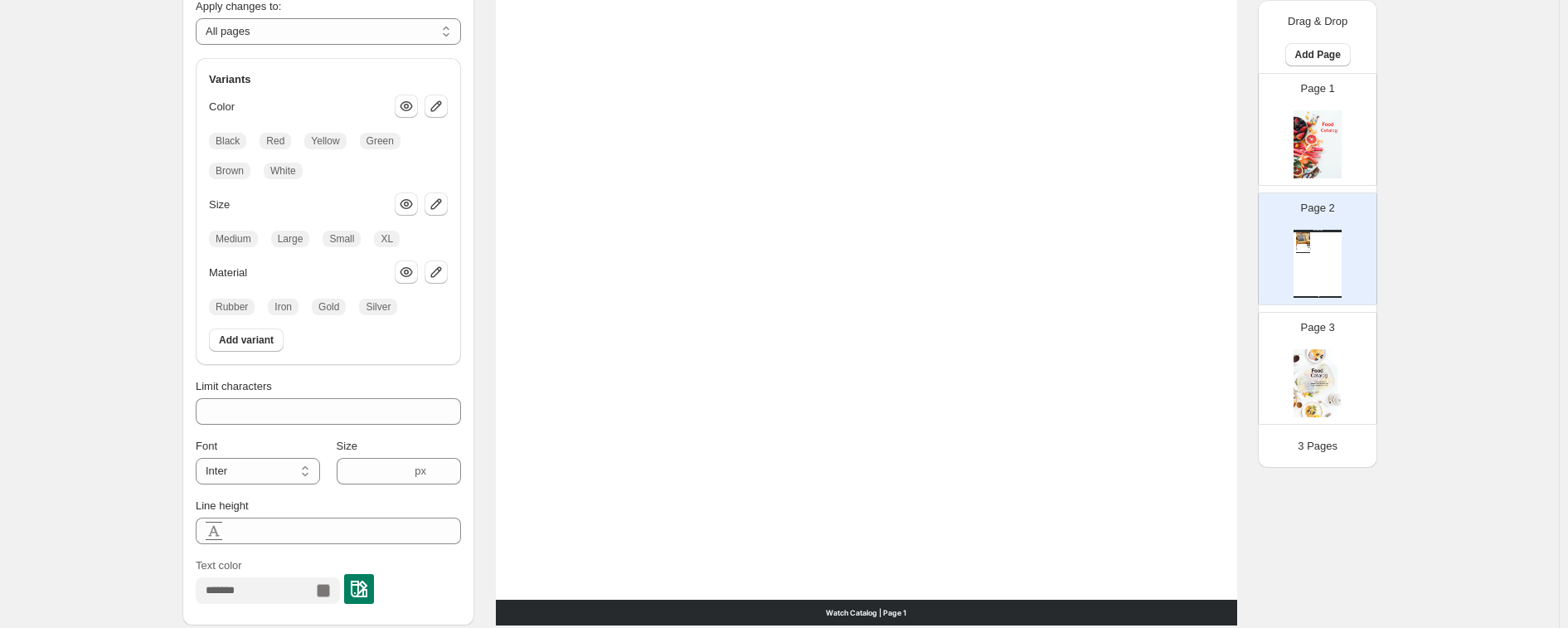 scroll, scrollTop: 637, scrollLeft: 0, axis: vertical 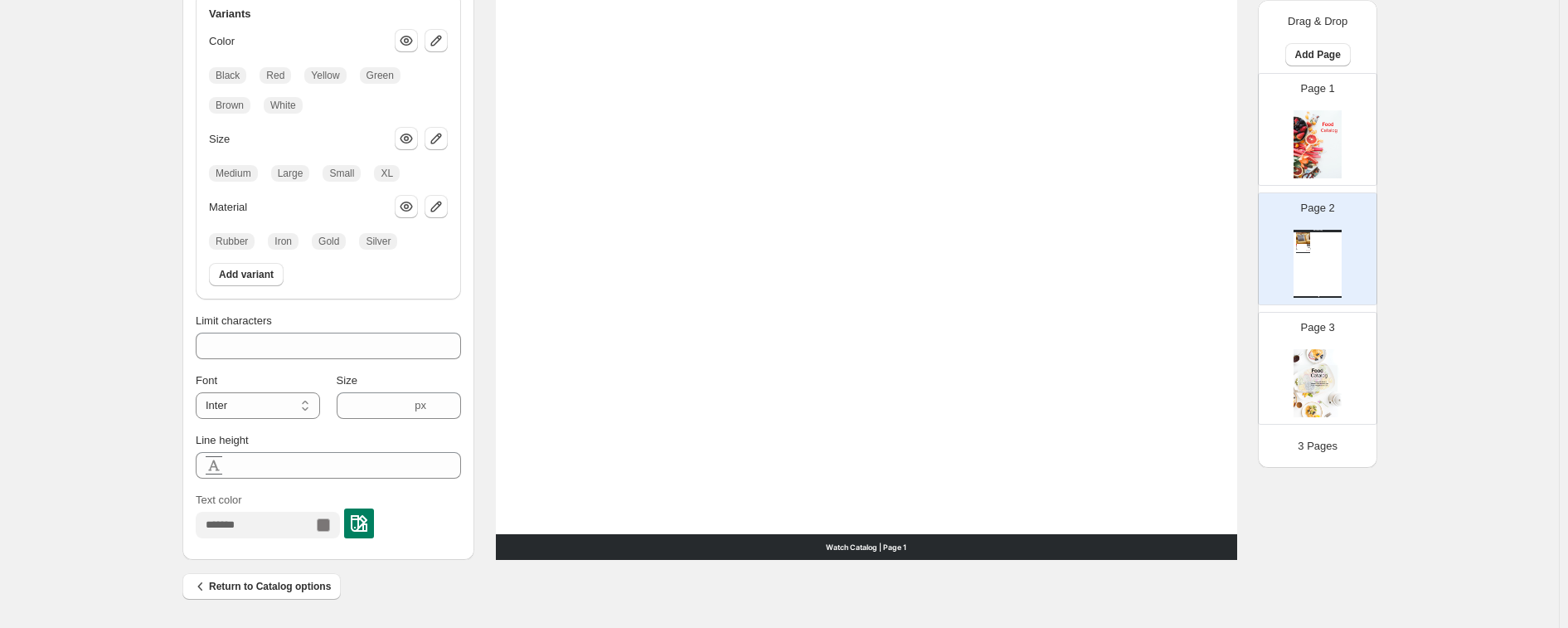 click at bounding box center (359, 523) 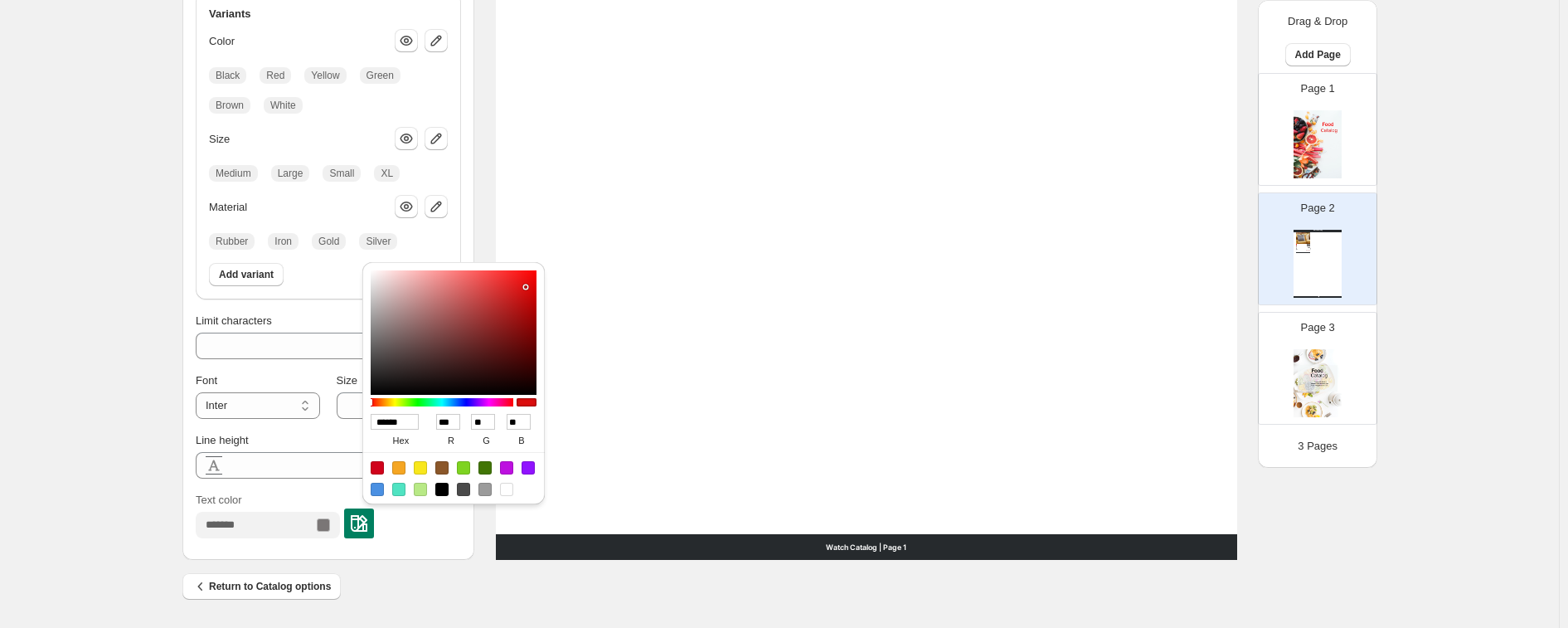 type on "******" 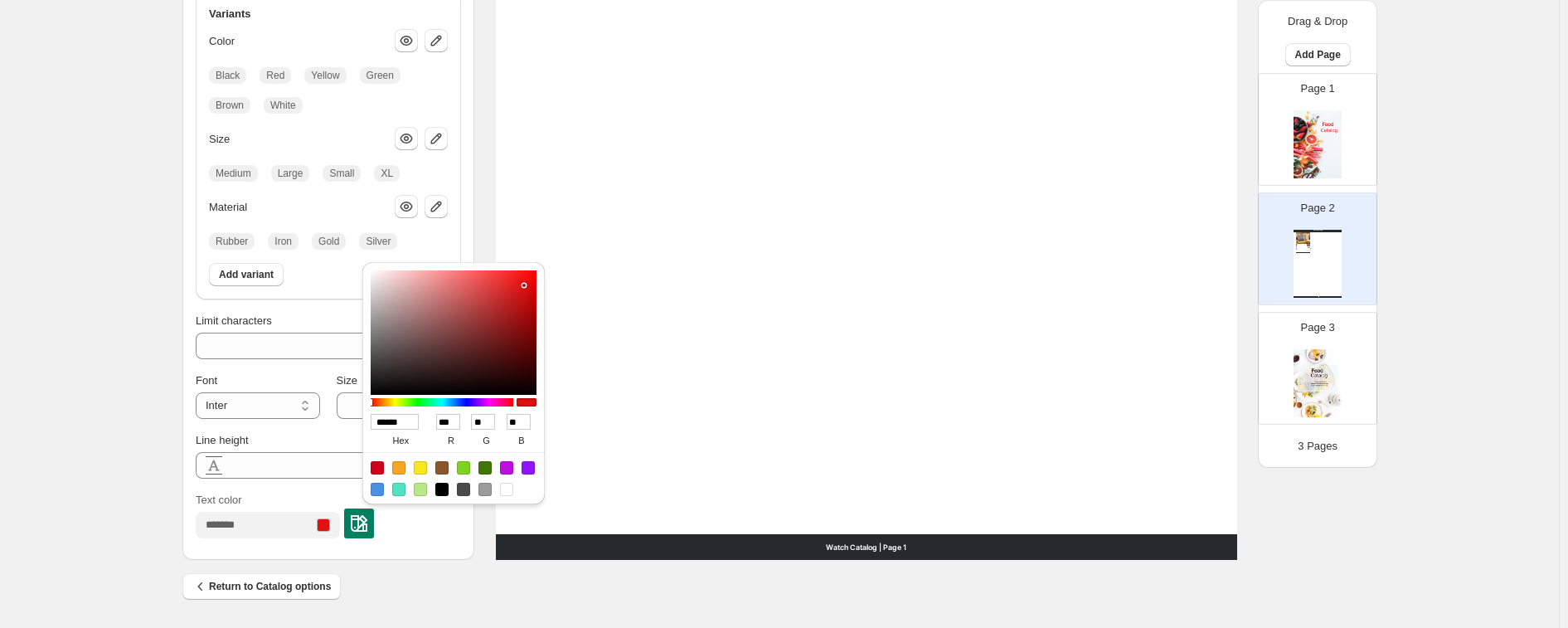 click on "Watch Catalog Cotton Cushion Geometric Pattern 45 x 45 cm Beige and Blue DEWBERRY - Black / Mediu... Lorem ipsum dolor sit amet, onsectetur aradip elit, sed dm ipsum dolor sit amet,
Lorem ipsum dolor sit amet... Black, Red, Yellow, Green, Brown, White Medium, Large, Small, XL Rubber, Iron, Gold, Silver Stock Quantity:  19 SKU:  1234456 Weight:  1 Tags:  Test collection 1, testTag1 Brand:  catalogace-dev Barcode №:  (10) ABC123 (21) 0001 decor $ null $ 49.99 $ 39.99 $ 39.99 BUY NOW Watch Catalog | Page 1" at bounding box center (867, 36) 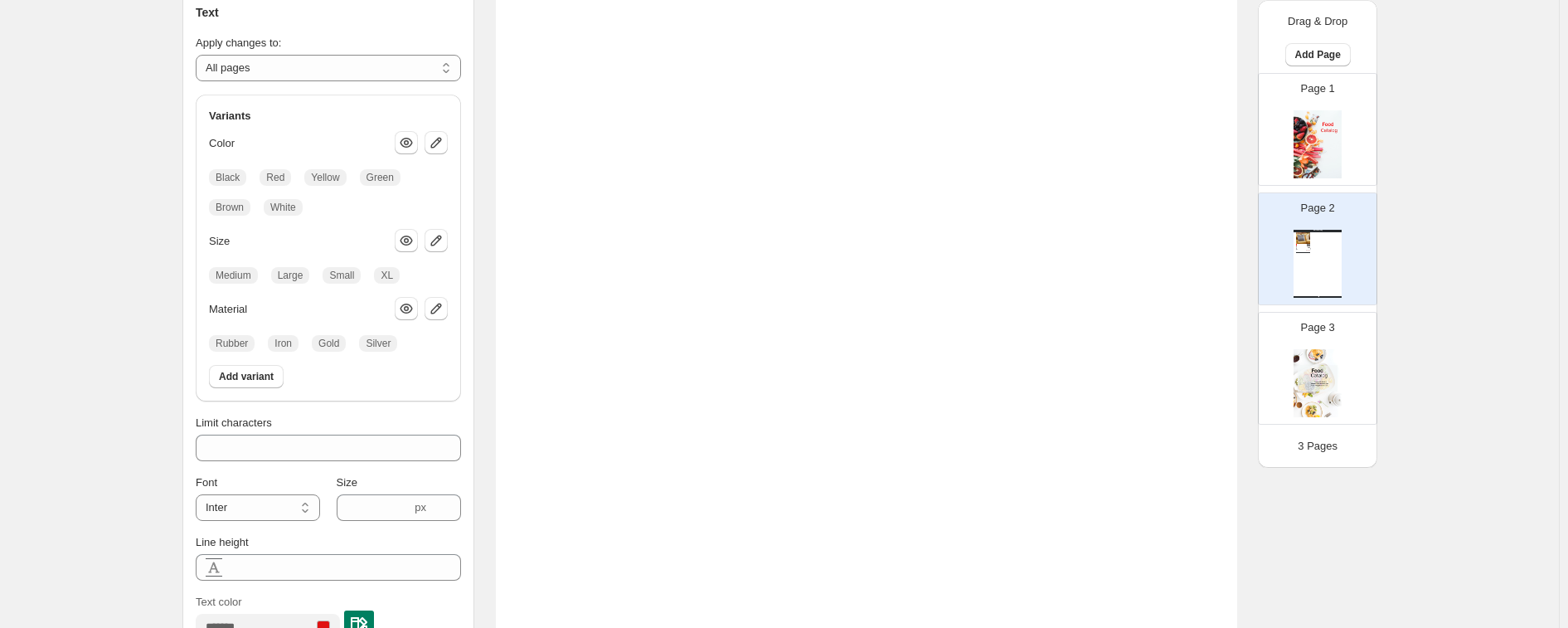 scroll, scrollTop: 326, scrollLeft: 0, axis: vertical 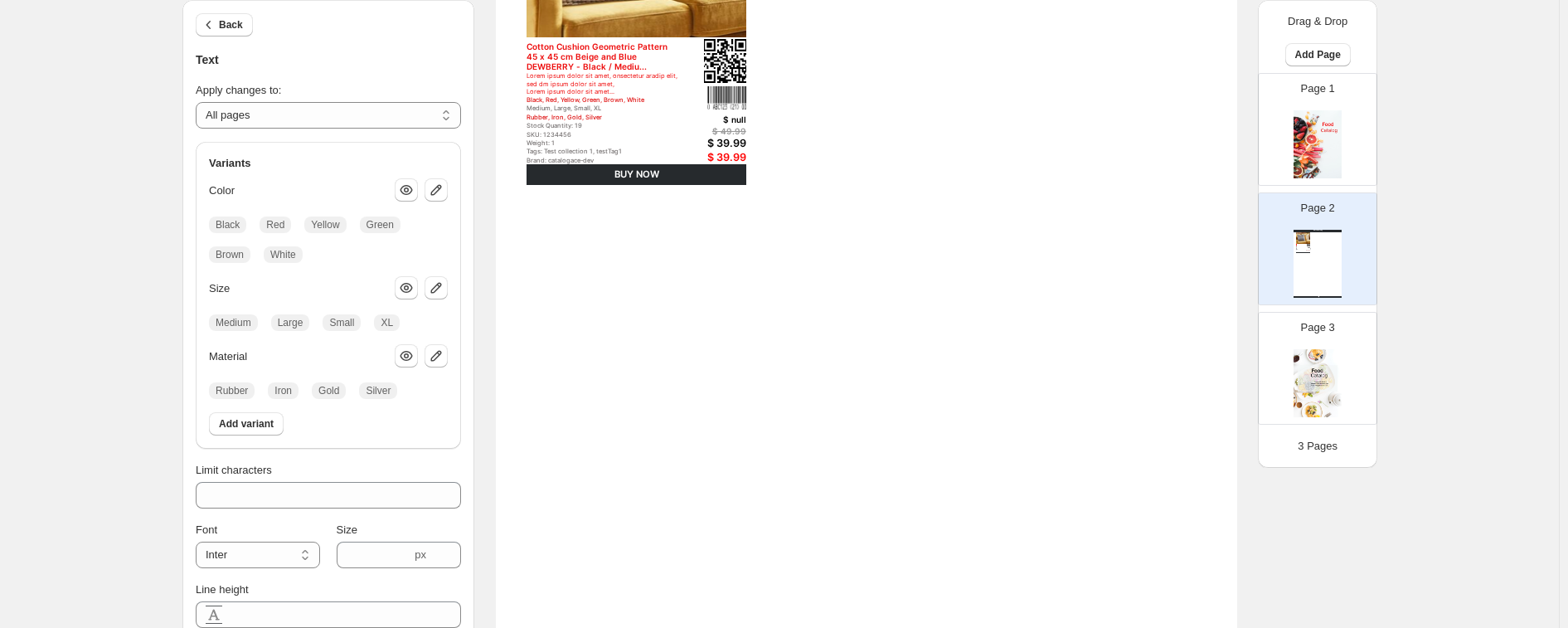 click on "Medium, Large, Small, XL" at bounding box center [602, 108] 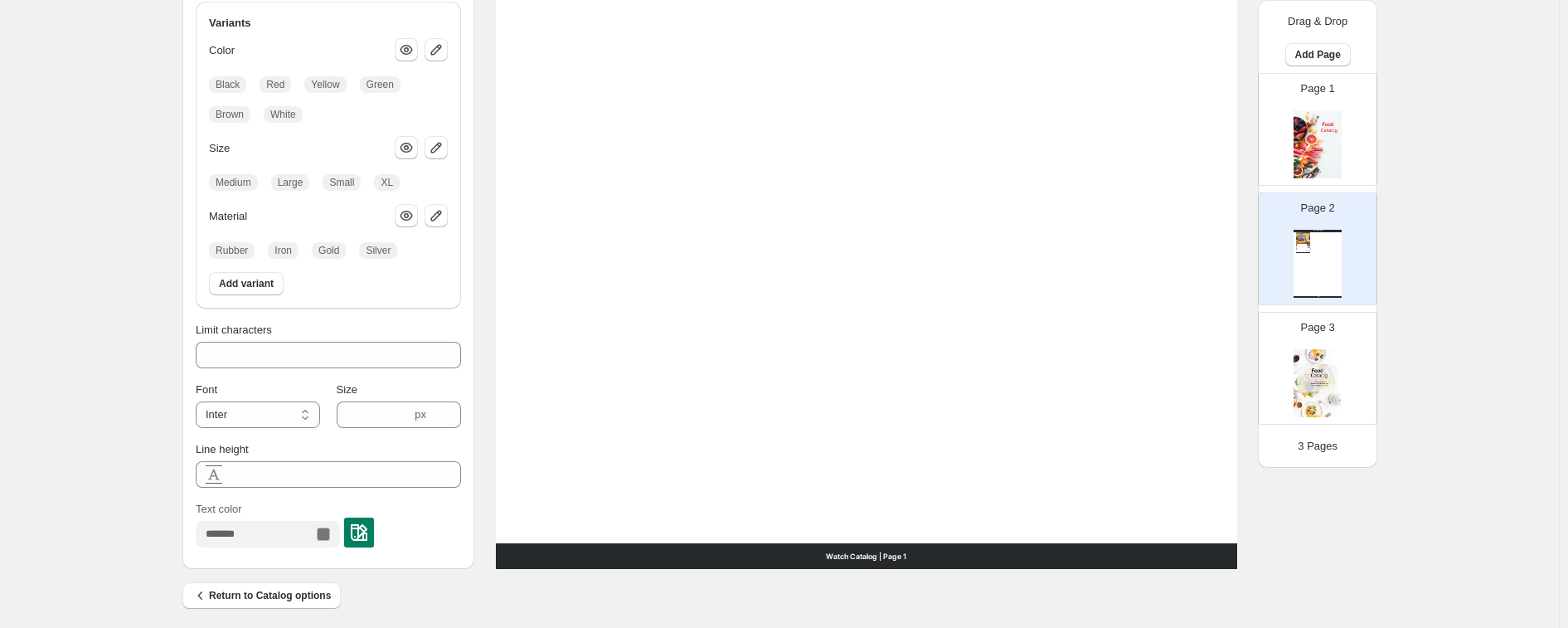 scroll, scrollTop: 637, scrollLeft: 0, axis: vertical 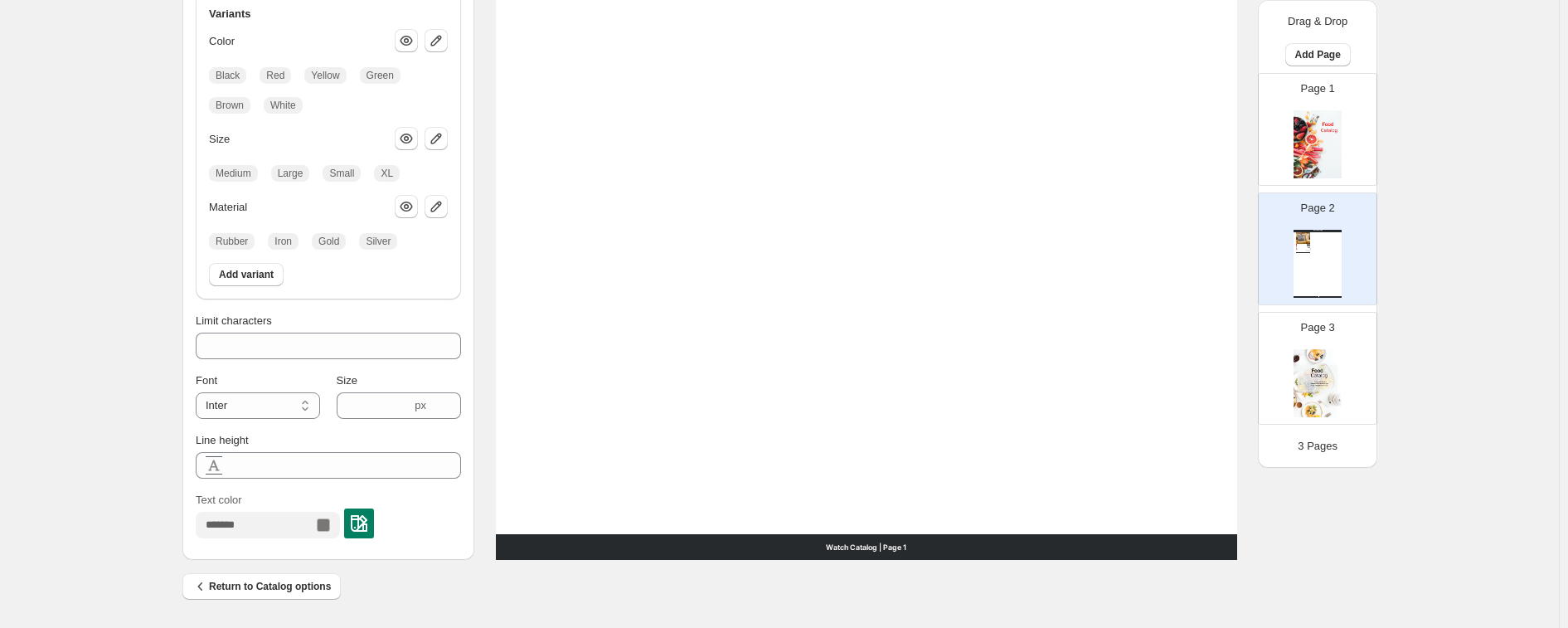 click at bounding box center [359, 523] 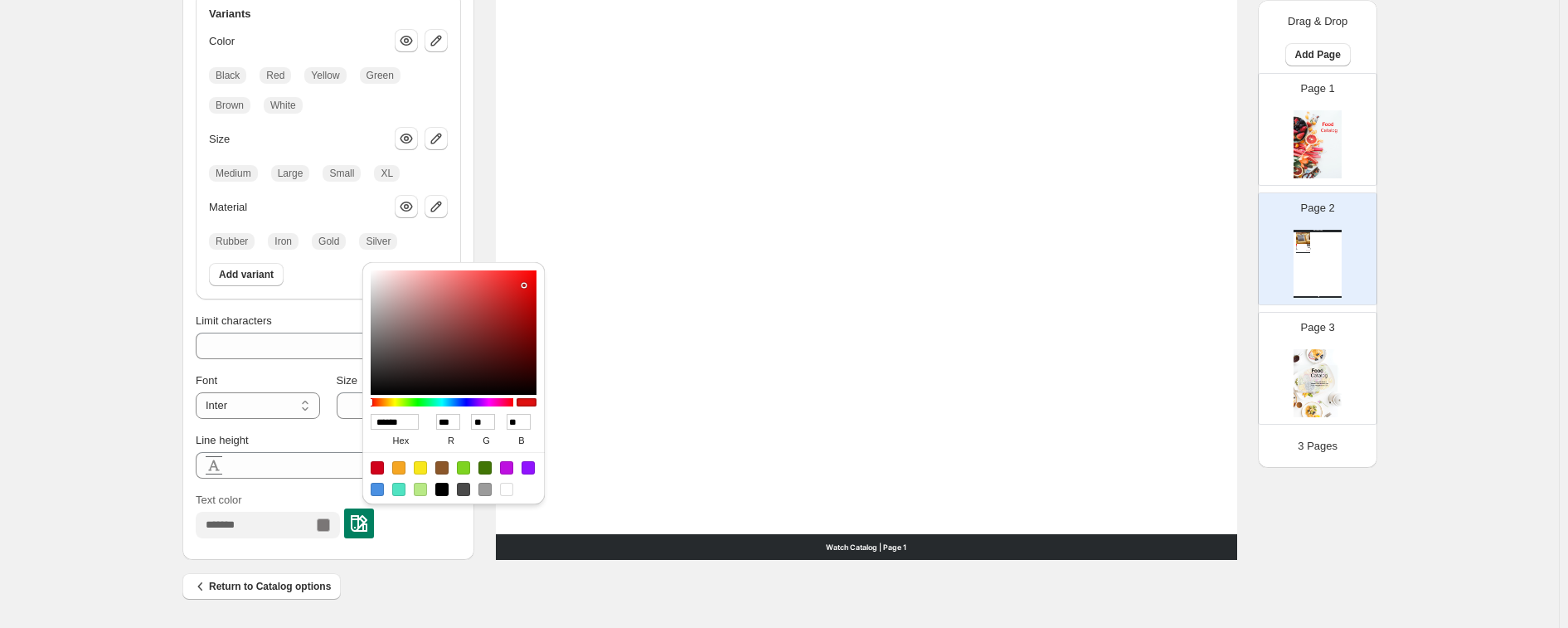 type on "******" 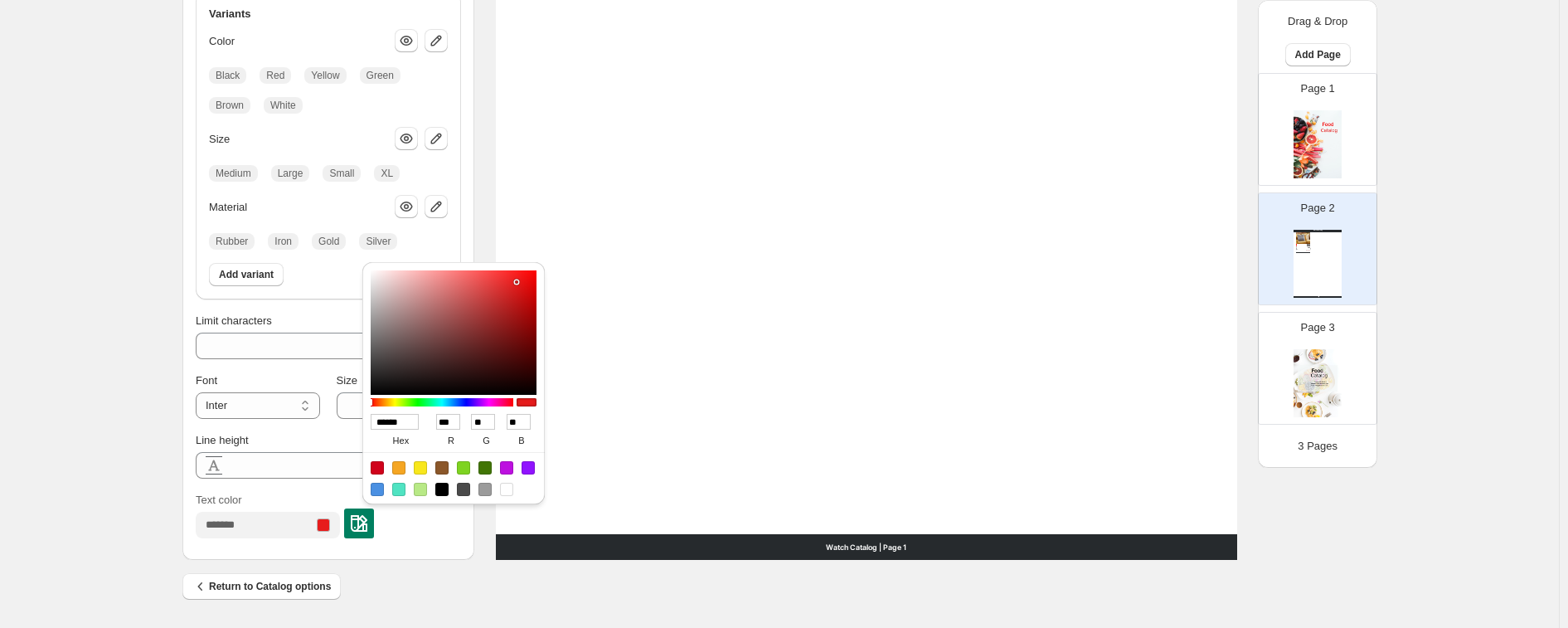 drag, startPoint x: 920, startPoint y: 307, endPoint x: 803, endPoint y: 348, distance: 123.9758 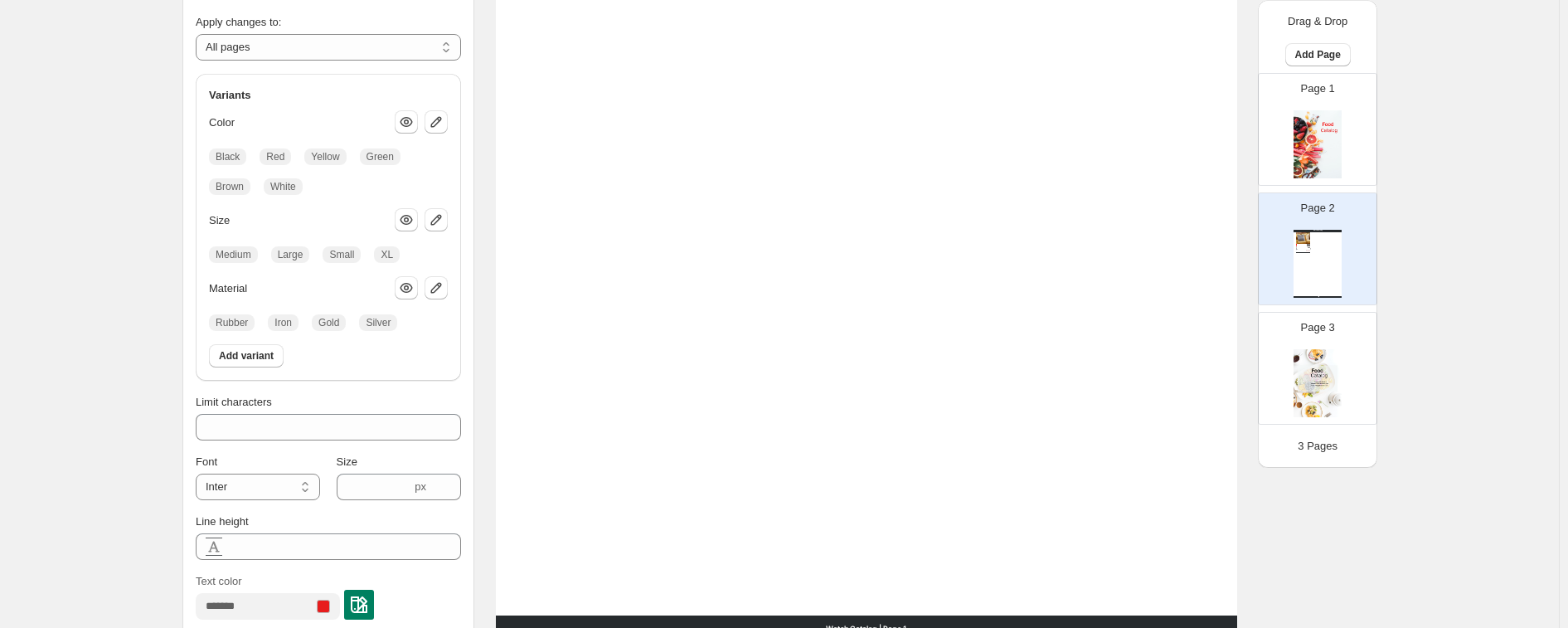 scroll, scrollTop: 326, scrollLeft: 0, axis: vertical 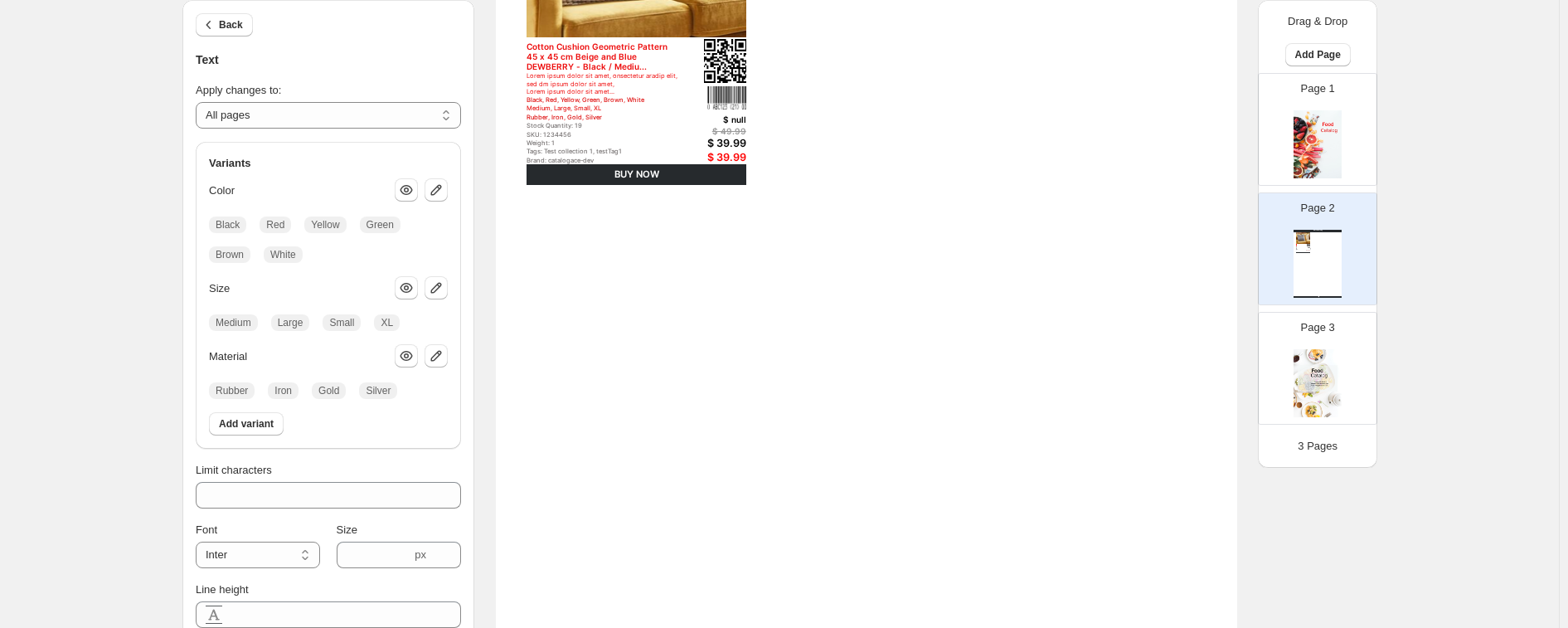 click on "Stock Quantity:  19" at bounding box center [602, 125] 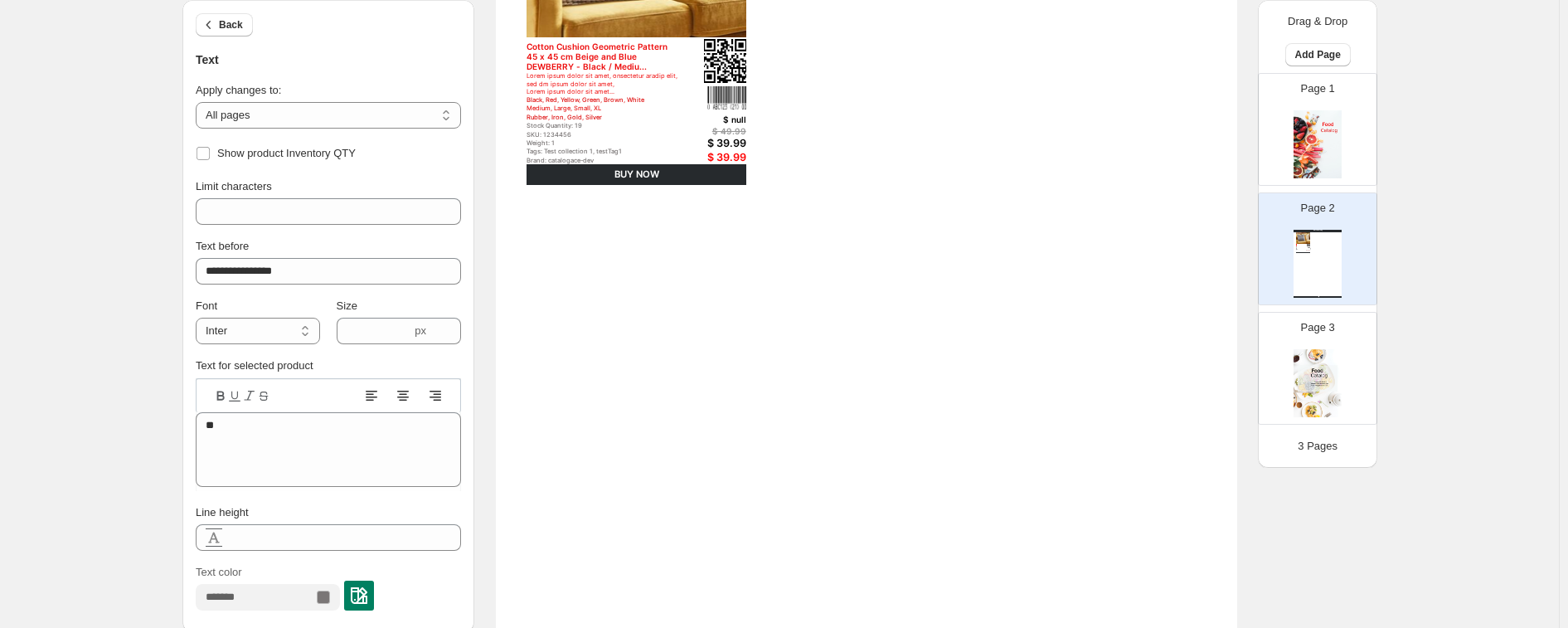 click at bounding box center [359, 596] 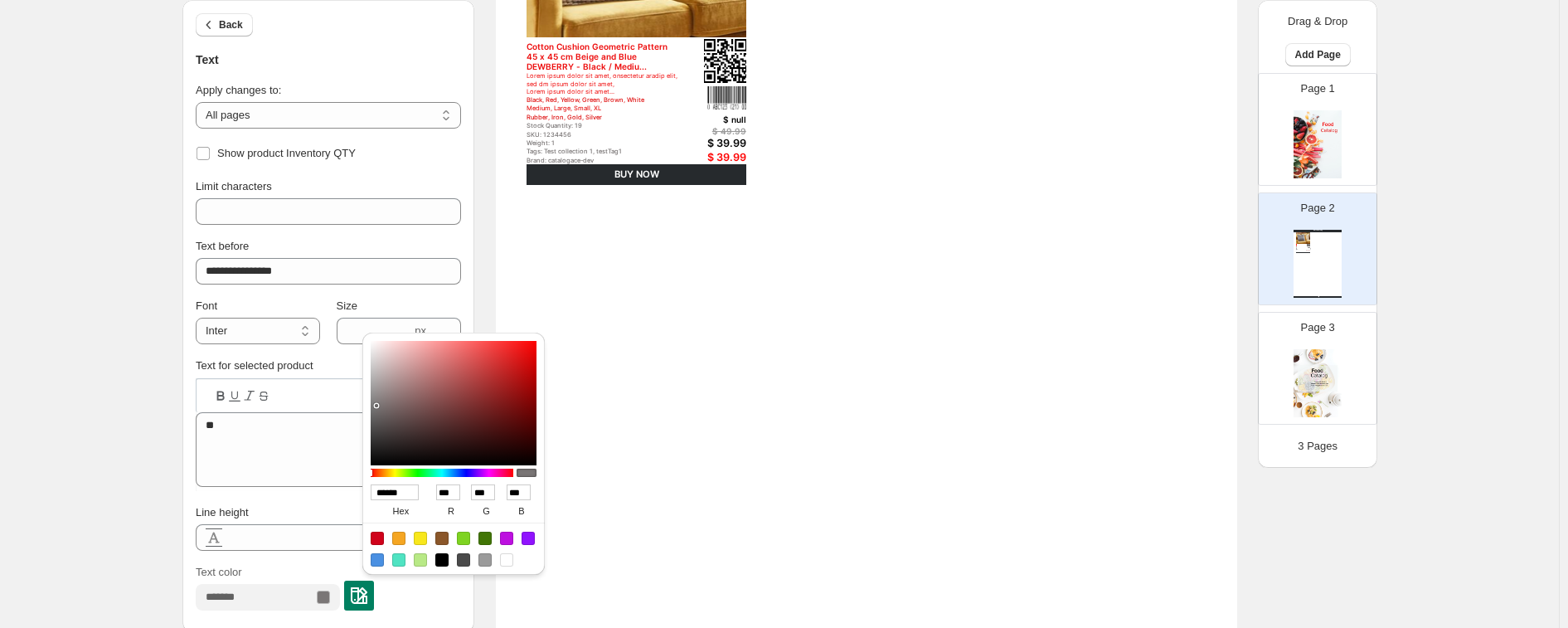 type on "******" 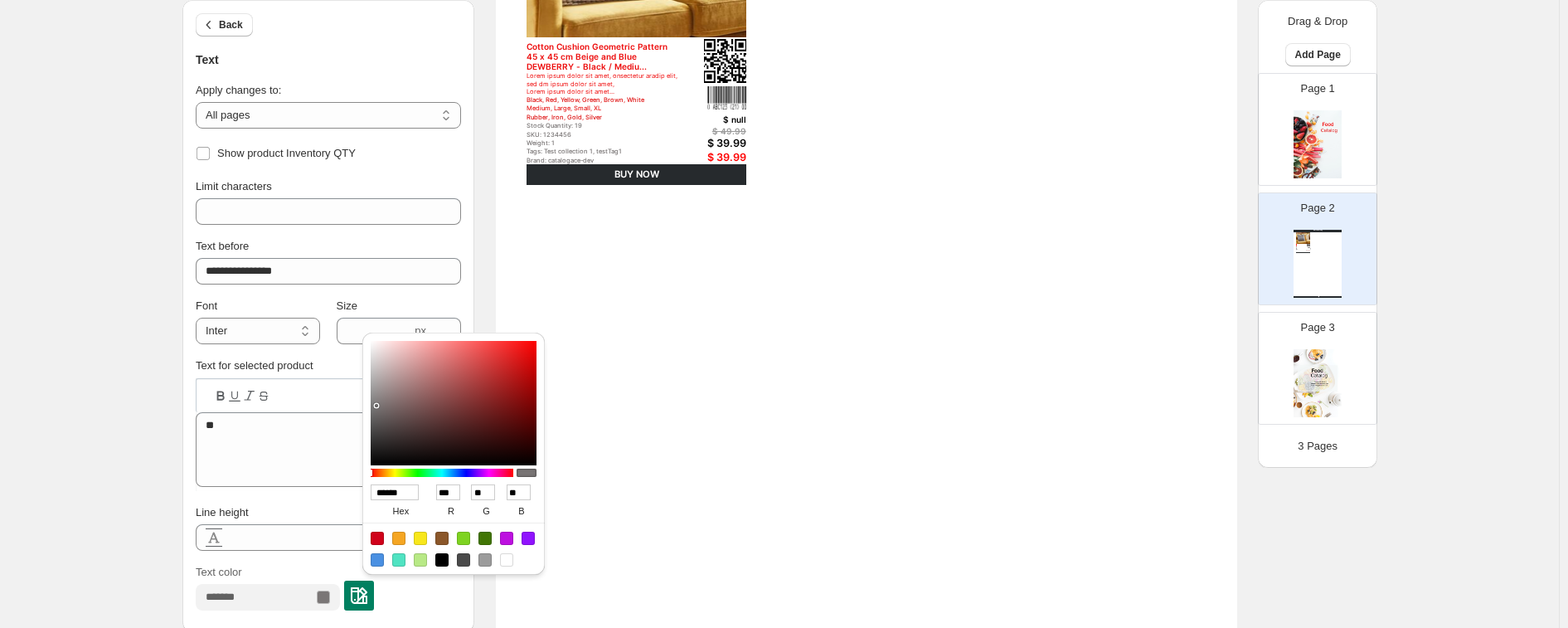 click at bounding box center [454, 403] 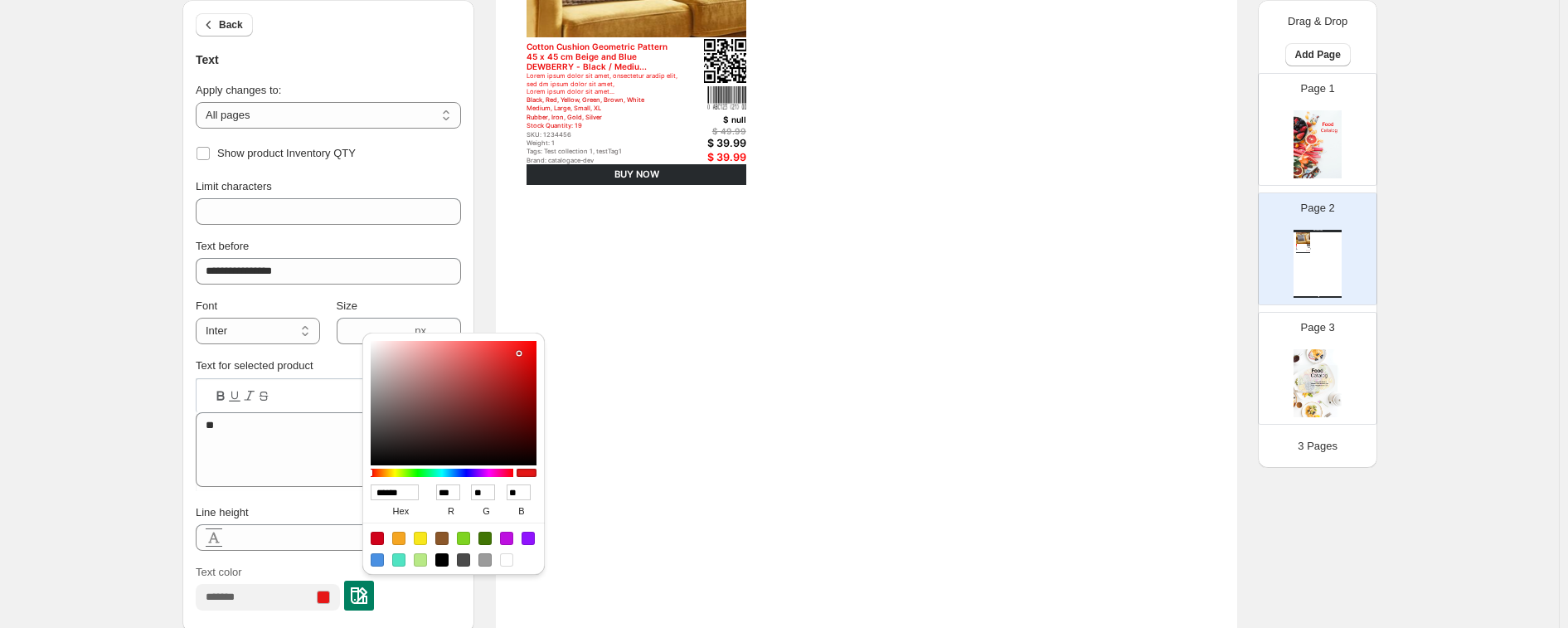 click on "Watch Catalog Cotton Cushion Geometric Pattern 45 x 45 cm Beige and Blue DEWBERRY - Black / Mediu... Lorem ipsum dolor sit amet, onsectetur aradip elit, sed dm ipsum dolor sit amet,
Lorem ipsum dolor sit amet... Black, Red, Yellow, Green, Brown, White Medium, Large, Small, XL Rubber, Iron, Gold, Silver Stock Quantity:  19 SKU:  1234456 Weight:  1 Tags:  Test collection 1, testTag1 Brand:  catalogace-dev Barcode №:  (10) ABC123 (21) 0001 decor $ null $ 49.99 $ 39.99 $ 39.99 BUY NOW Watch Catalog | Page 1" at bounding box center (867, 347) 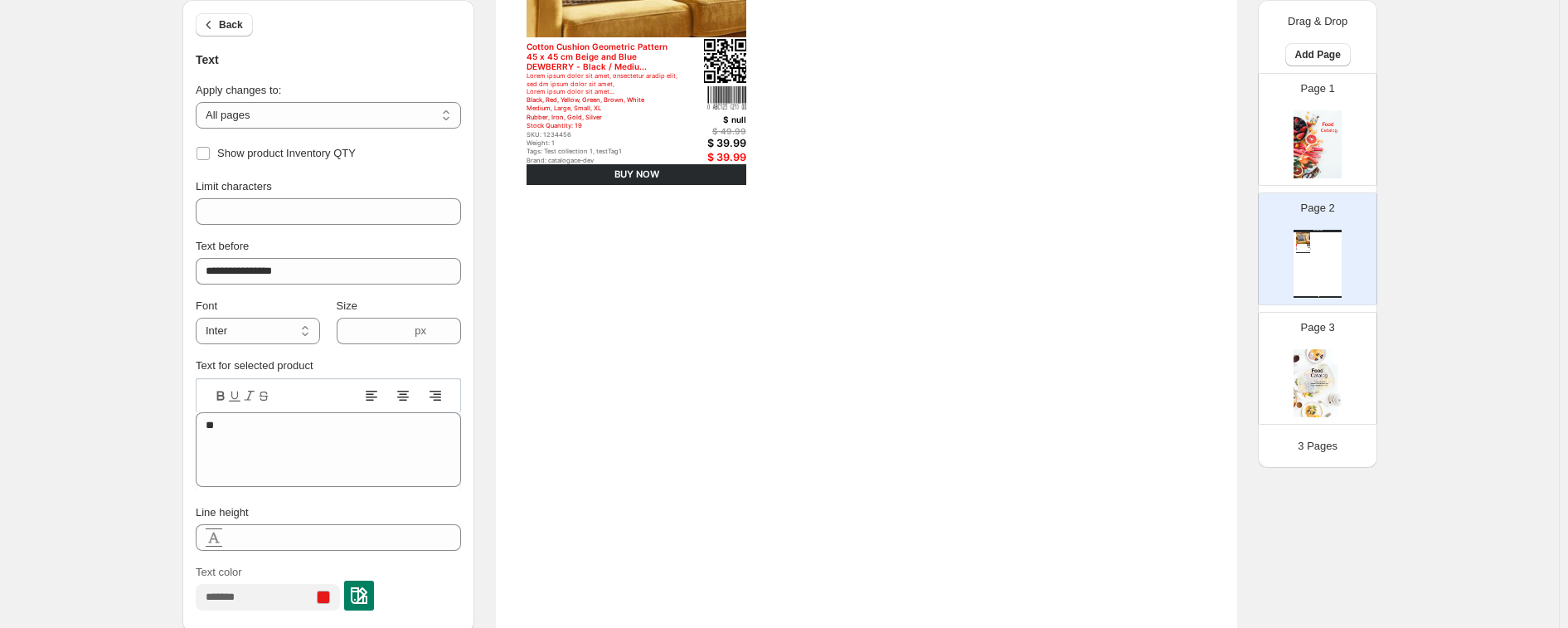 click on "SKU:  1234456" at bounding box center (602, 134) 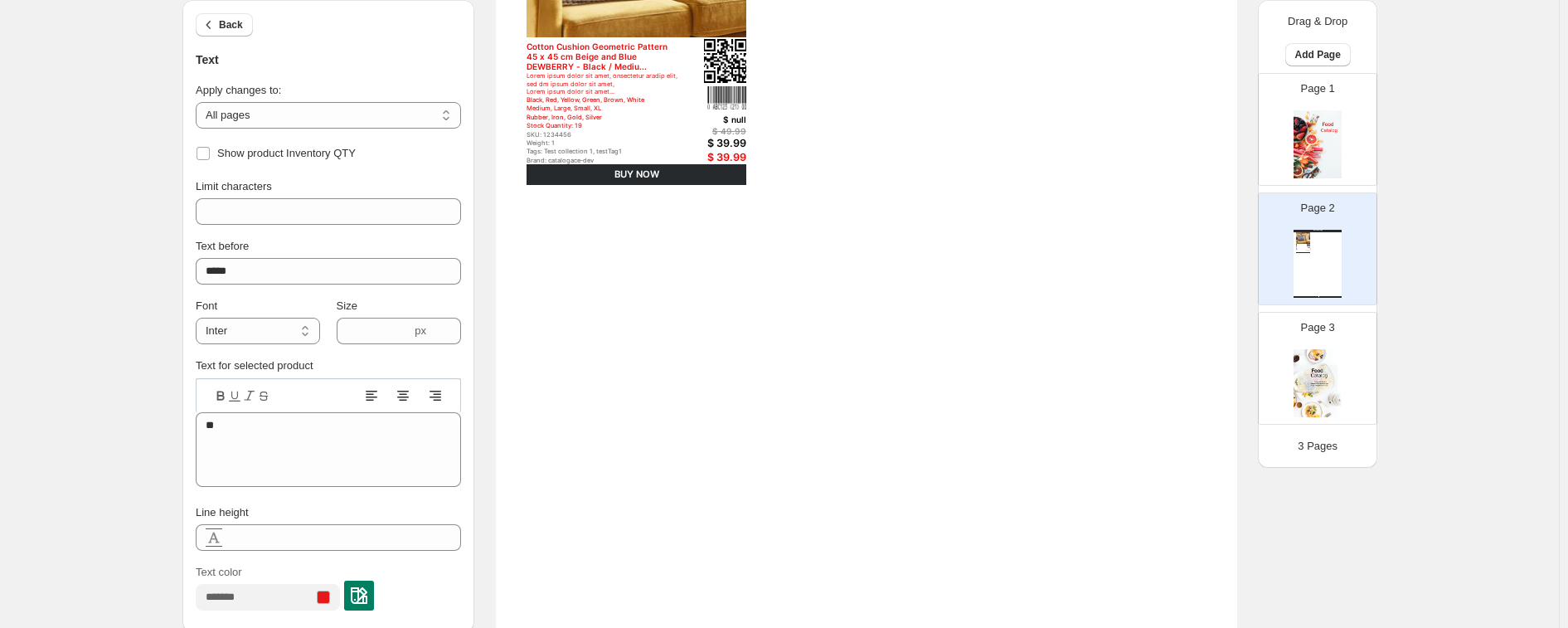 type on "*******" 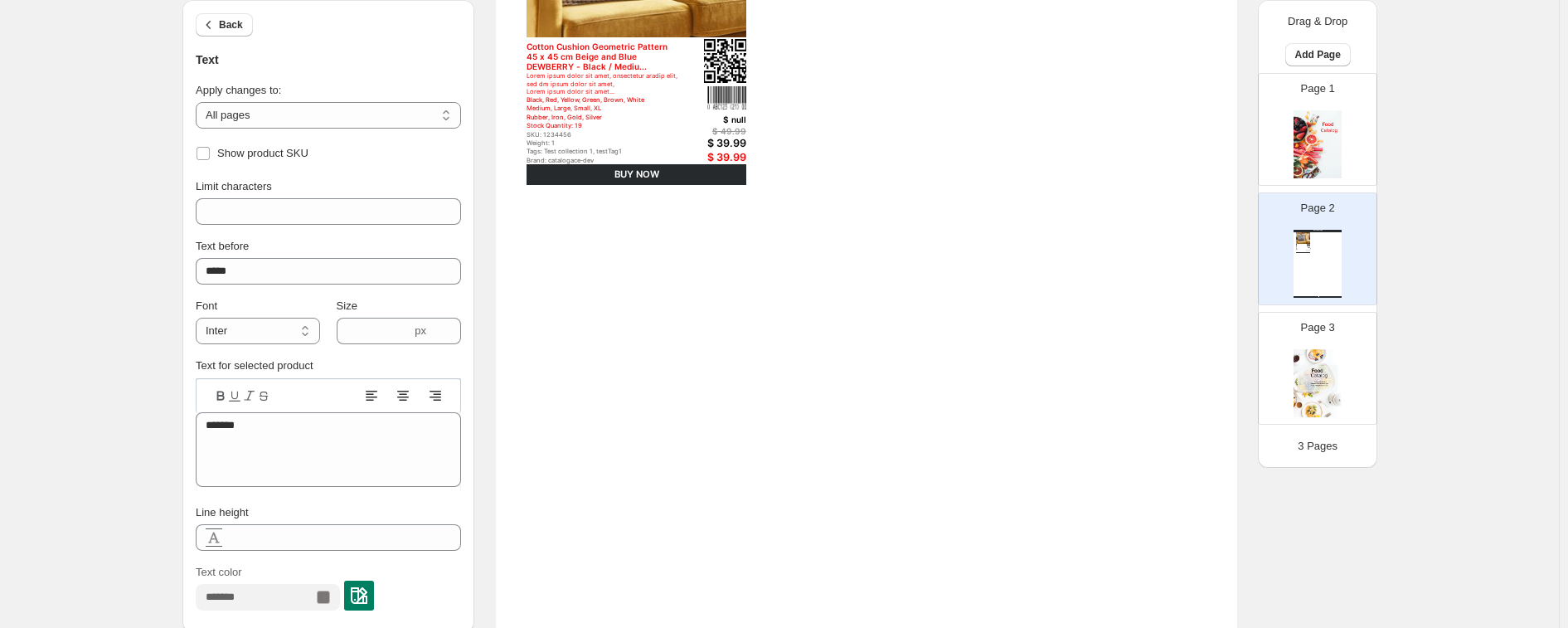 click at bounding box center (359, 596) 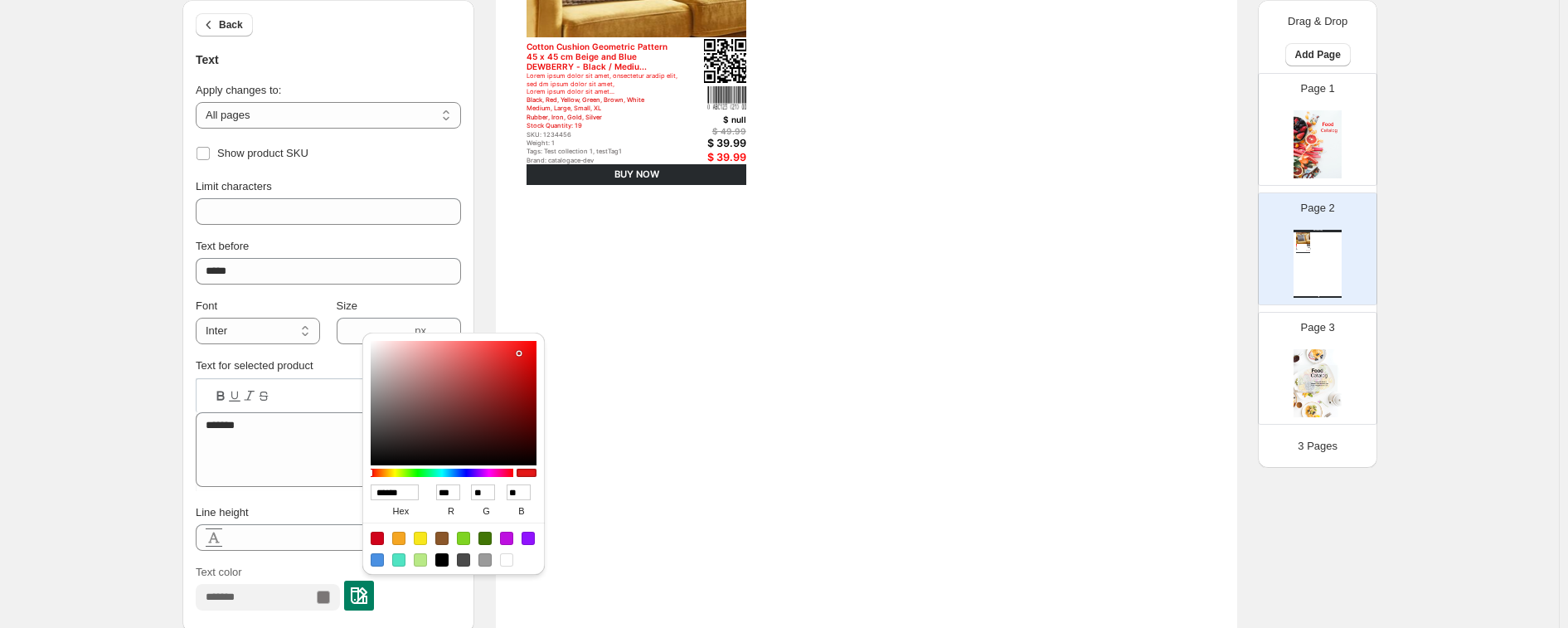 type on "******" 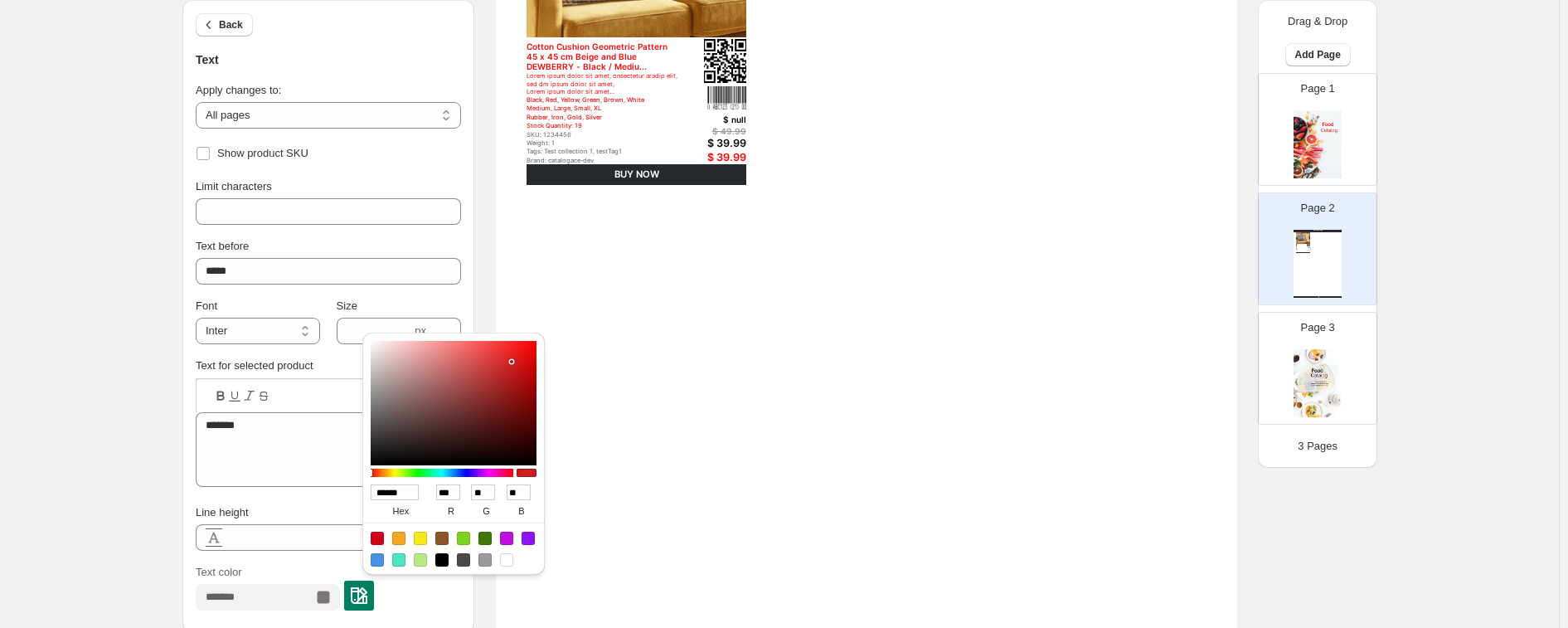 click at bounding box center [454, 403] 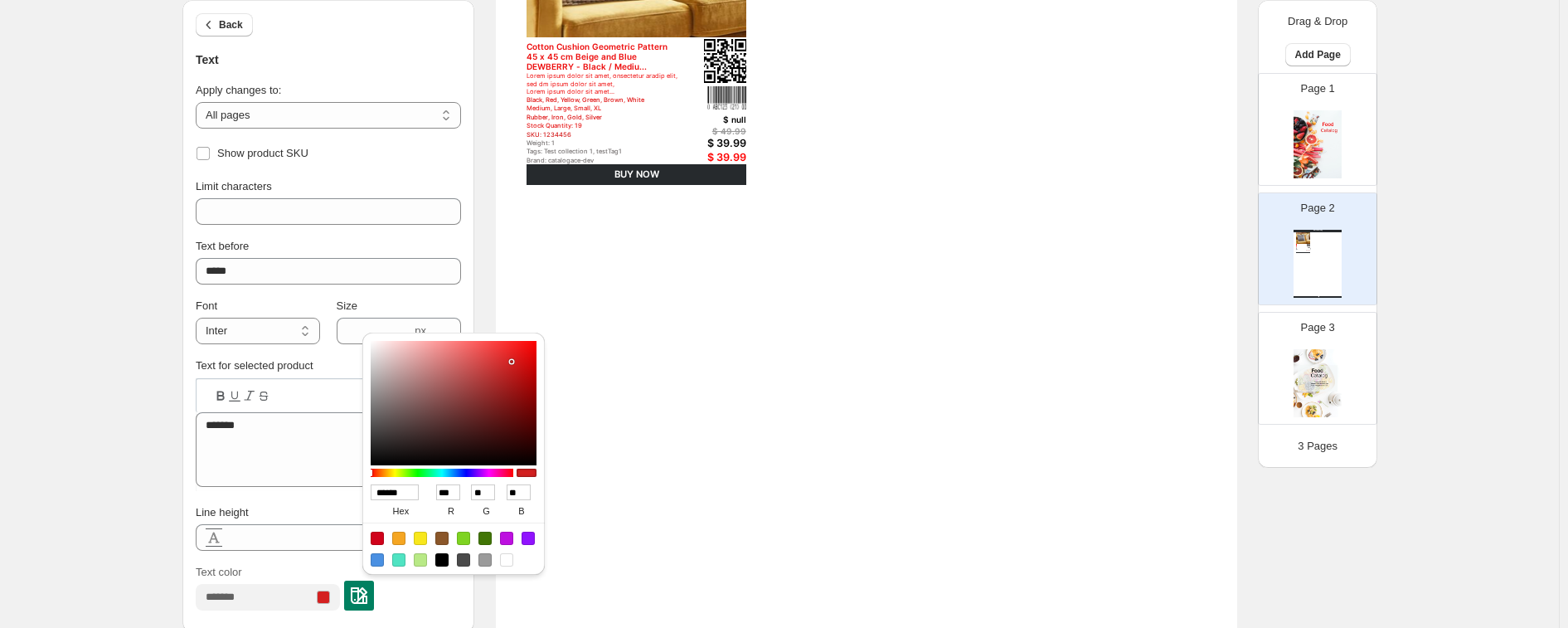 click on "Watch Catalog Cotton Cushion Geometric Pattern 45 x 45 cm Beige and Blue DEWBERRY - Black / Mediu... Lorem ipsum dolor sit amet, onsectetur aradip elit, sed dm ipsum dolor sit amet,
Lorem ipsum dolor sit amet... Black, Red, Yellow, Green, Brown, White Medium, Large, Small, XL Rubber, Iron, Gold, Silver Stock Quantity:  19 SKU:  1234456 Weight:  1 Tags:  Test collection 1, testTag1 Brand:  catalogace-dev Barcode №:  (10) ABC123 (21) 0001 decor $ null $ 49.99 $ 39.99 $ 39.99 BUY NOW Watch Catalog | Page 1" at bounding box center (867, 347) 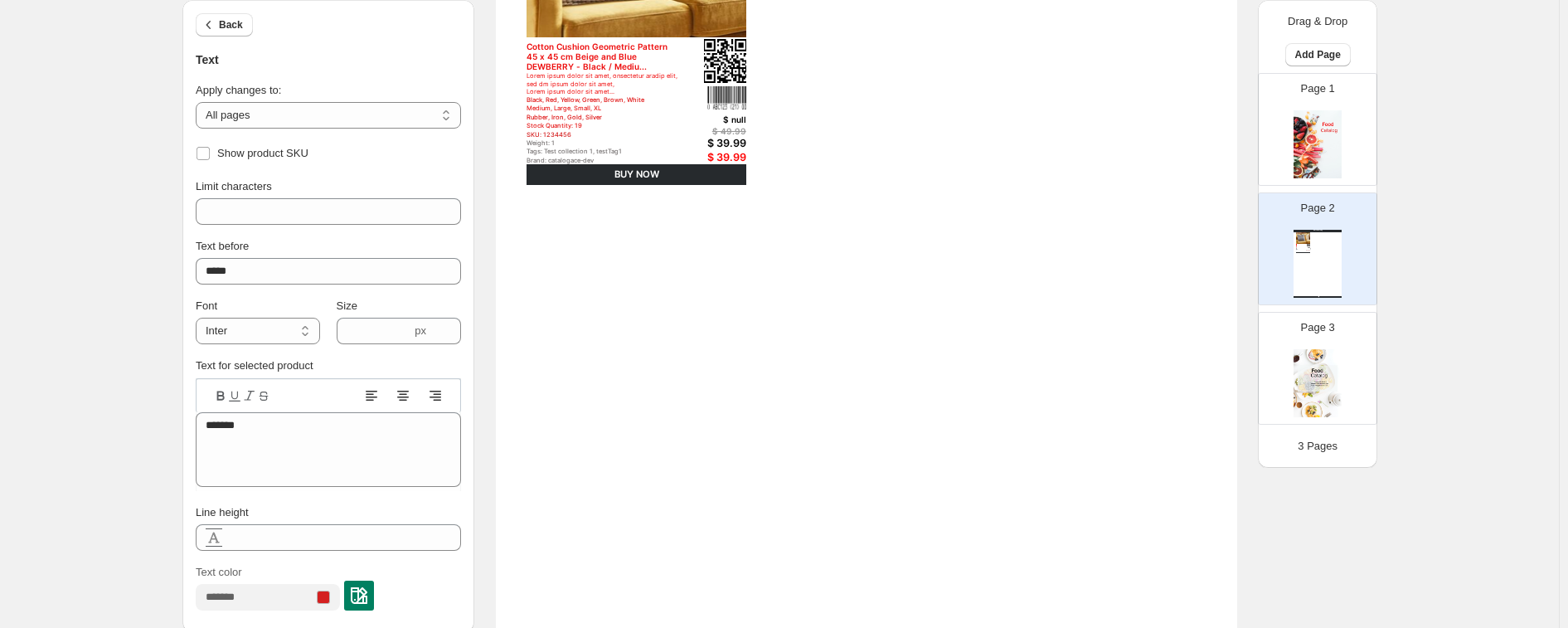 click on "Weight:  1" at bounding box center (602, 143) 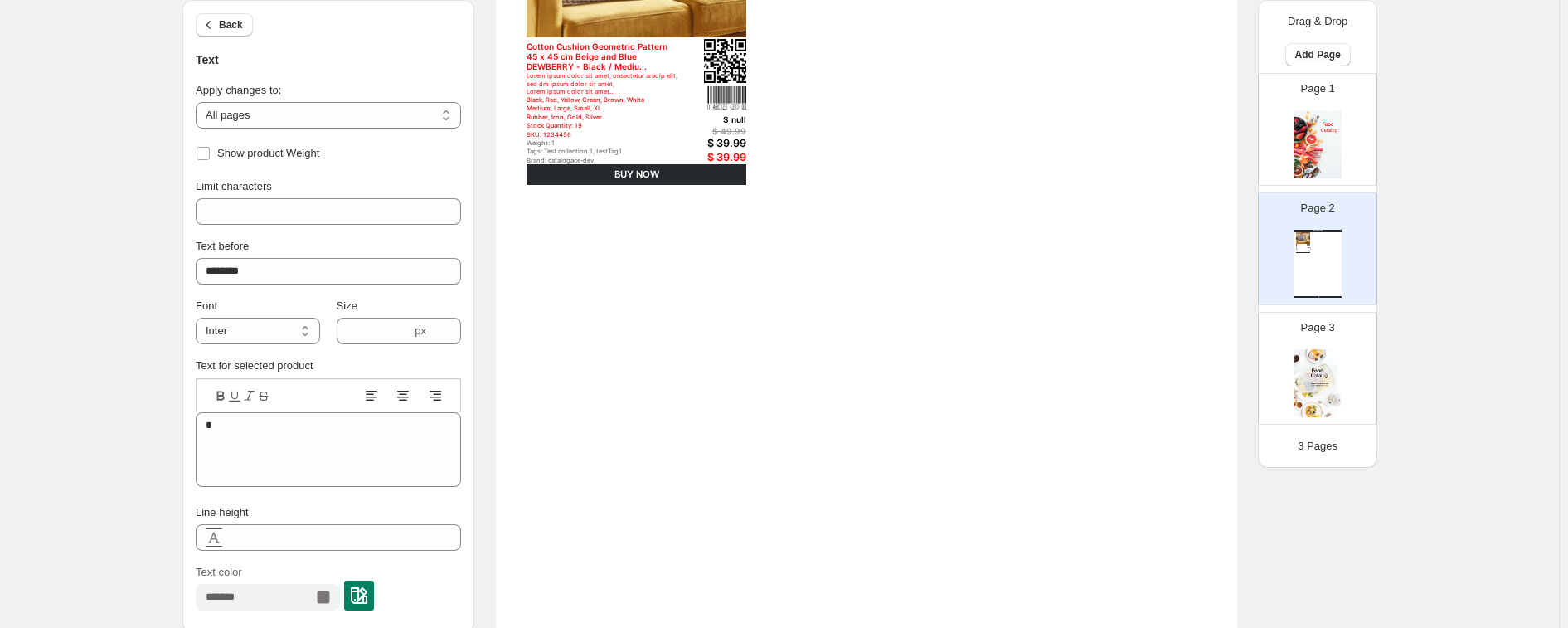 click at bounding box center [359, 596] 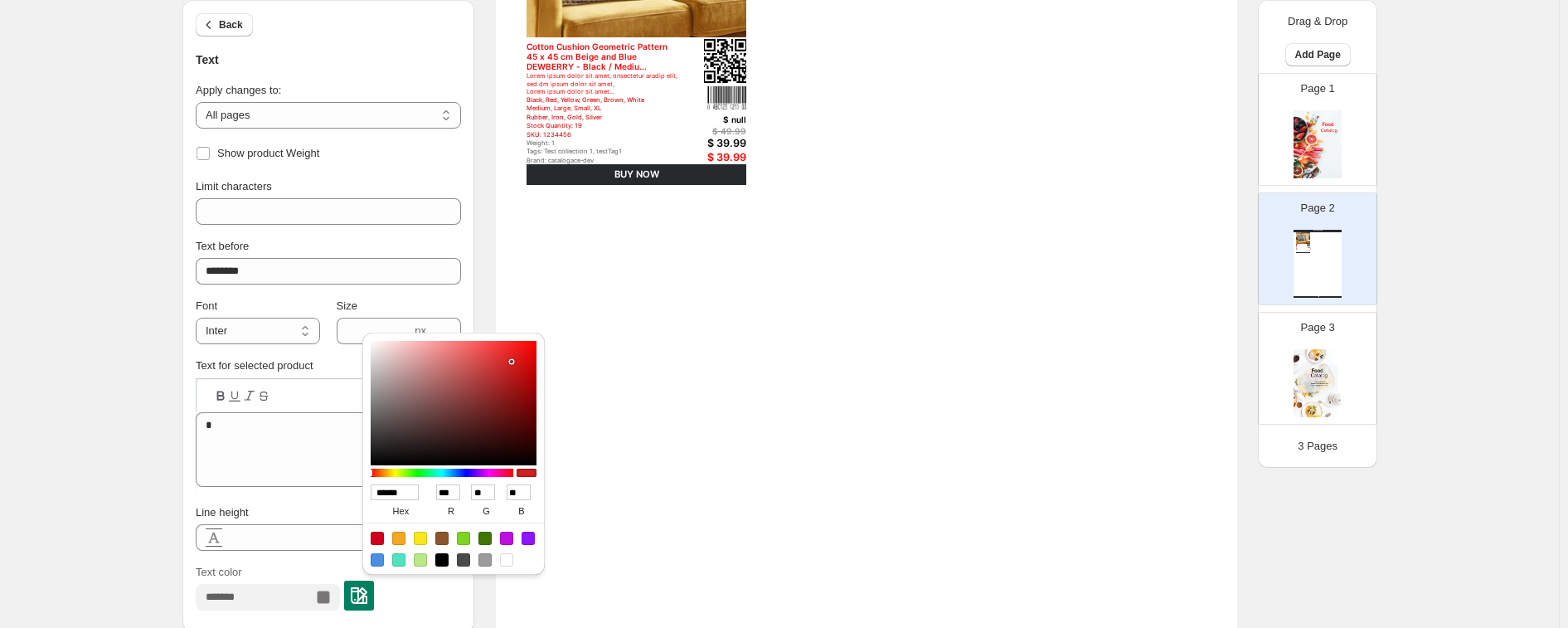 type on "******" 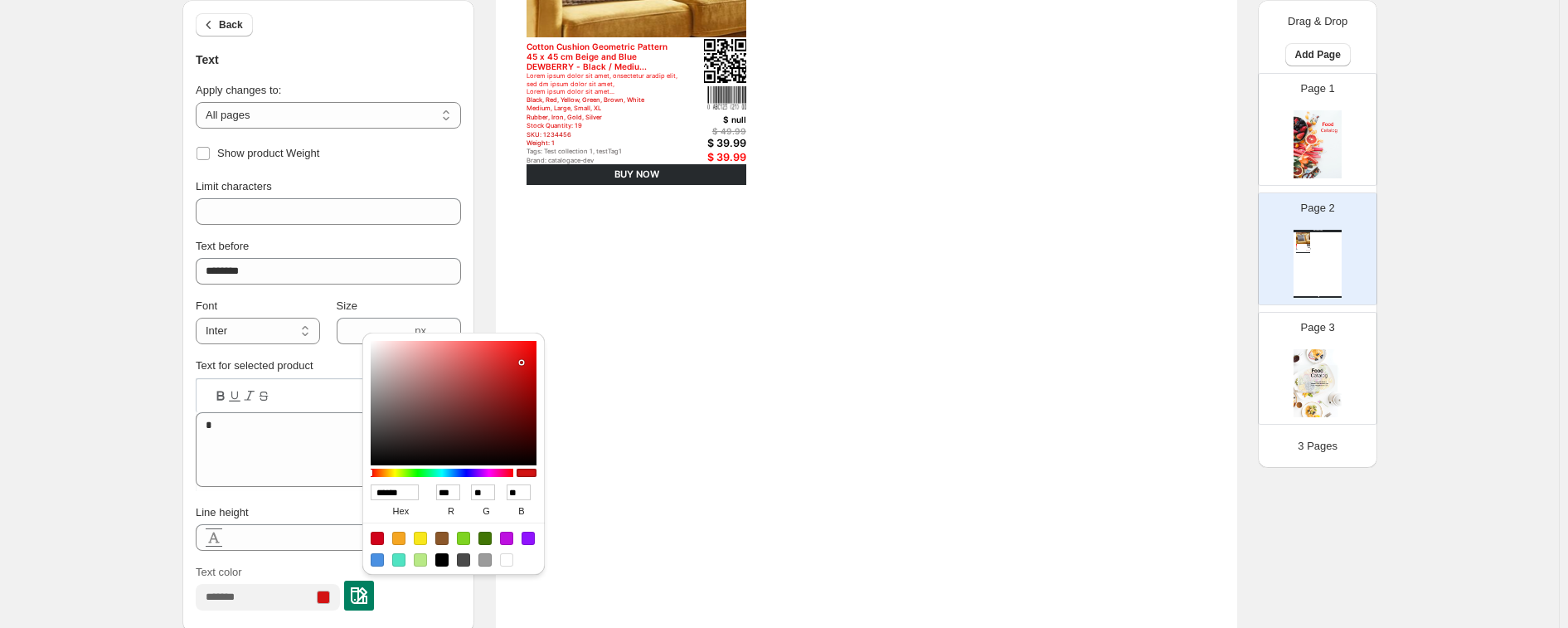 click on "Watch Catalog Cotton Cushion Geometric Pattern 45 x 45 cm Beige and Blue DEWBERRY - Black / Mediu... Lorem ipsum dolor sit amet, onsectetur aradip elit, sed dm ipsum dolor sit amet,
Lorem ipsum dolor sit amet... Black, Red, Yellow, Green, Brown, White Medium, Large, Small, XL Rubber, Iron, Gold, Silver Stock Quantity:  19 SKU:  1234456 Weight:  1 Tags:  Test collection 1, testTag1 Brand:  catalogace-dev Barcode №:  (10) ABC123 (21) 0001 decor $ null $ 49.99 $ 39.99 $ 39.99 BUY NOW Watch Catalog | Page 1" at bounding box center (867, 347) 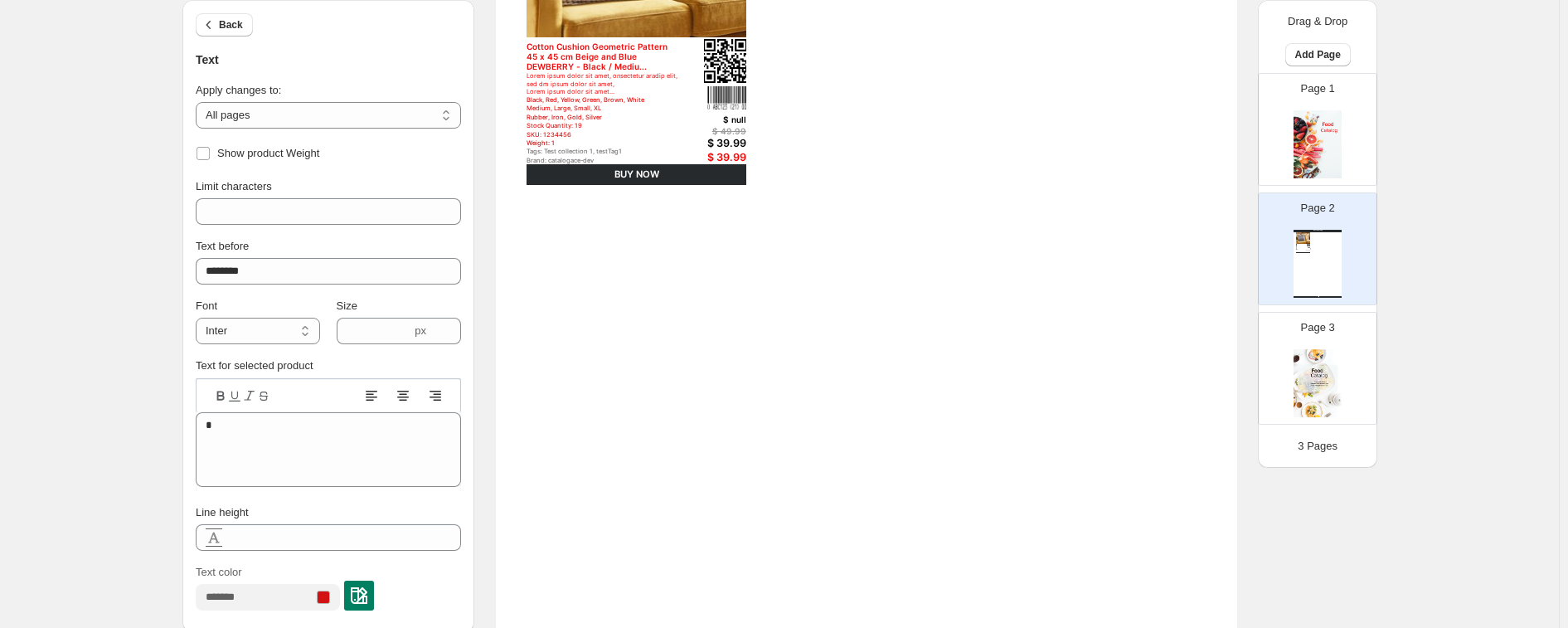 click on "Tags:  Test collection 1, testTag1" at bounding box center (602, 151) 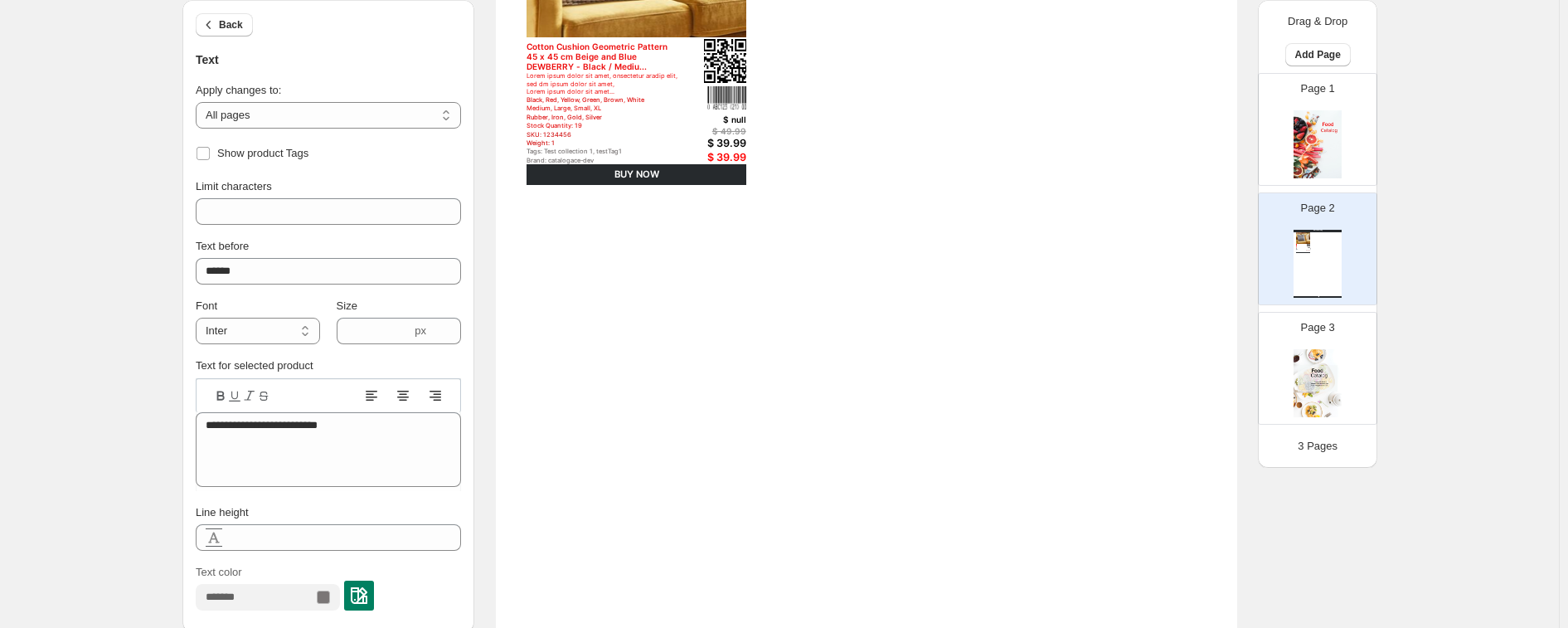 click on "Text color" at bounding box center [328, 587] 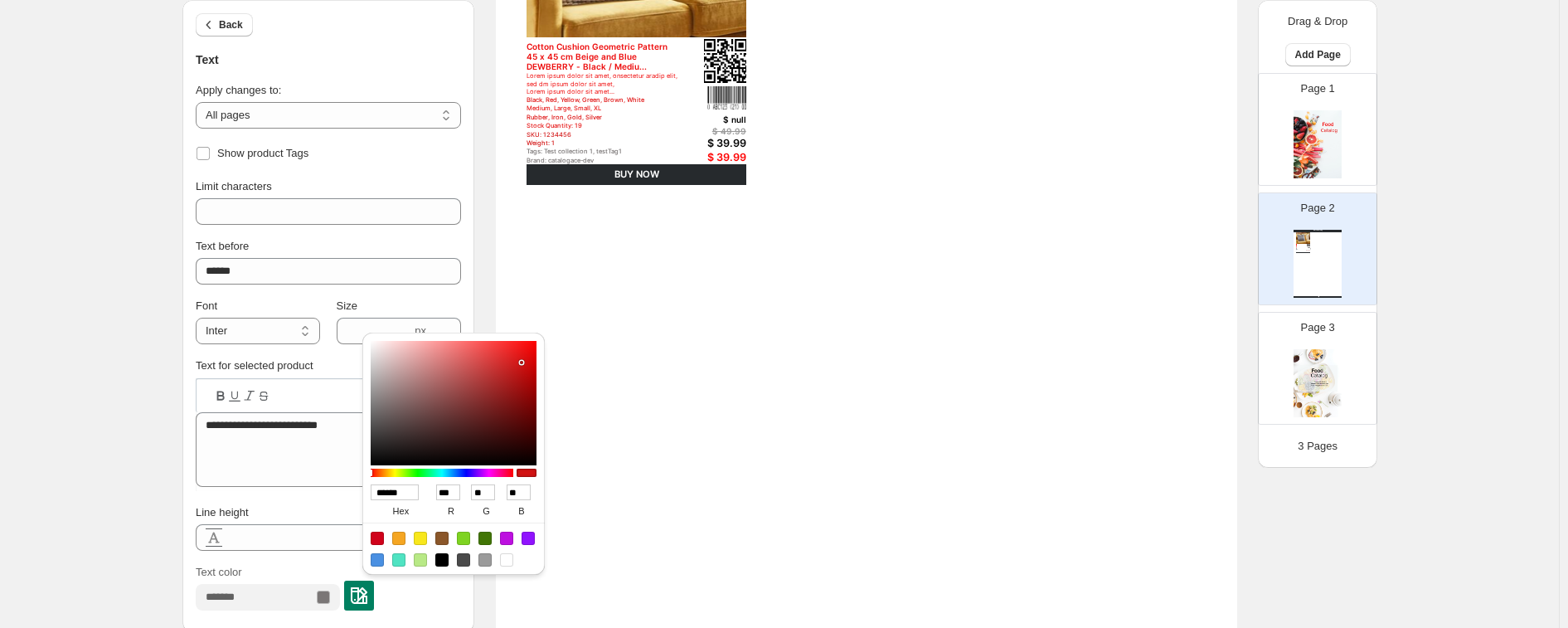 type on "******" 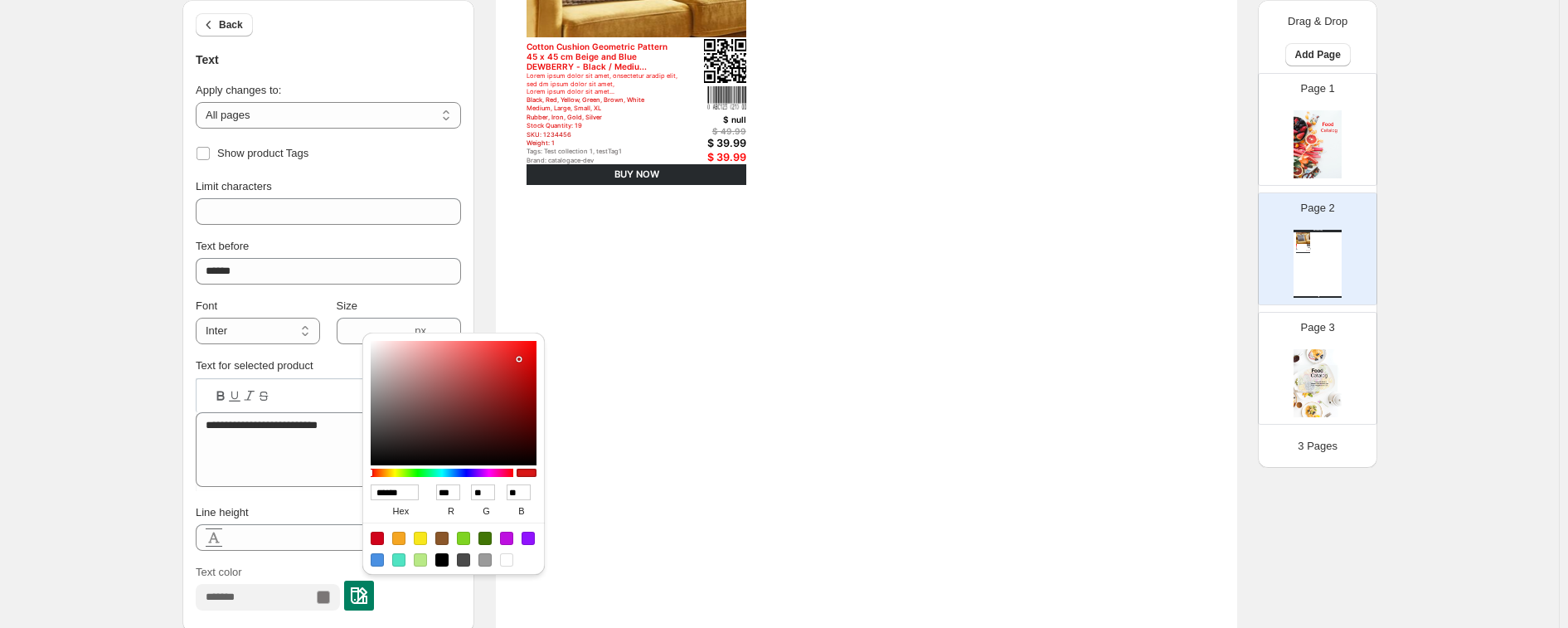 click at bounding box center (454, 403) 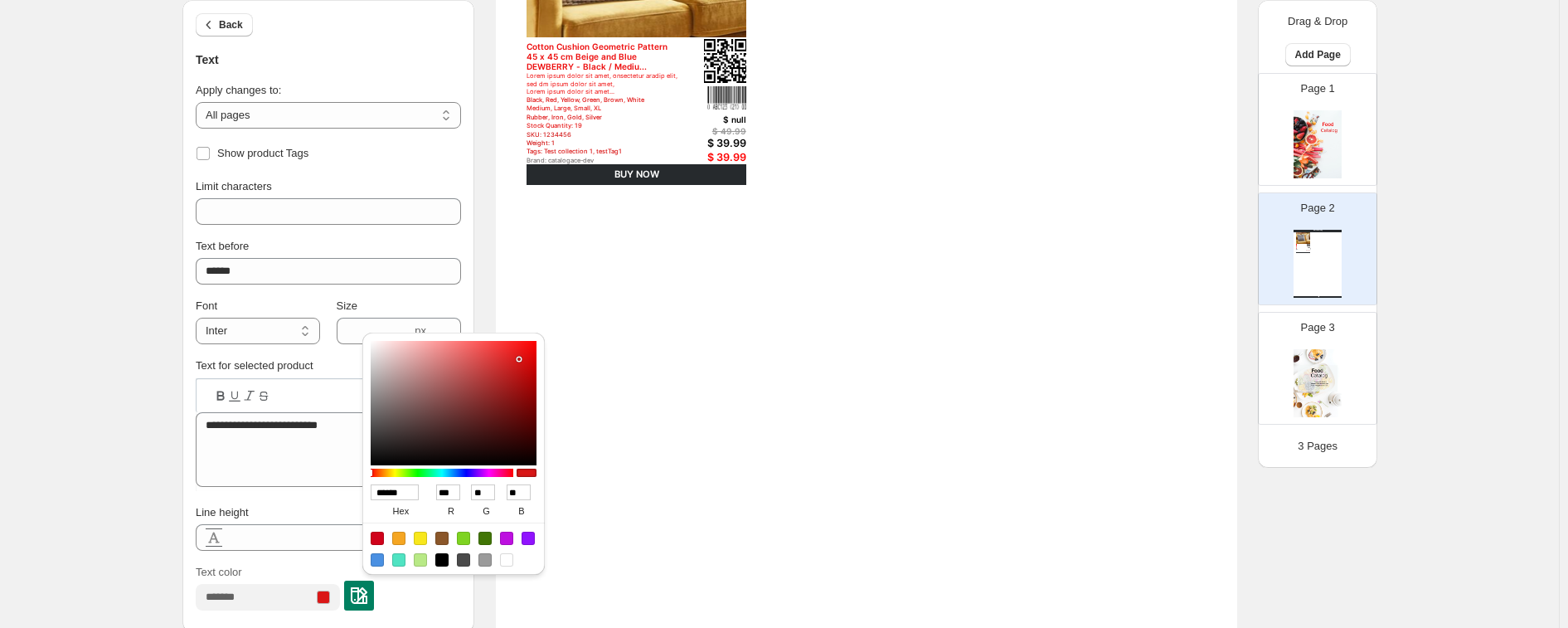 click on "Watch Catalog Cotton Cushion Geometric Pattern 45 x 45 cm Beige and Blue DEWBERRY - Black / Mediu... Lorem ipsum dolor sit amet, onsectetur aradip elit, sed dm ipsum dolor sit amet,
Lorem ipsum dolor sit amet... Black, Red, Yellow, Green, Brown, White Medium, Large, Small, XL Rubber, Iron, Gold, Silver Stock Quantity:  19 SKU:  1234456 Weight:  1 Tags:  Test collection 1, testTag1 Brand:  catalogace-dev Barcode №:  (10) ABC123 (21) 0001 decor $ null $ 49.99 $ 39.99 $ 39.99 BUY NOW Watch Catalog | Page 1" at bounding box center (867, 347) 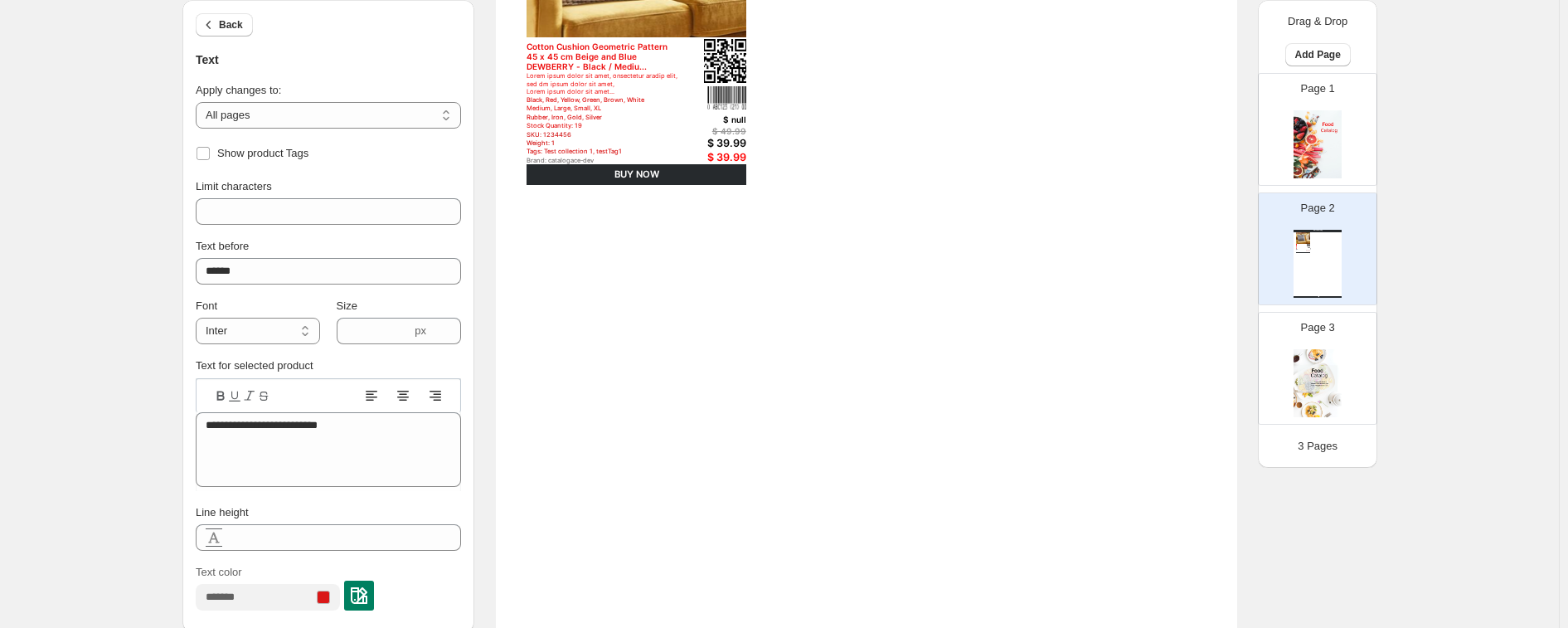 click on "Brand:  catalogace-dev" at bounding box center (602, 160) 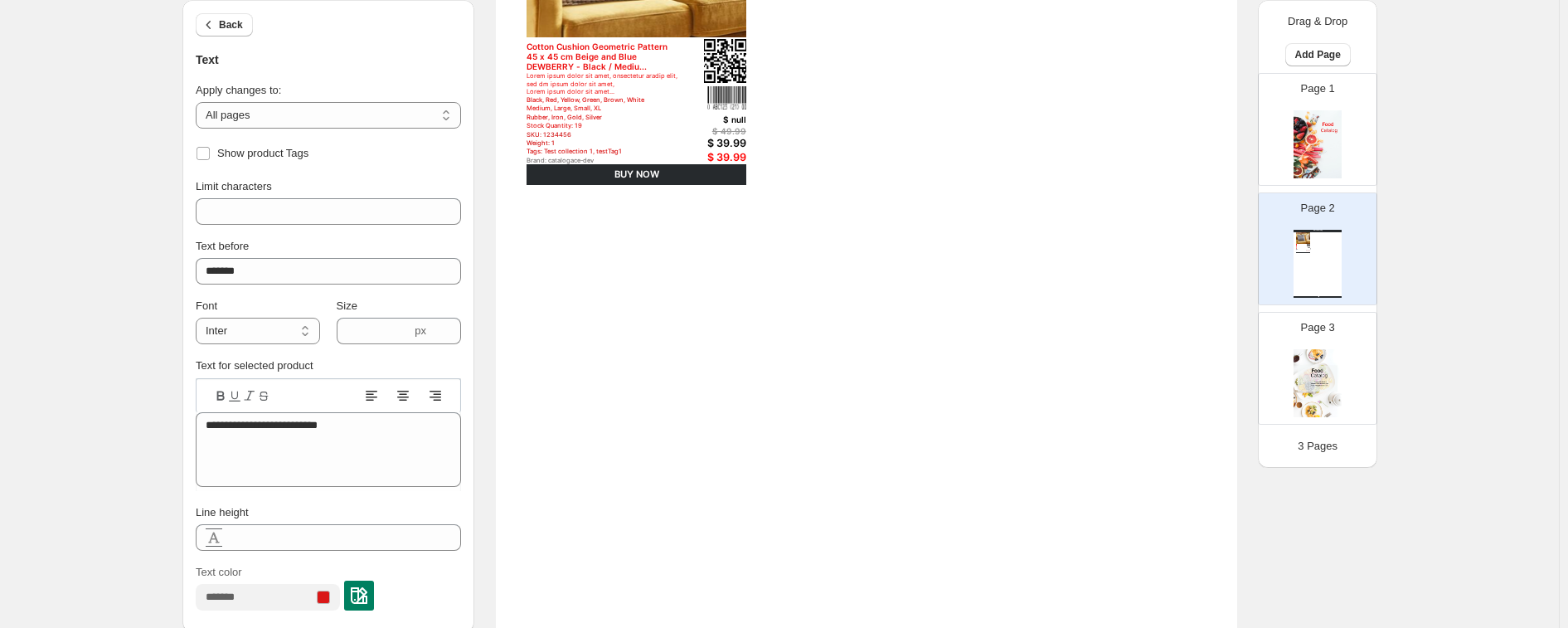 type on "**********" 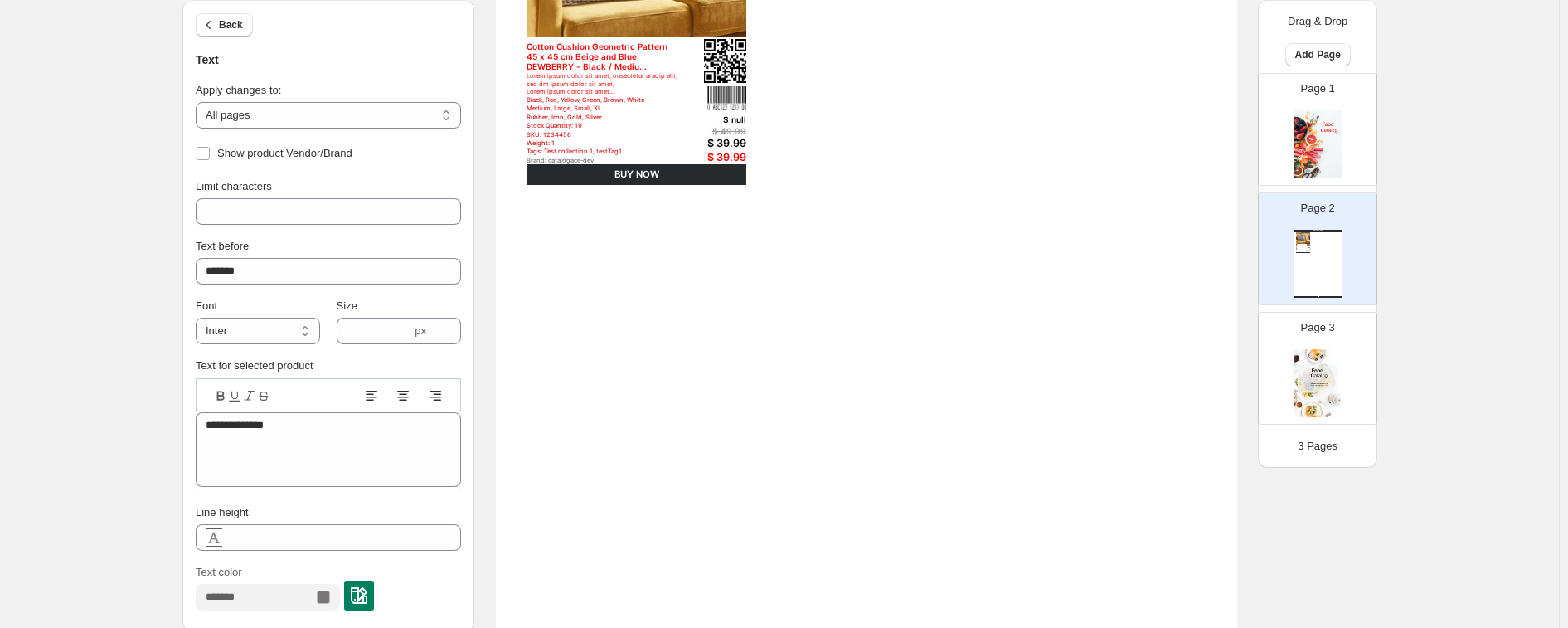 click at bounding box center [359, 596] 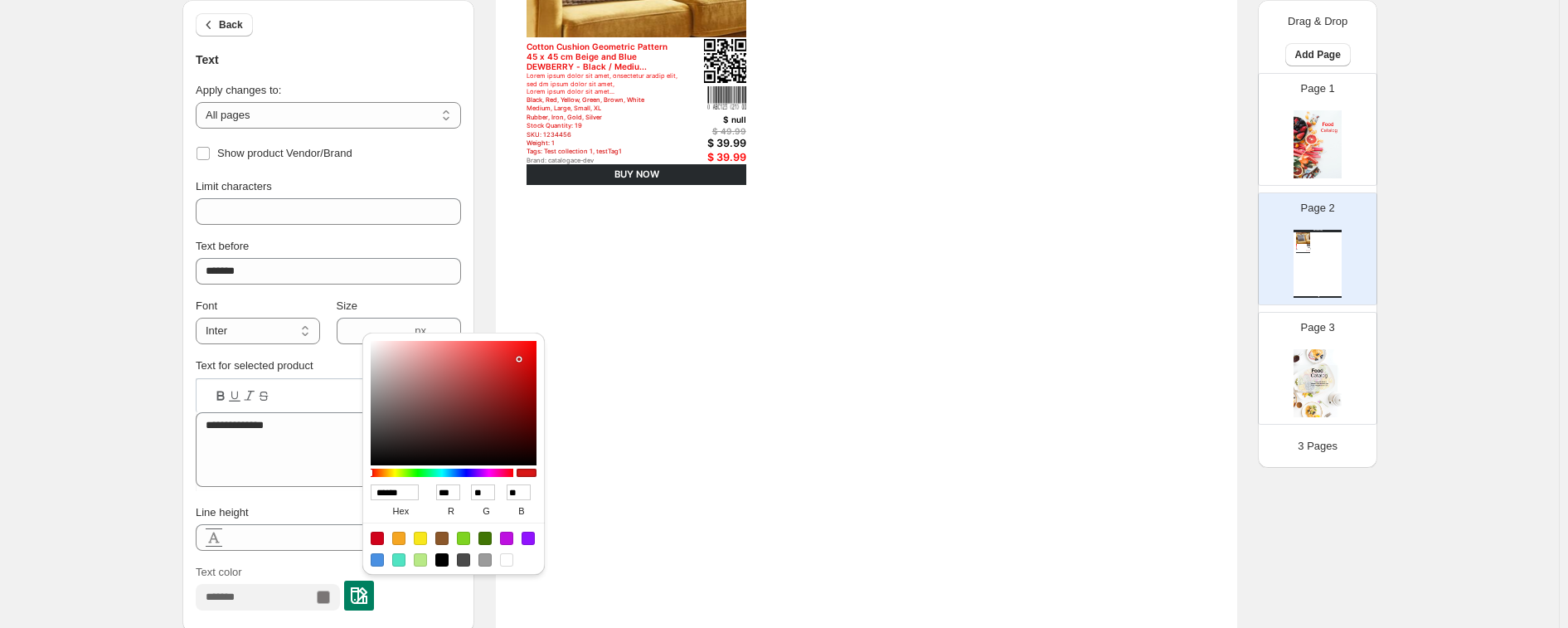 type on "******" 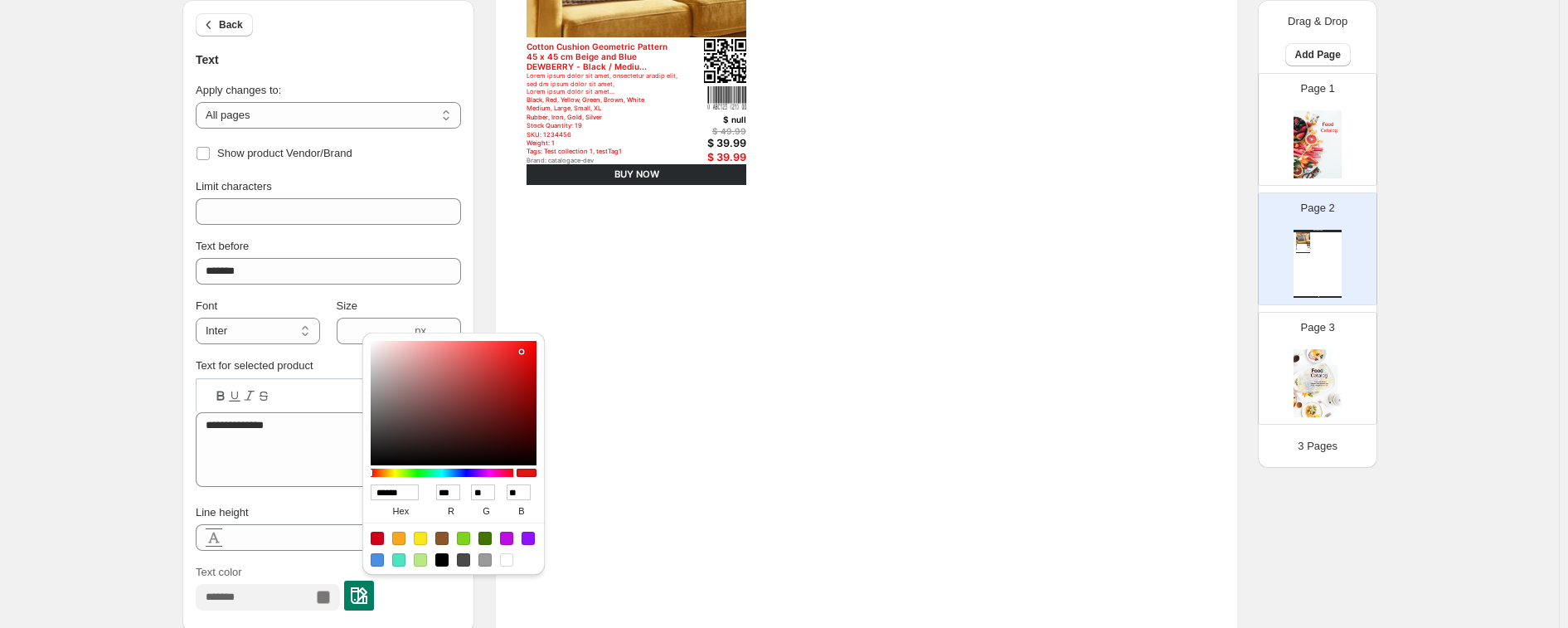 click at bounding box center (454, 403) 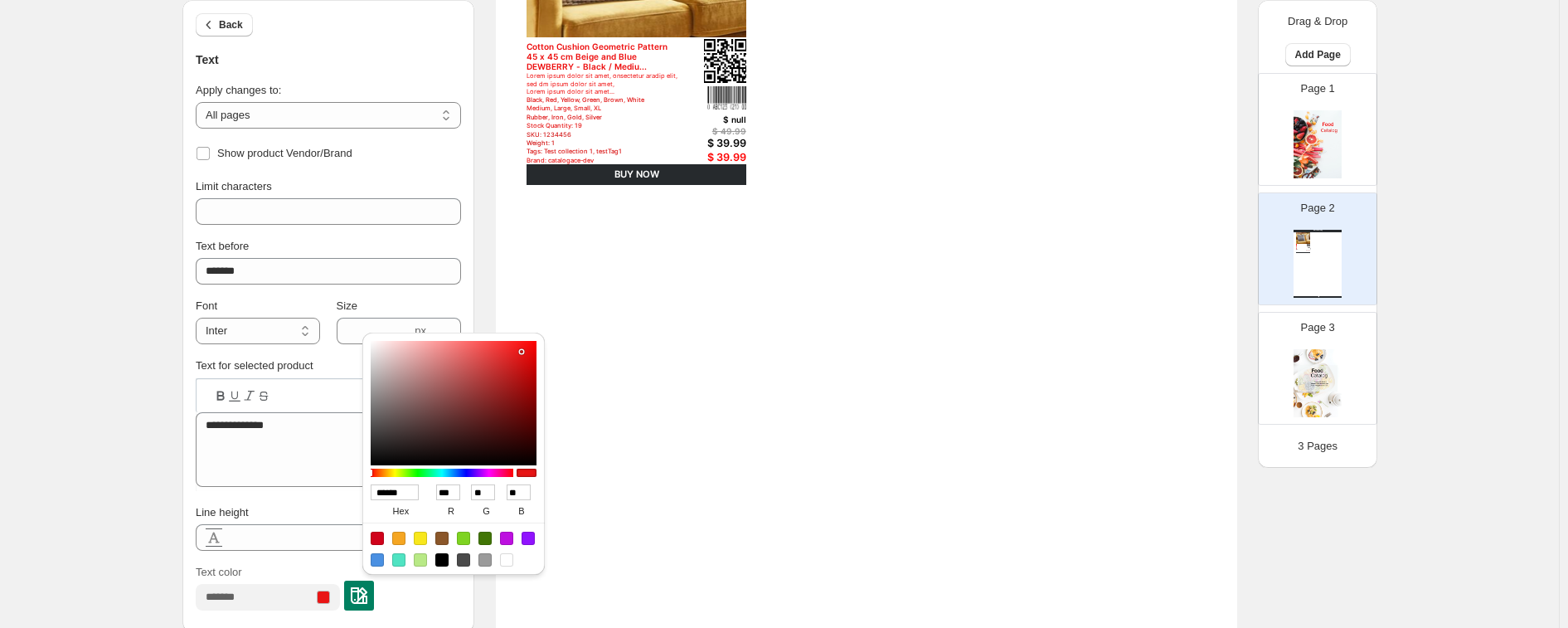 click on "Watch Catalog Cotton Cushion Geometric Pattern 45 x 45 cm Beige and Blue DEWBERRY - Black / Mediu... Lorem ipsum dolor sit amet, onsectetur aradip elit, sed dm ipsum dolor sit amet,
Lorem ipsum dolor sit amet... Black, Red, Yellow, Green, Brown, White Medium, Large, Small, XL Rubber, Iron, Gold, Silver Stock Quantity:  19 SKU:  1234456 Weight:  1 Tags:  Test collection 1, testTag1 Brand:  catalogace-dev Barcode №:  (10) ABC123 (21) 0001 decor $ null $ 49.99 $ 39.99 $ 39.99 BUY NOW Watch Catalog | Page 1" at bounding box center (867, 347) 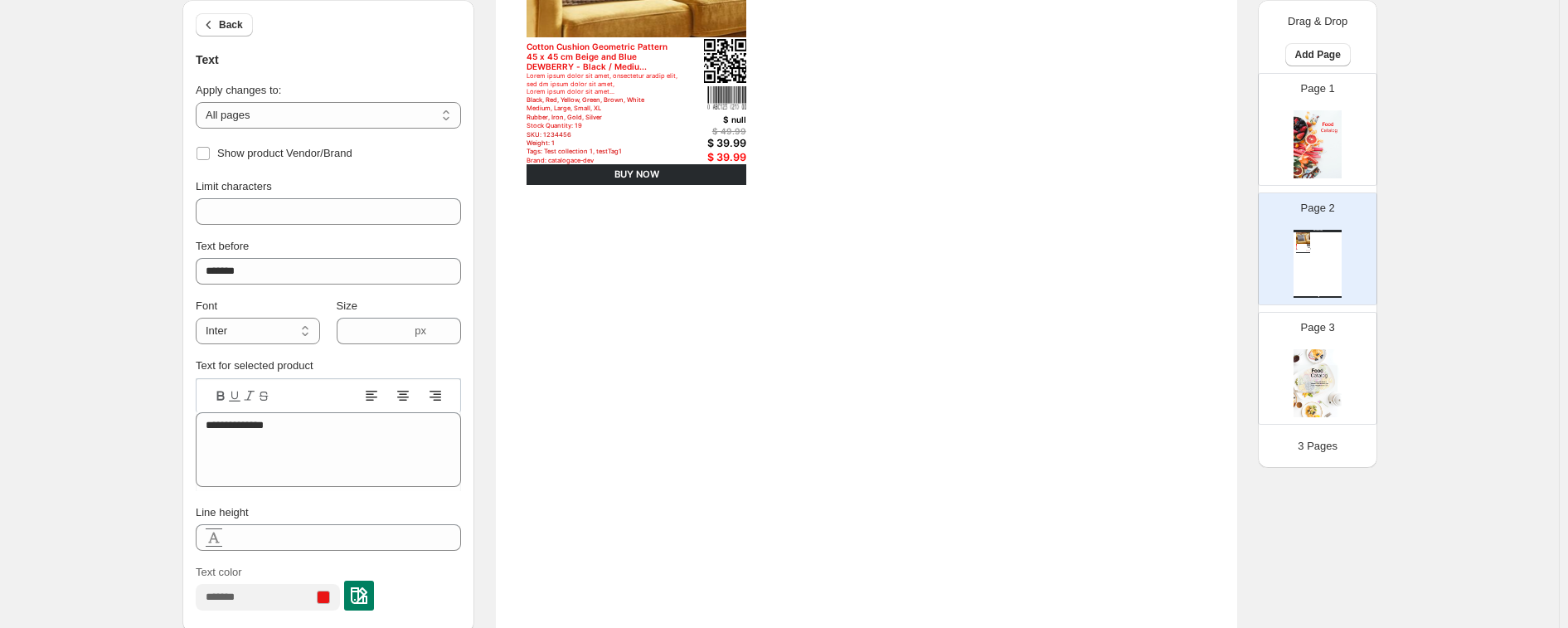 click on "$ 39.99" at bounding box center (706, 143) 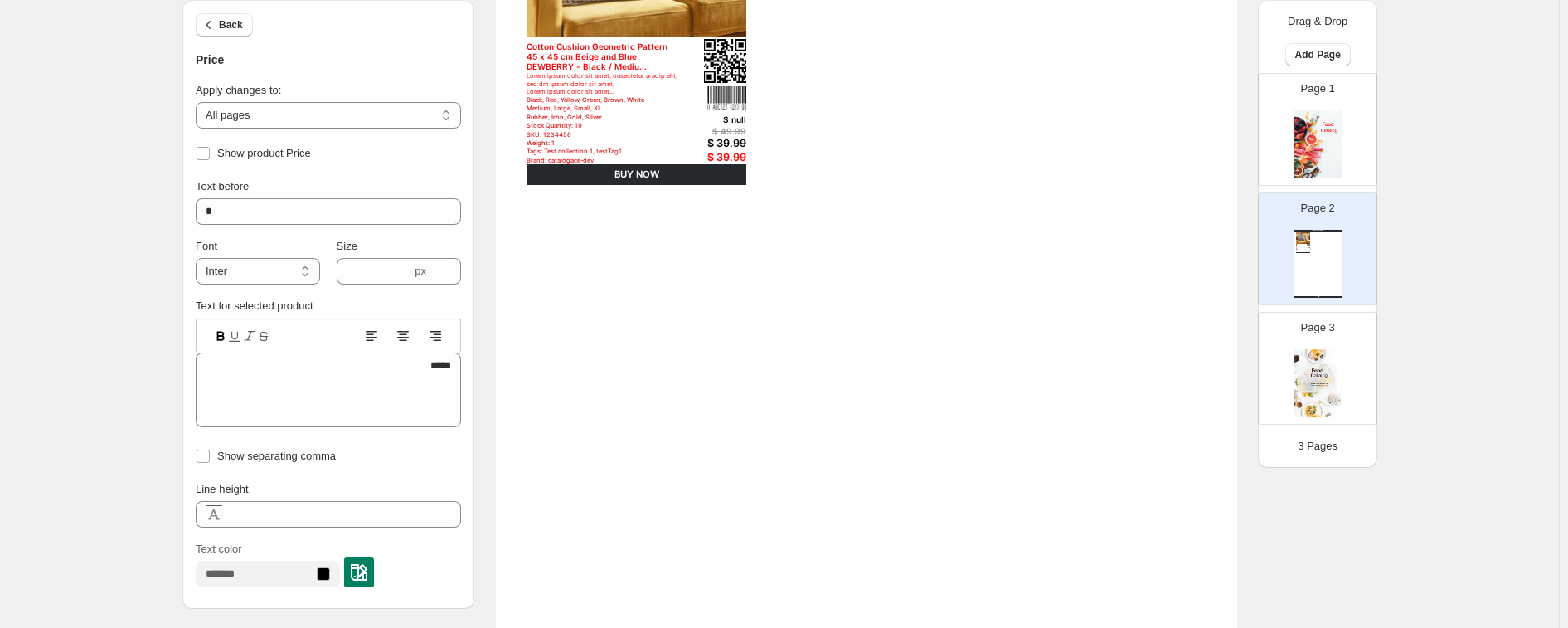 drag, startPoint x: 378, startPoint y: 567, endPoint x: 386, endPoint y: 557, distance: 12.806248 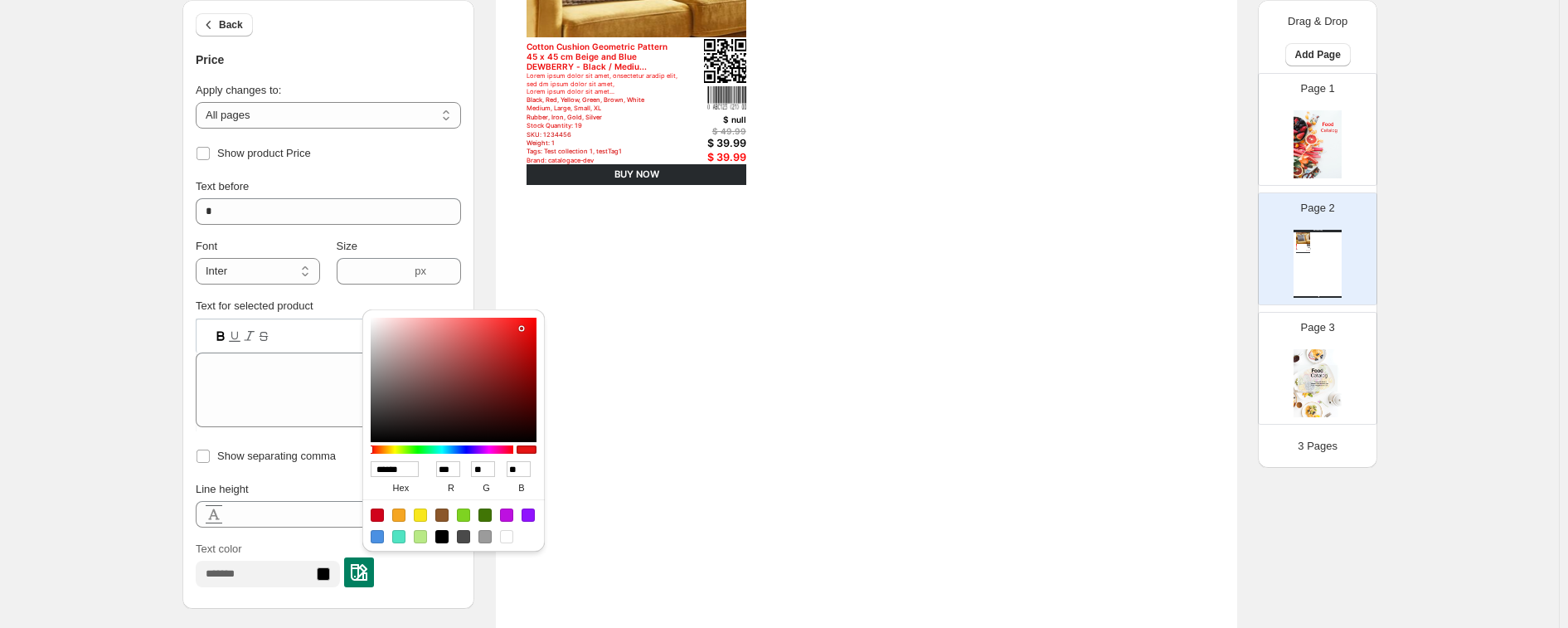 type on "******" 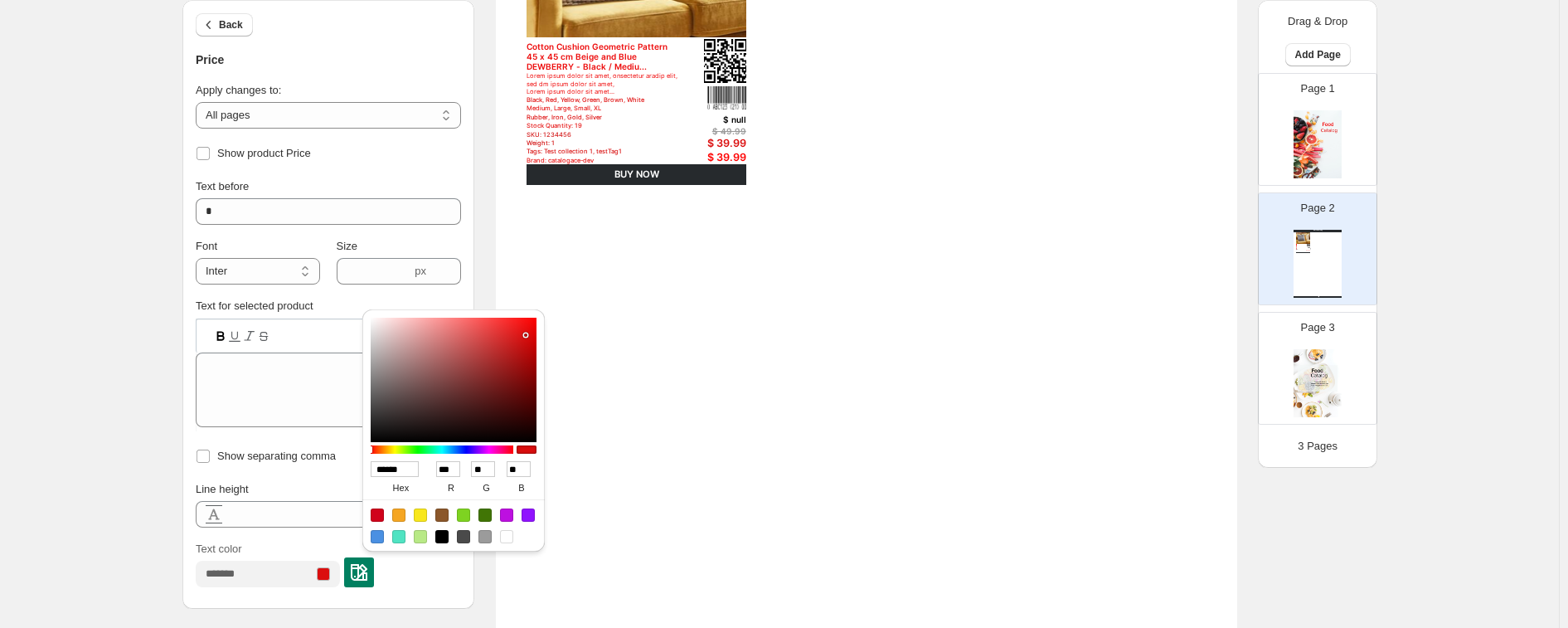 click on "Watch Catalog Cotton Cushion Geometric Pattern 45 x 45 cm Beige and Blue DEWBERRY - Black / Mediu... Lorem ipsum dolor sit amet, onsectetur aradip elit, sed dm ipsum dolor sit amet,
Lorem ipsum dolor sit amet... Black, Red, Yellow, Green, Brown, White Medium, Large, Small, XL Rubber, Iron, Gold, Silver Stock Quantity:  19 SKU:  1234456 Weight:  1 Tags:  Test collection 1, testTag1 Brand:  catalogace-dev Barcode №:  (10) ABC123 (21) 0001 decor $ null $ 49.99 $ 39.99 $ 39.99 BUY NOW Watch Catalog | Page 1" at bounding box center [867, 347] 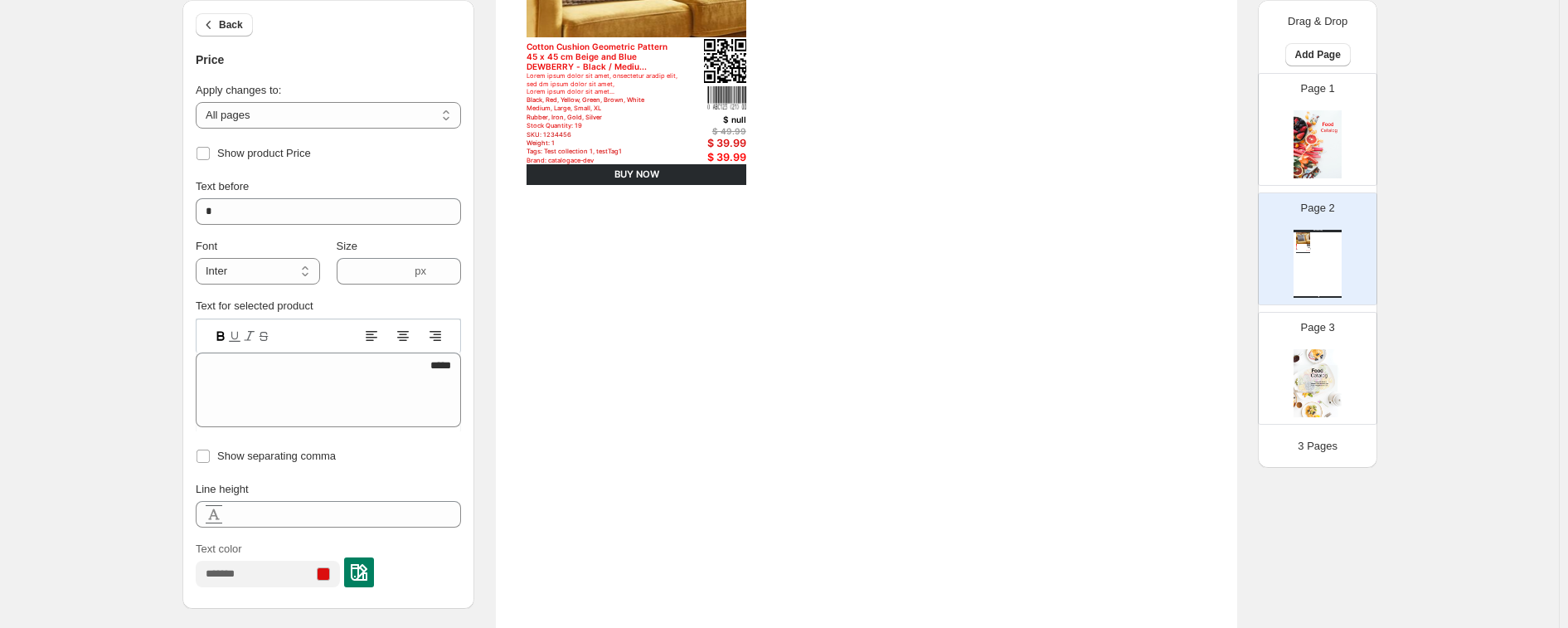 click on "$ 49.99" at bounding box center (706, 131) 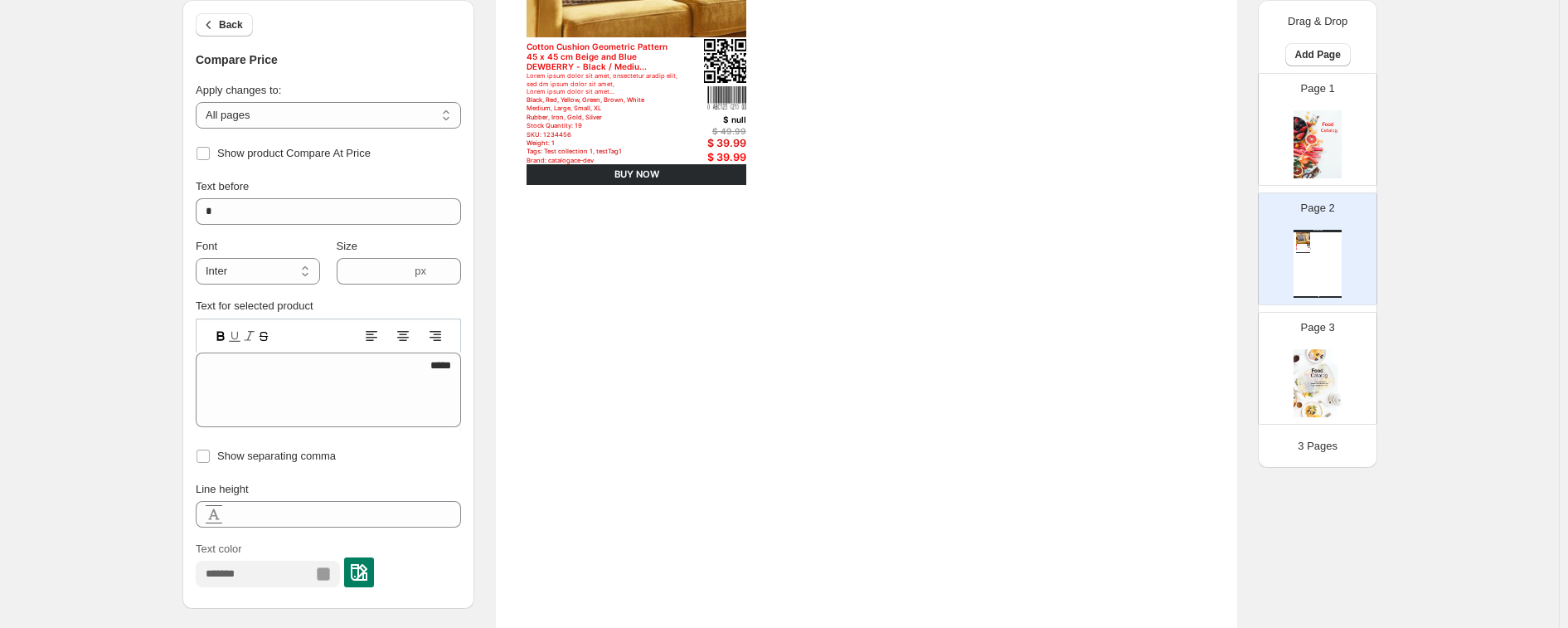 drag, startPoint x: 372, startPoint y: 570, endPoint x: 382, endPoint y: 559, distance: 14.866069 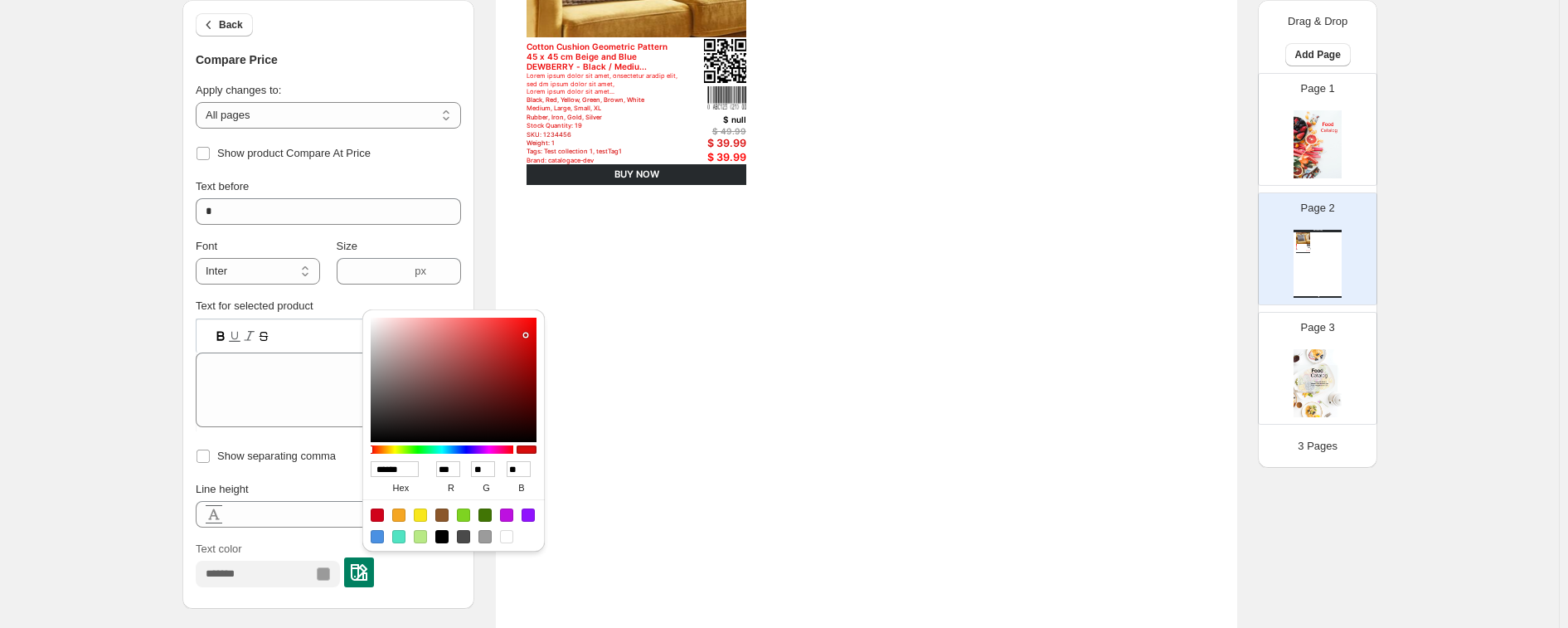 type on "******" 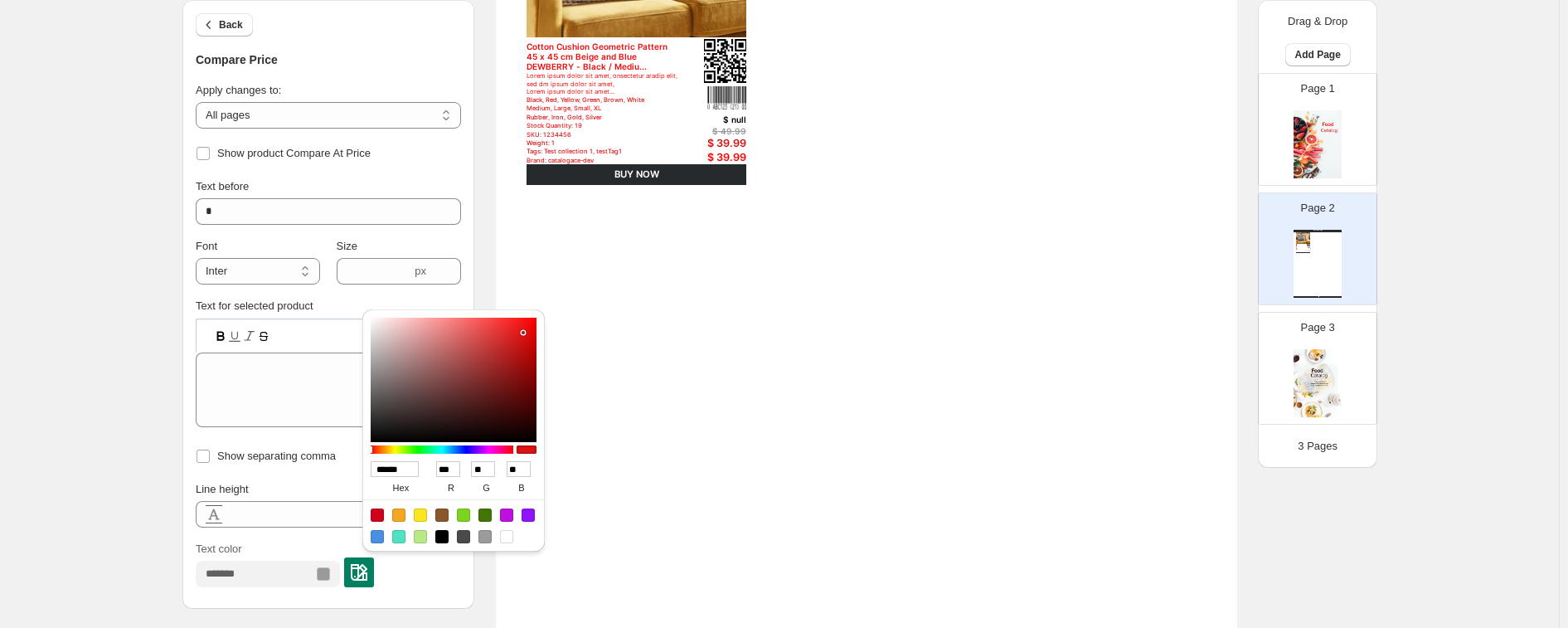 click at bounding box center (454, 380) 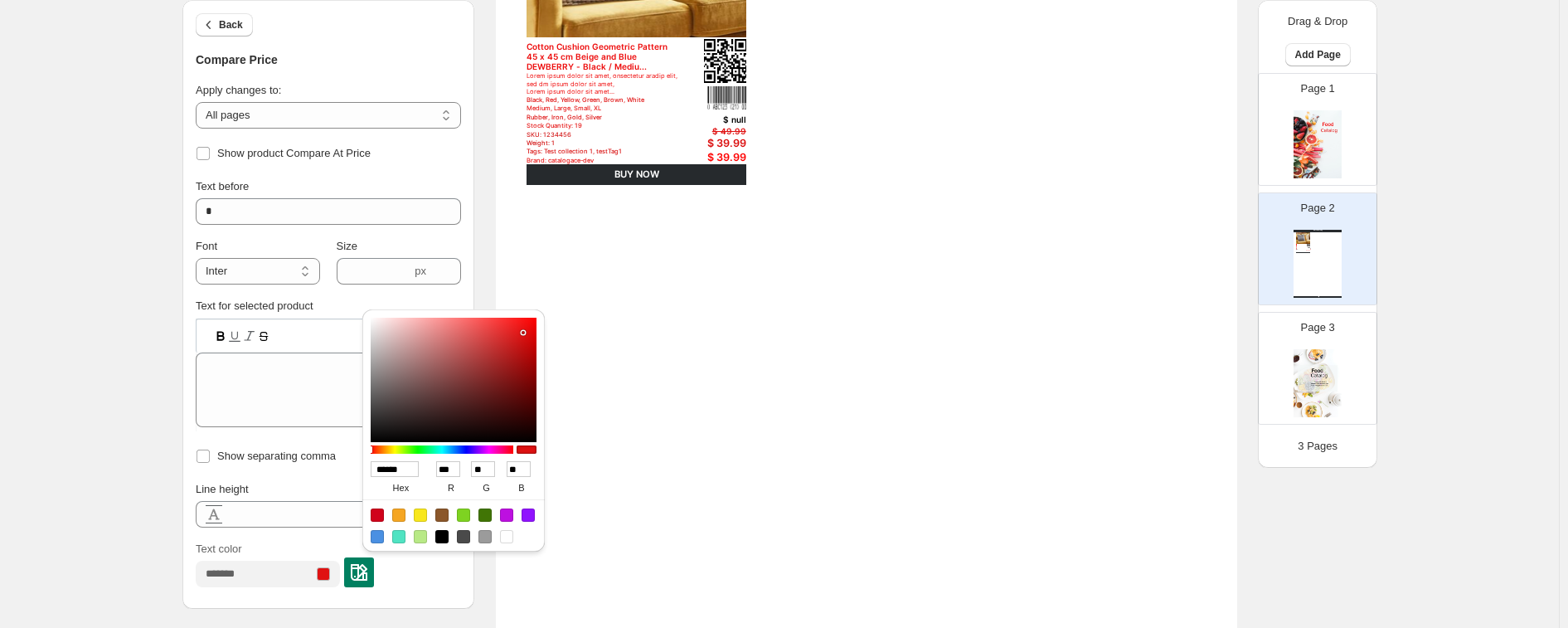 click on "Watch Catalog Cotton Cushion Geometric Pattern 45 x 45 cm Beige and Blue DEWBERRY - Black / Mediu... Lorem ipsum dolor sit amet, onsectetur aradip elit, sed dm ipsum dolor sit amet,
Lorem ipsum dolor sit amet... Black, Red, Yellow, Green, Brown, White Medium, Large, Small, XL Rubber, Iron, Gold, Silver Stock Quantity:  19 SKU:  1234456 Weight:  1 Tags:  Test collection 1, testTag1 Brand:  catalogace-dev Barcode №:  (10) ABC123 (21) 0001 decor $ null $ 49.99 $ 39.99 $ 39.99 BUY NOW Watch Catalog | Page 1" at bounding box center (867, 347) 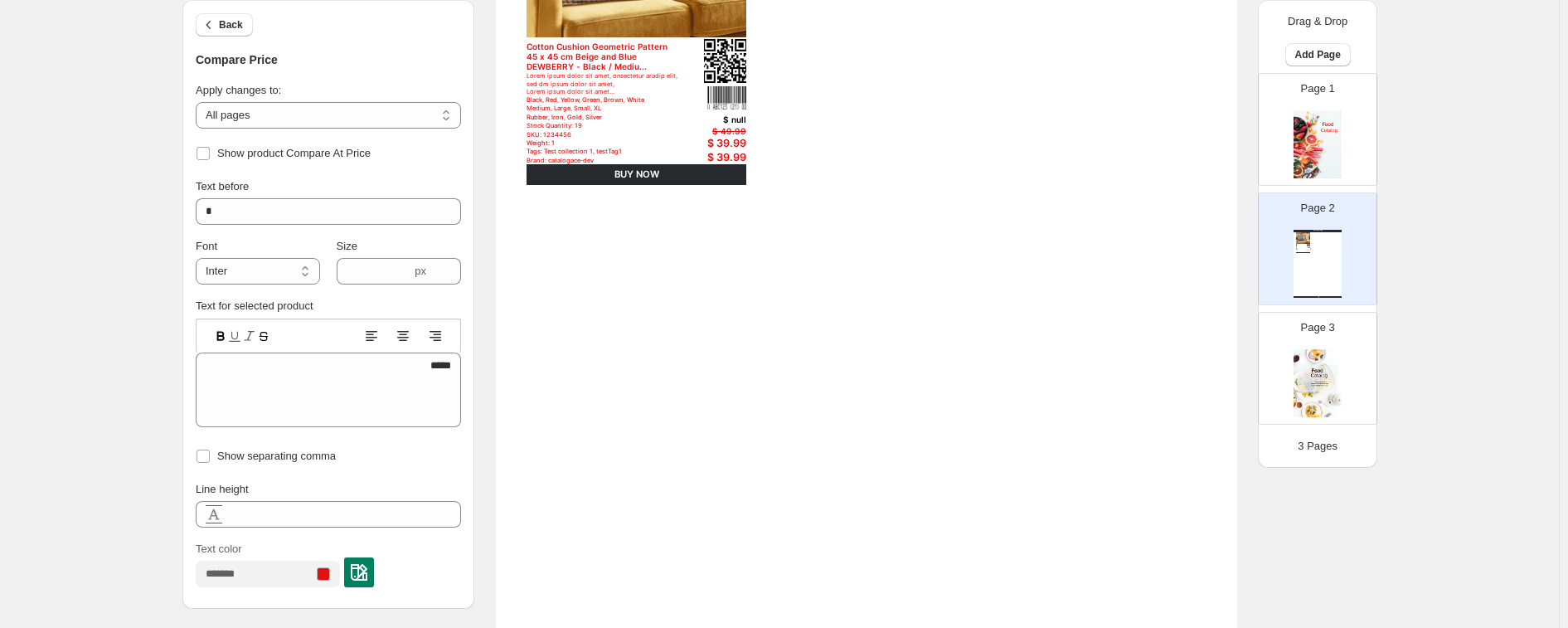click on "$ null" at bounding box center [706, 119] 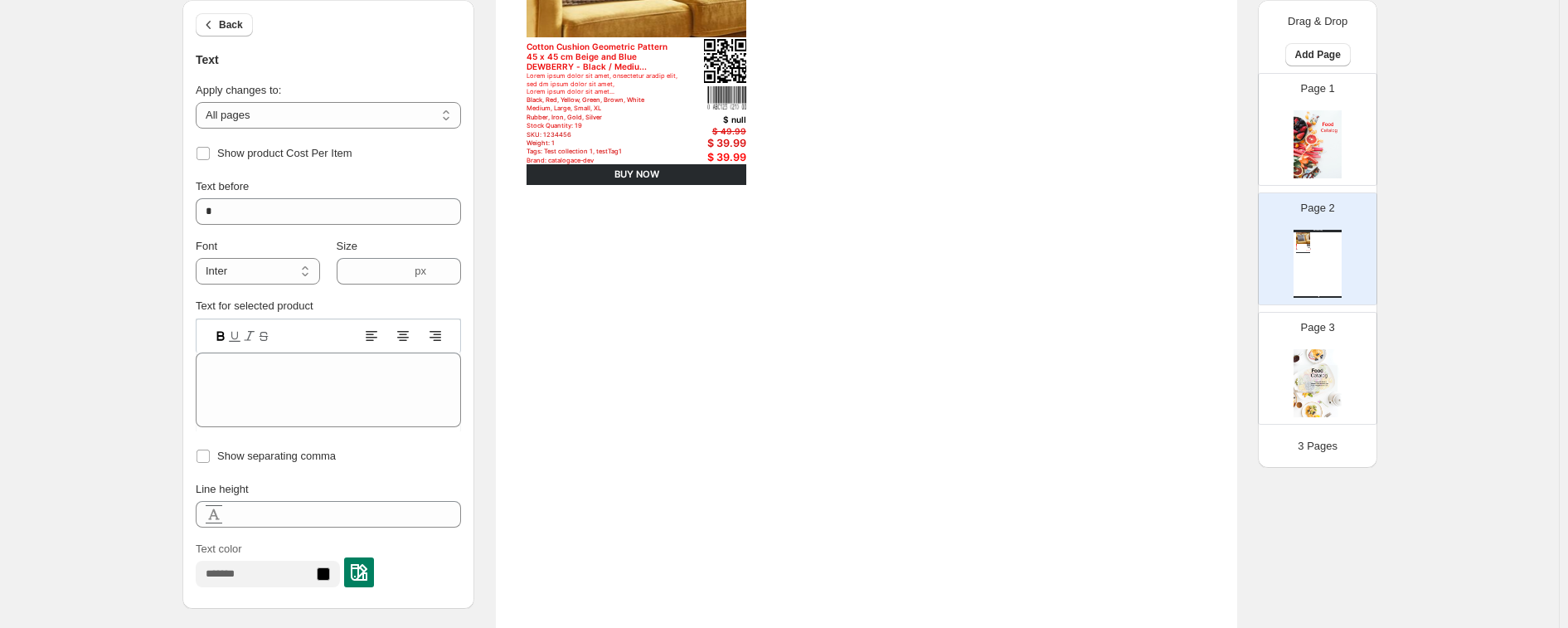 click at bounding box center [359, 572] 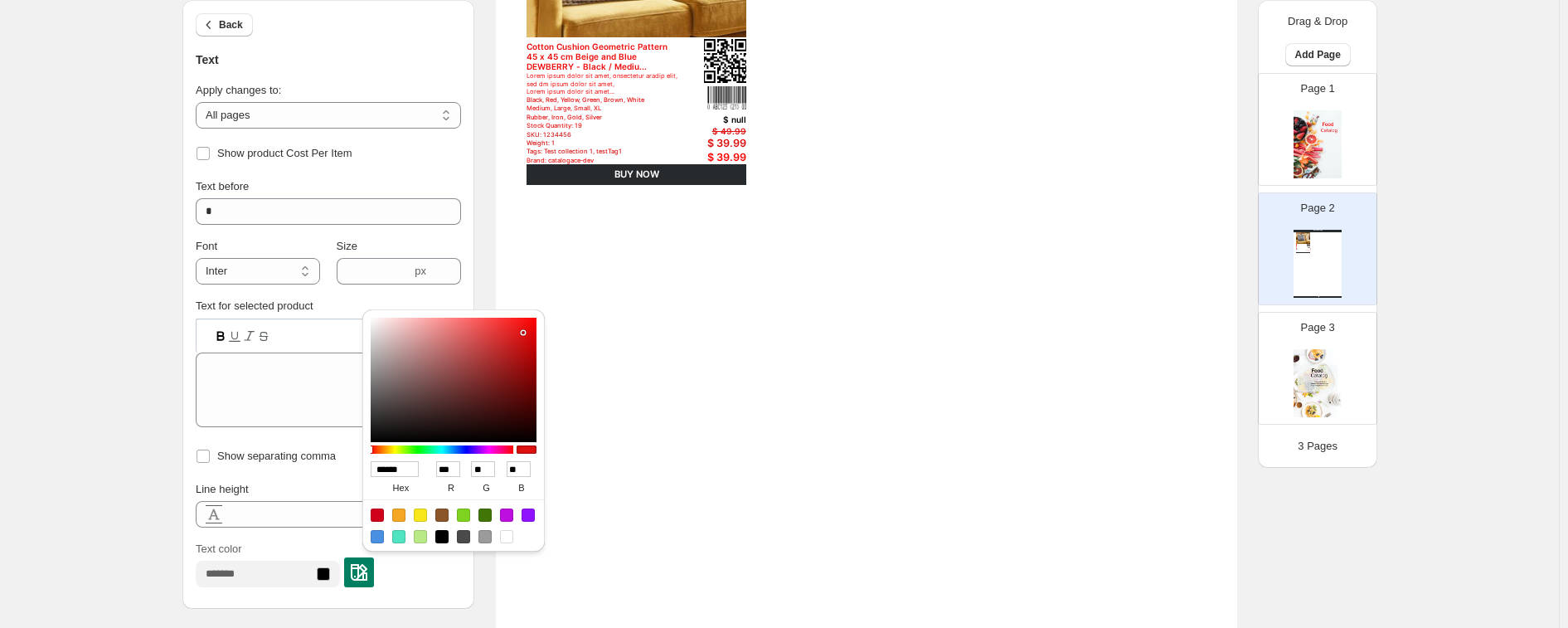 type on "******" 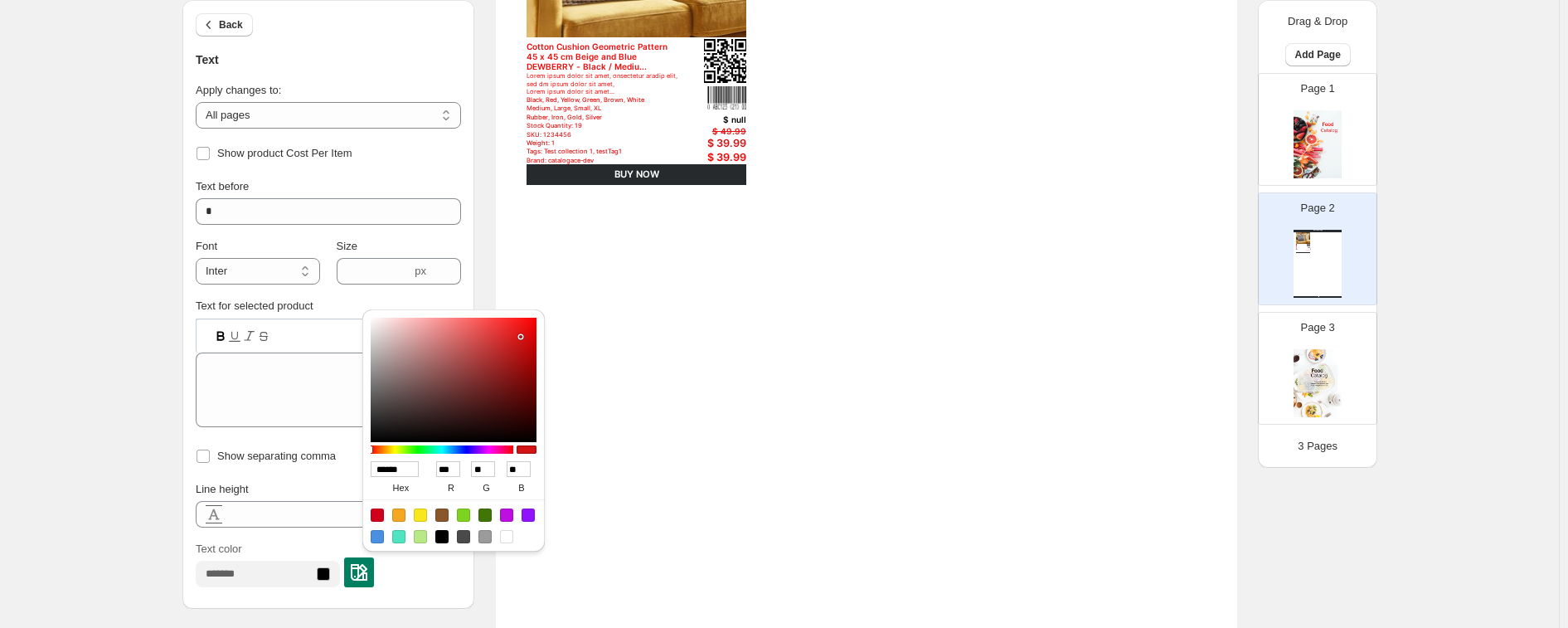 click at bounding box center [454, 380] 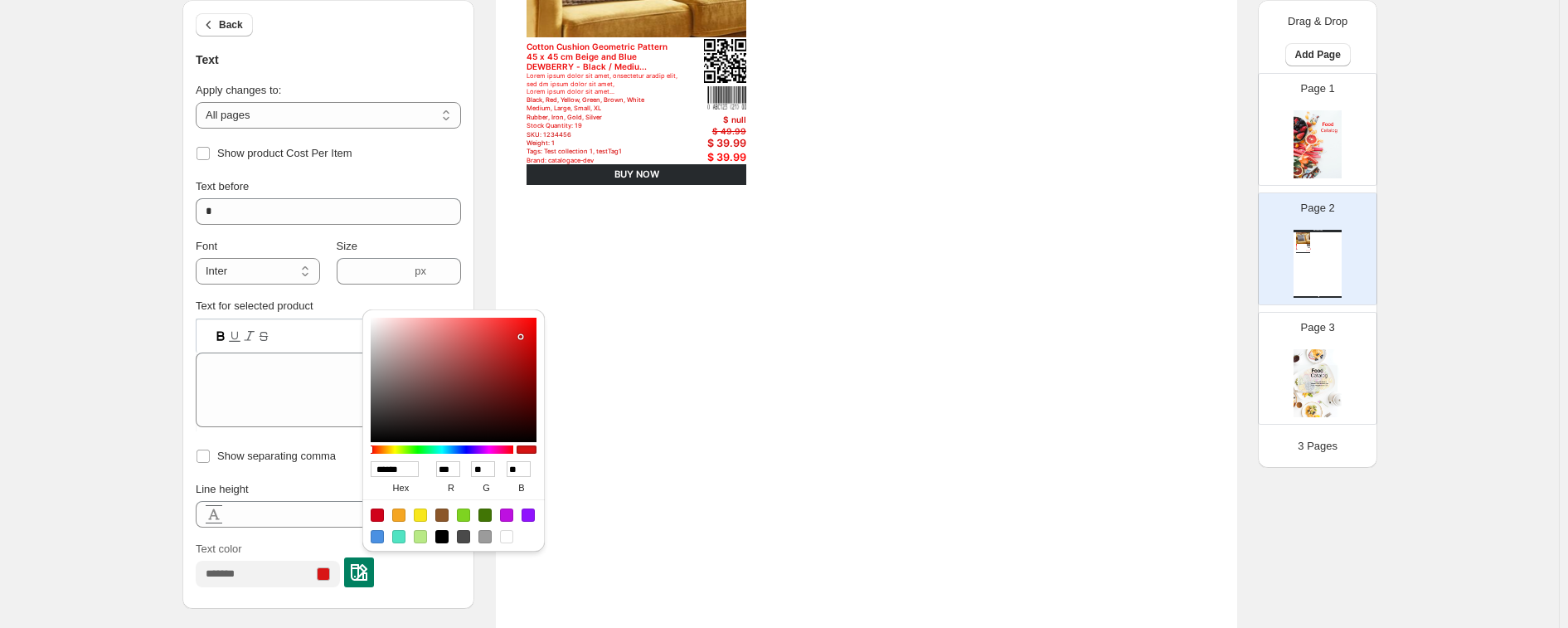 click on "Watch Catalog Cotton Cushion Geometric Pattern 45 x 45 cm Beige and Blue DEWBERRY - Black / Mediu... Lorem ipsum dolor sit amet, onsectetur aradip elit, sed dm ipsum dolor sit amet,
Lorem ipsum dolor sit amet... Black, Red, Yellow, Green, Brown, White Medium, Large, Small, XL Rubber, Iron, Gold, Silver Stock Quantity:  19 SKU:  1234456 Weight:  1 Tags:  Test collection 1, testTag1 Brand:  catalogace-dev Barcode №:  (10) ABC123 (21) 0001 decor $ null $ 49.99 $ 39.99 $ 39.99 BUY NOW Watch Catalog | Page 1" at bounding box center [867, 347] 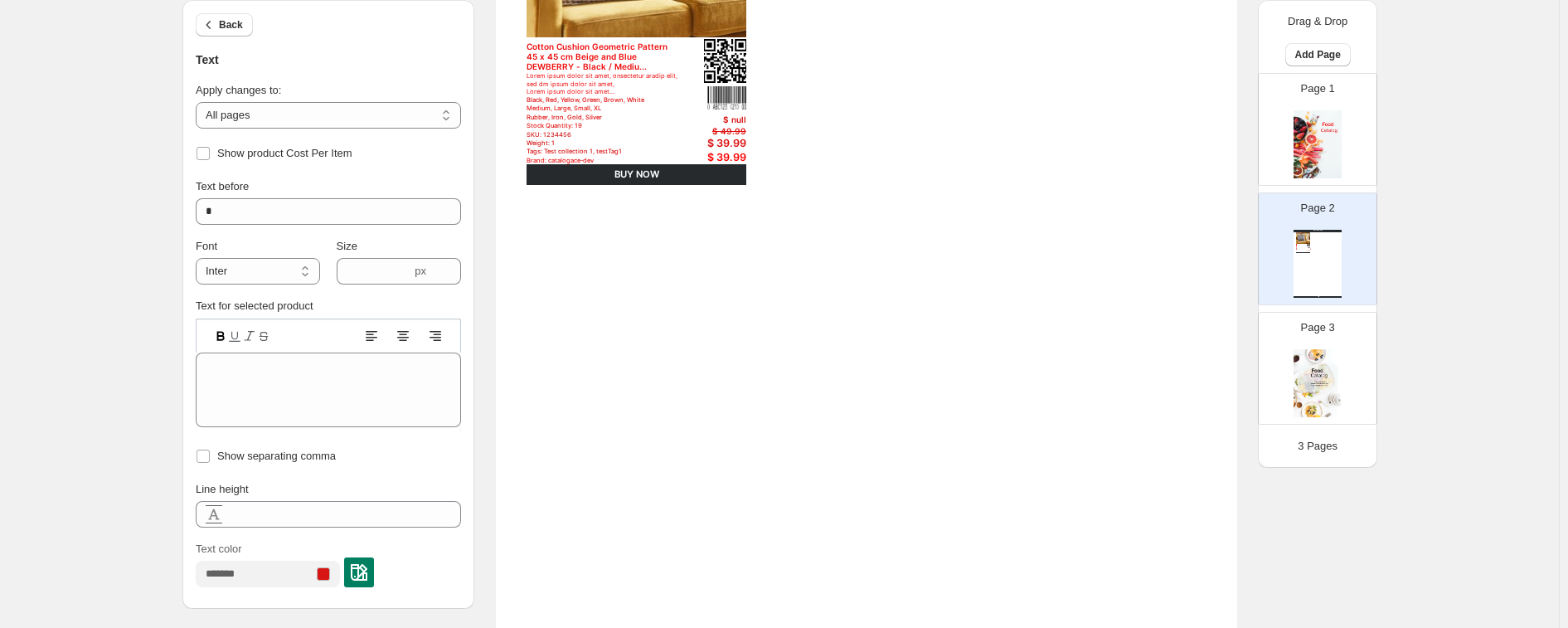 click on "Watch Catalog Cotton Cushion Geometric Pattern 45 x 45 cm Beige and Blue DEWBERRY - Black / Mediu... Lorem ipsum dolor sit amet, onsectetur aradip elit, sed dm ipsum dolor sit amet,
Lorem ipsum dolor sit amet... Black, Red, Yellow, Green, Brown, White Medium, Large, Small, XL Rubber, Iron, Gold, Silver Stock Quantity:  19 SKU:  1234456 Weight:  1 Tags:  Test collection 1, testTag1 Brand:  catalogace-dev Barcode №:  (10) ABC123 (21) 0001 decor $ null $ 49.99 $ 39.99 $ 39.99 BUY NOW Watch Catalog | Page 1" at bounding box center (867, 347) 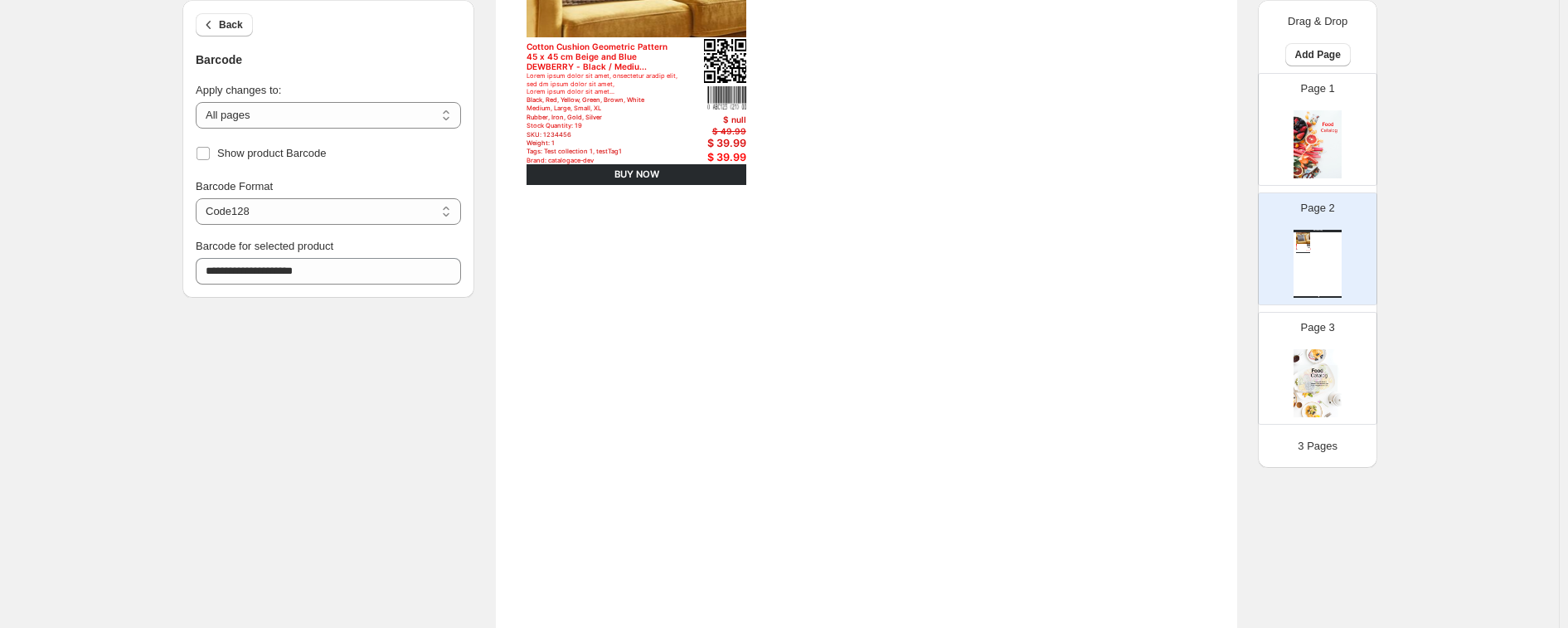 click at bounding box center (725, 61) 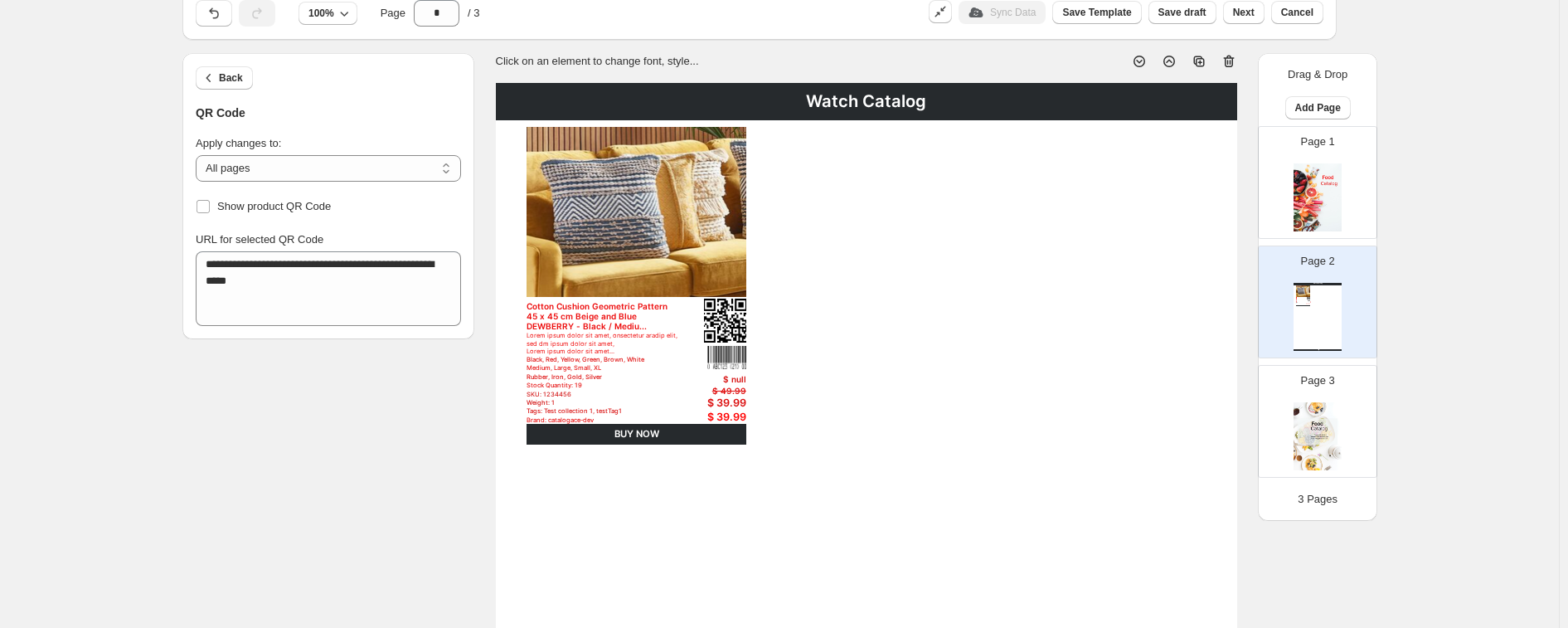 scroll, scrollTop: 15, scrollLeft: 0, axis: vertical 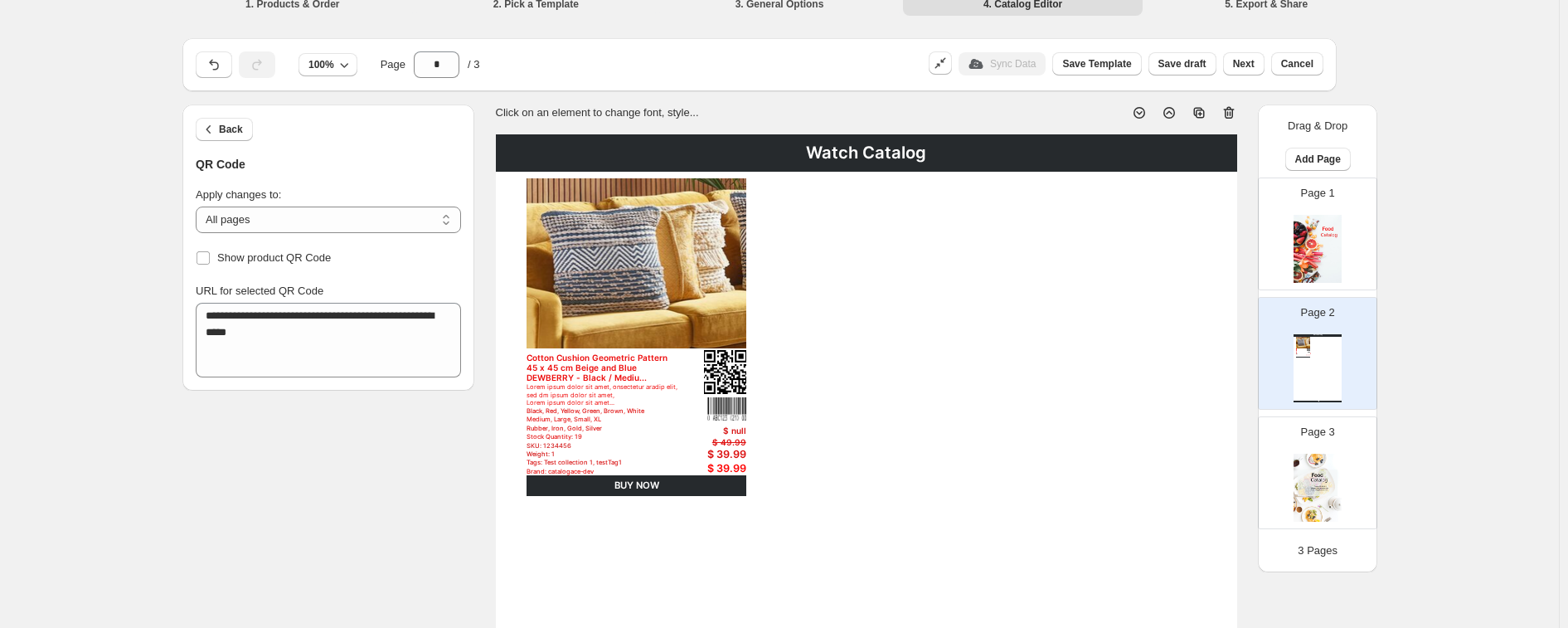 click on "BUY NOW" at bounding box center [636, 485] 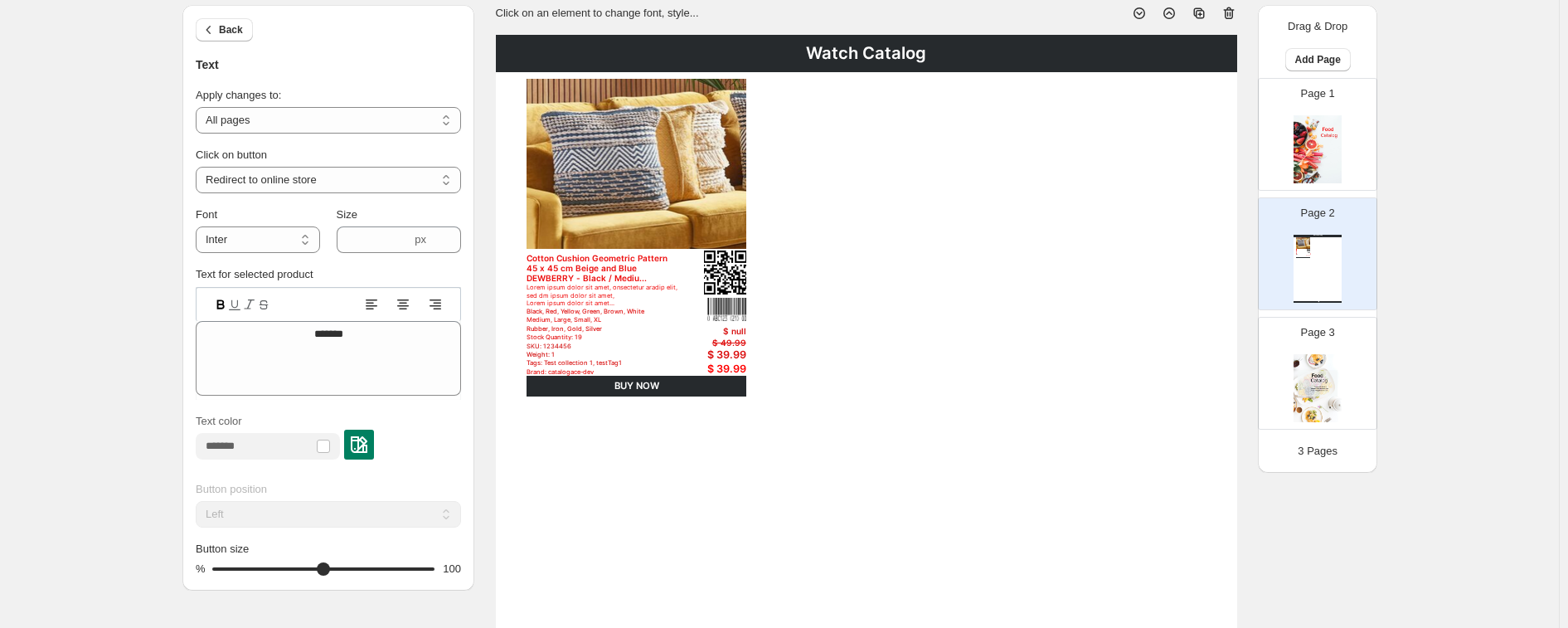 scroll, scrollTop: 119, scrollLeft: 0, axis: vertical 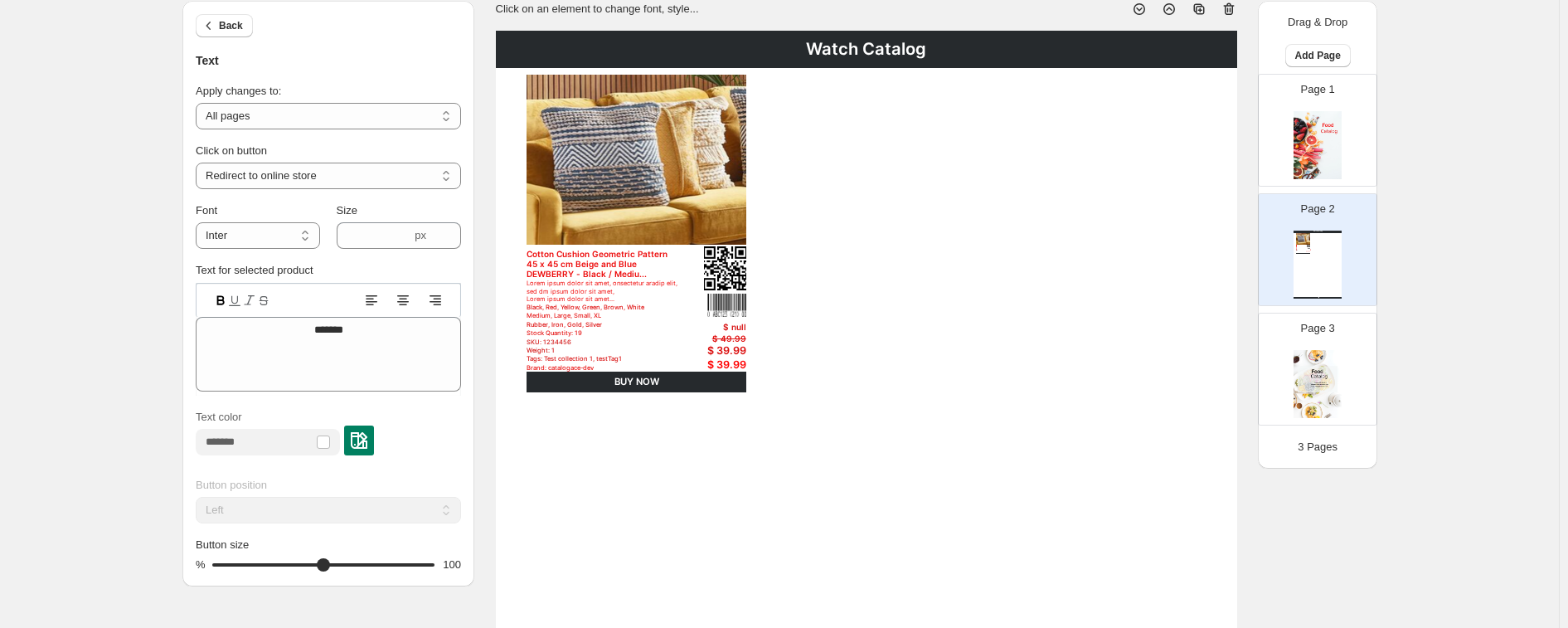 click at bounding box center [359, 441] 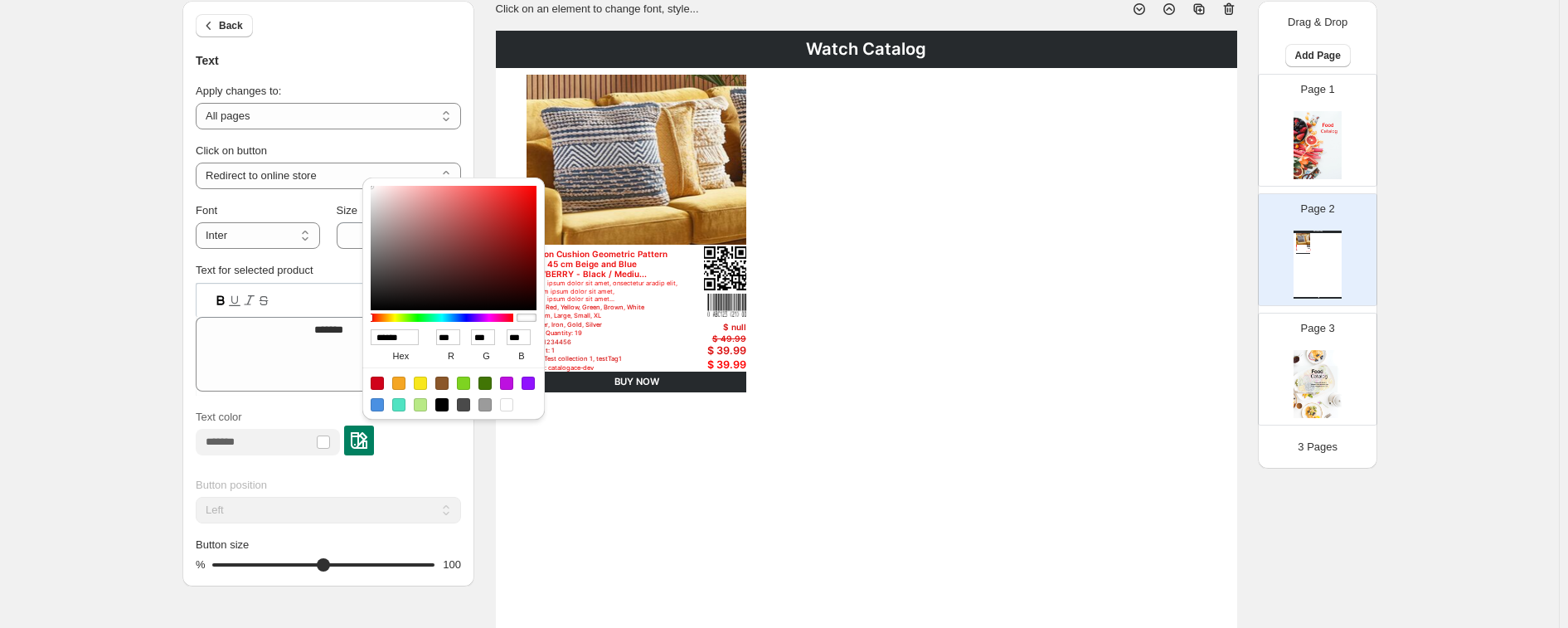 type on "******" 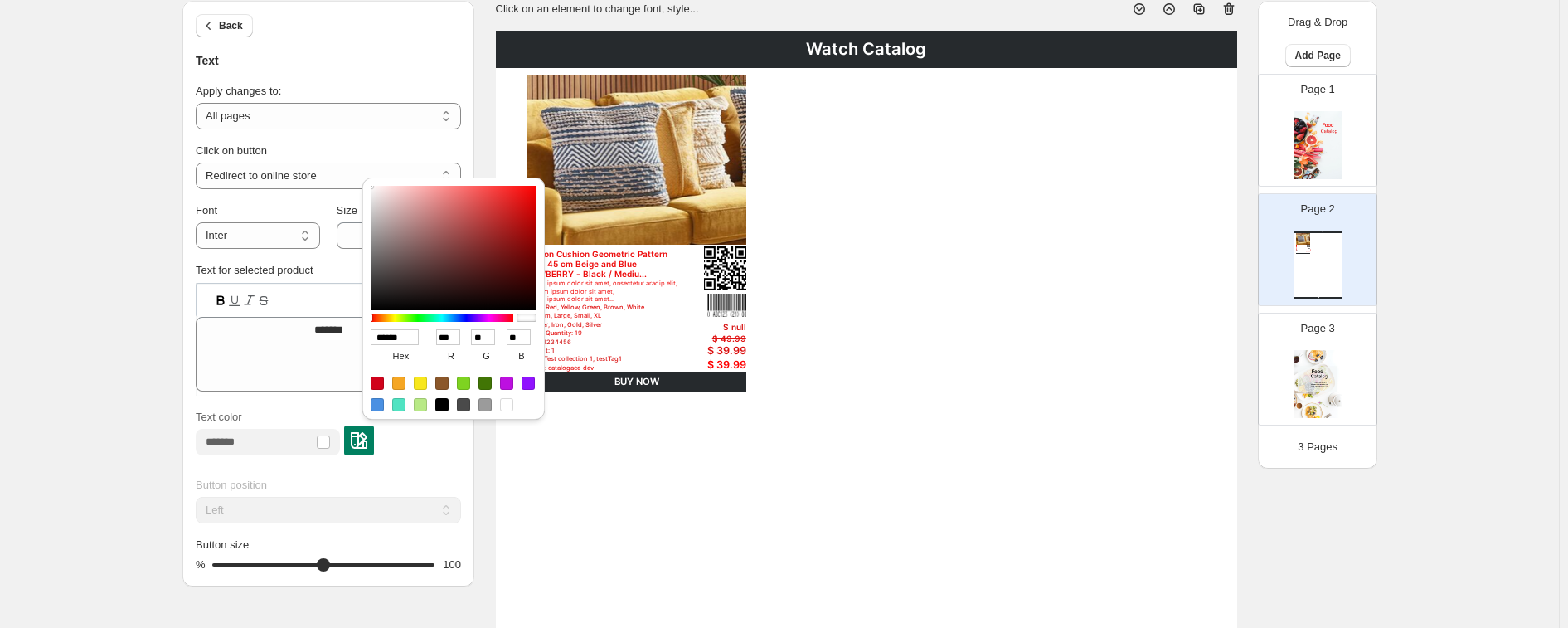click at bounding box center [454, 248] 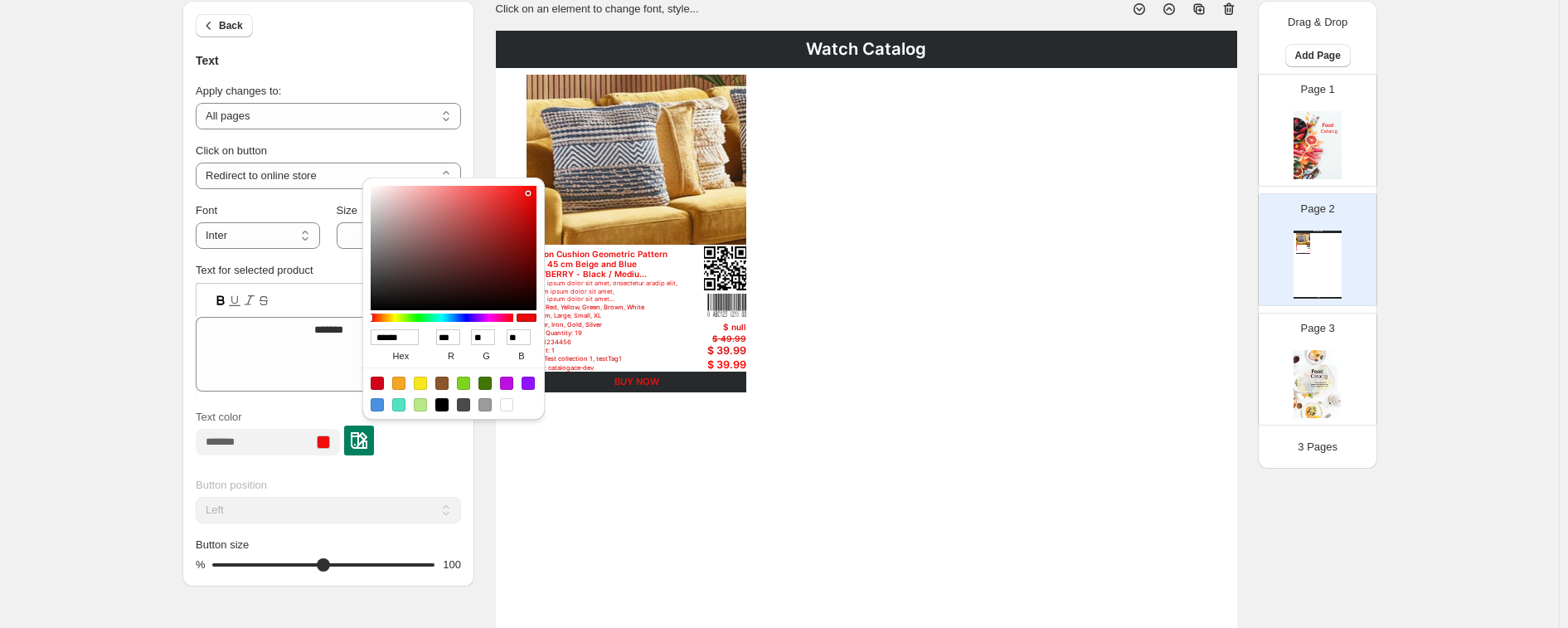 click on "Watch Catalog Cotton Cushion Geometric Pattern 45 x 45 cm Beige and Blue DEWBERRY - Black / Mediu... Lorem ipsum dolor sit amet, onsectetur aradip elit, sed dm ipsum dolor sit amet,
Lorem ipsum dolor sit amet... Black, Red, Yellow, Green, Brown, White Medium, Large, Small, XL Rubber, Iron, Gold, Silver Stock Quantity:  19 SKU:  1234456 Weight:  1 Tags:  Test collection 1, testTag1 Brand:  catalogace-dev Barcode №:  (10) ABC123 (21) 0001 decor $ null $ 49.99 $ 39.99 $ 39.99 BUY NOW Watch Catalog | Page 1" at bounding box center [867, 554] 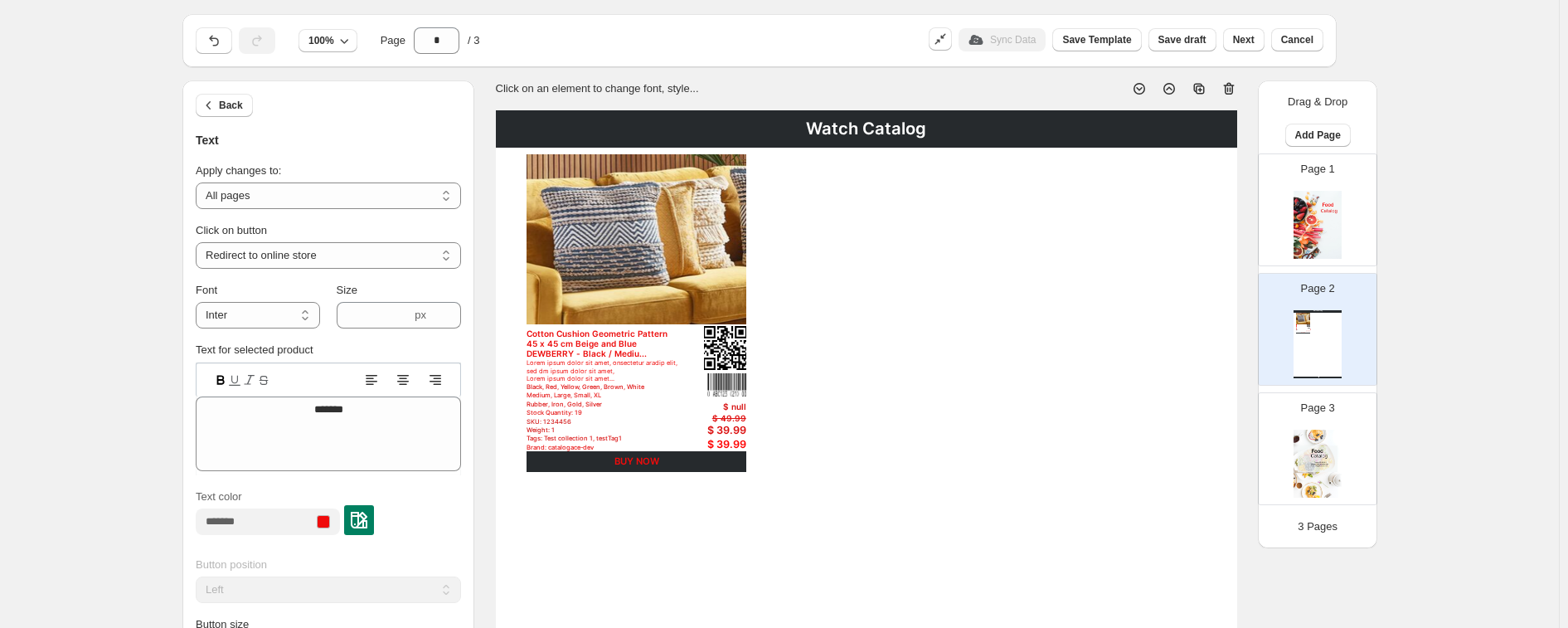 scroll, scrollTop: 104, scrollLeft: 0, axis: vertical 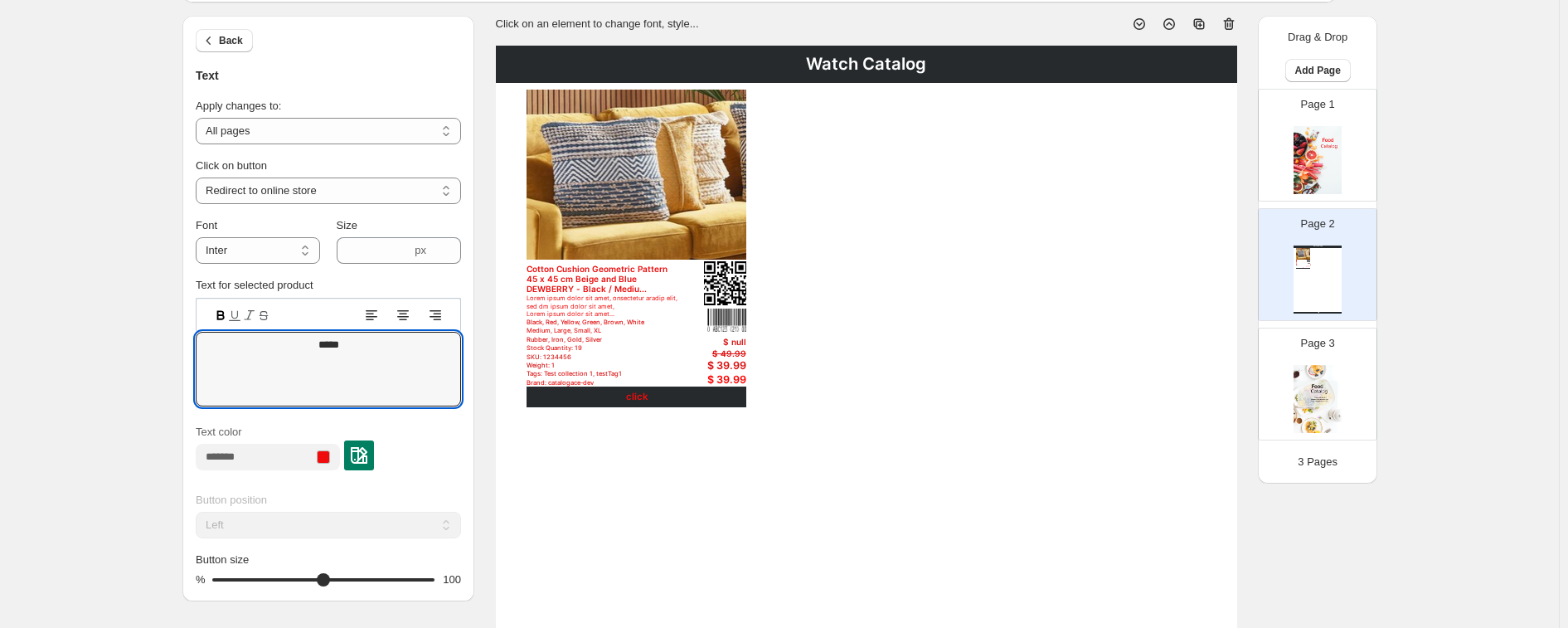 type on "*****" 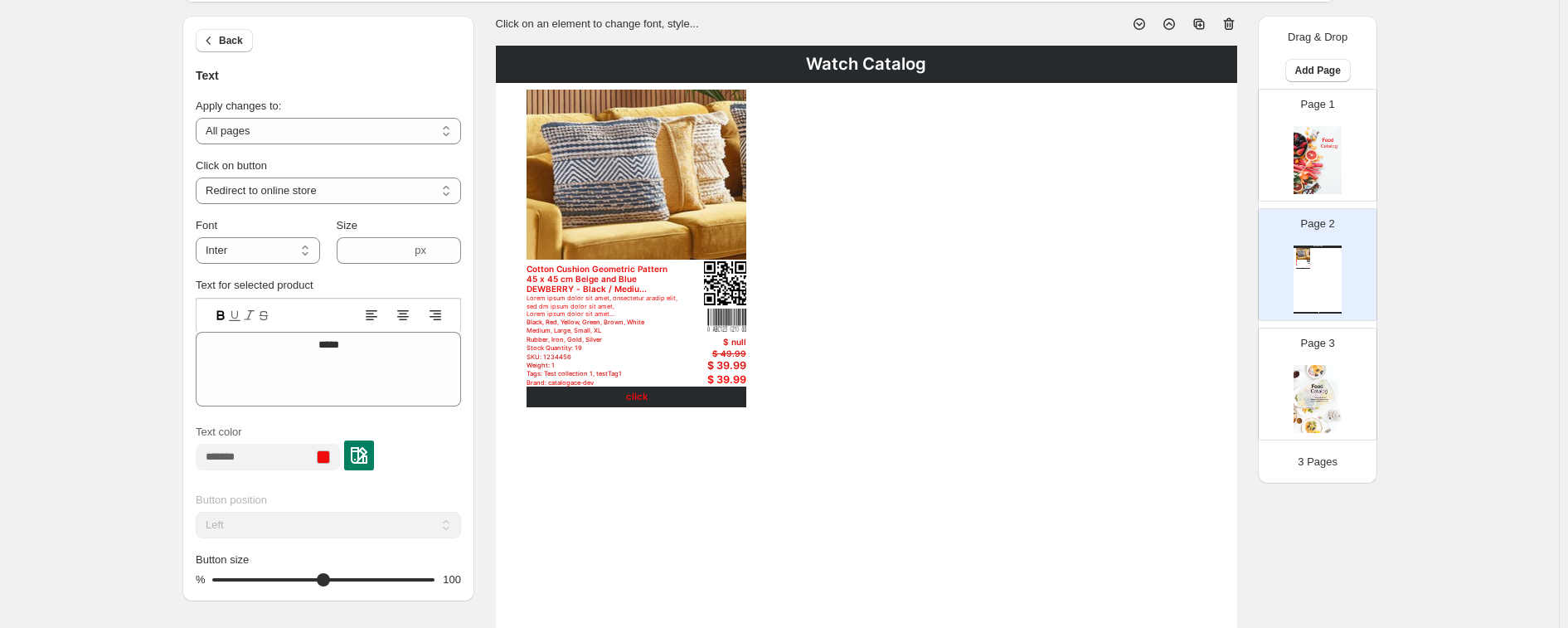click on "[PRODUCT_NAME] [SIZE] [COLOR]" at bounding box center (602, 279) 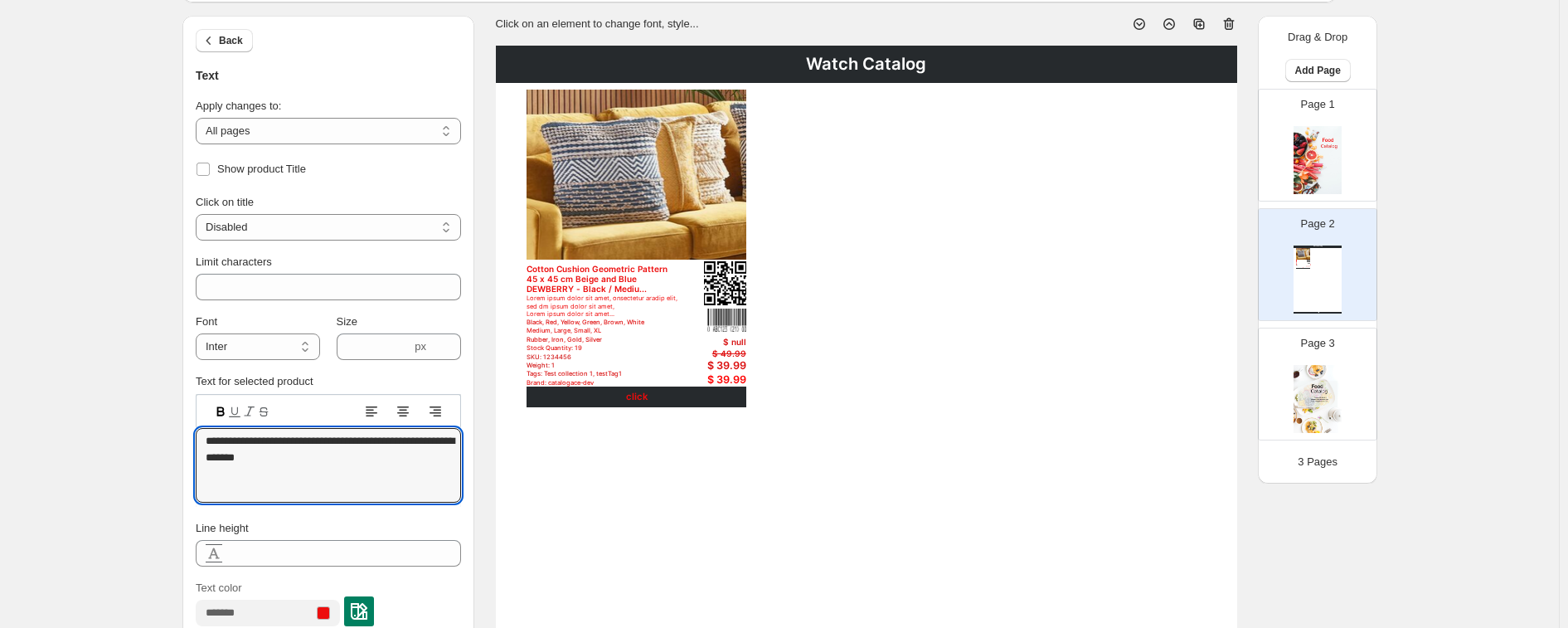 drag, startPoint x: 372, startPoint y: 465, endPoint x: 182, endPoint y: 429, distance: 193.38045 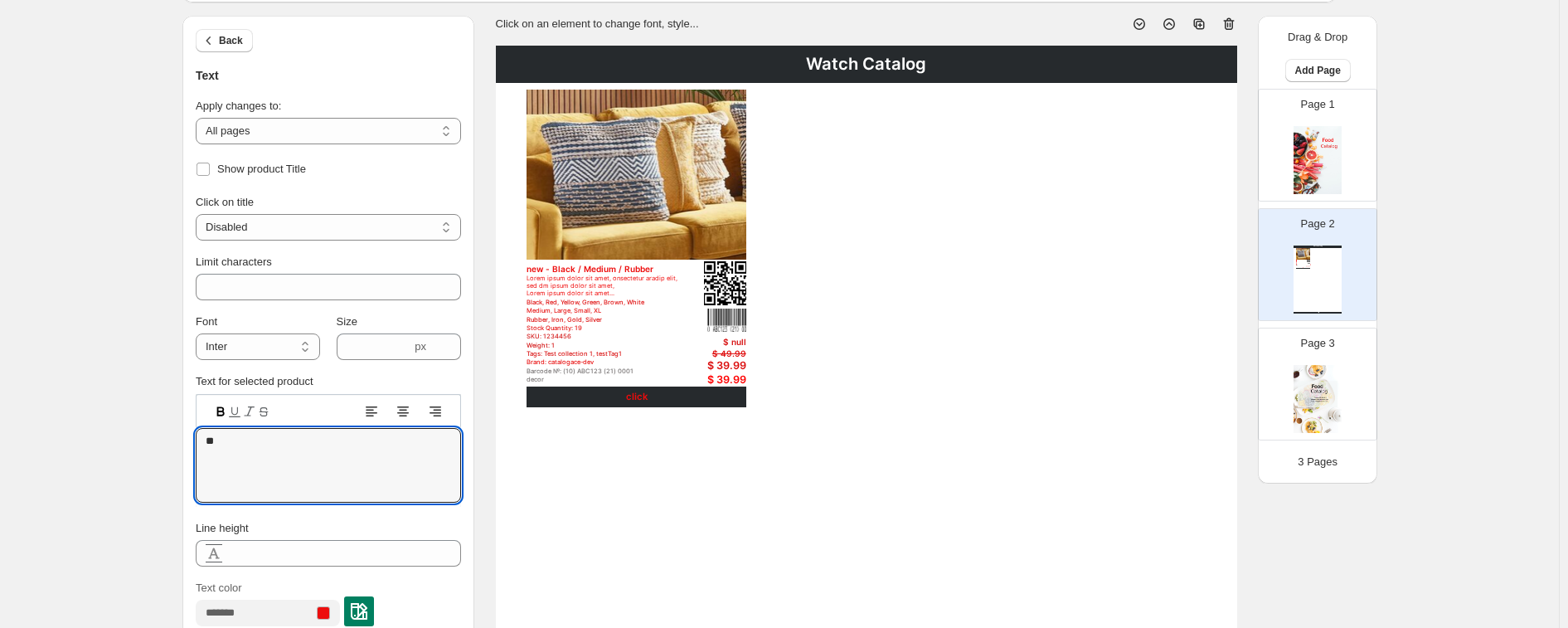 type on "*" 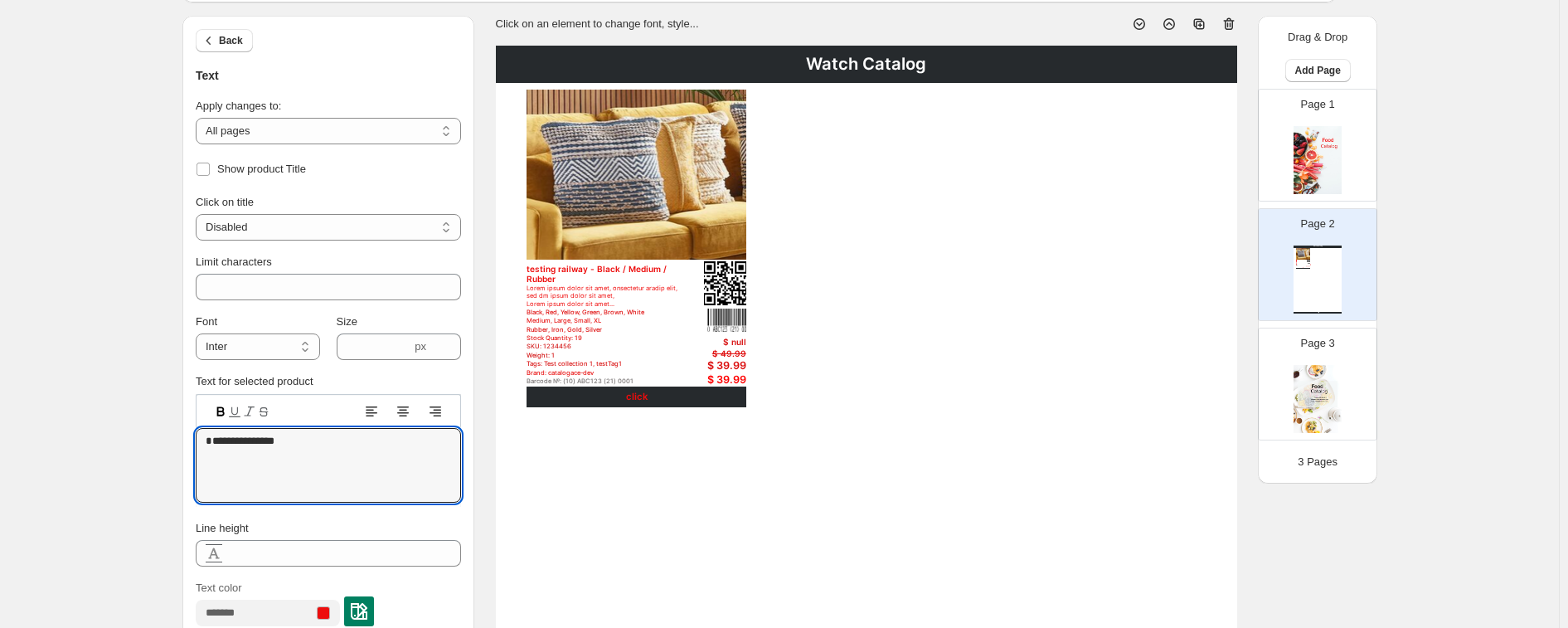 type on "**********" 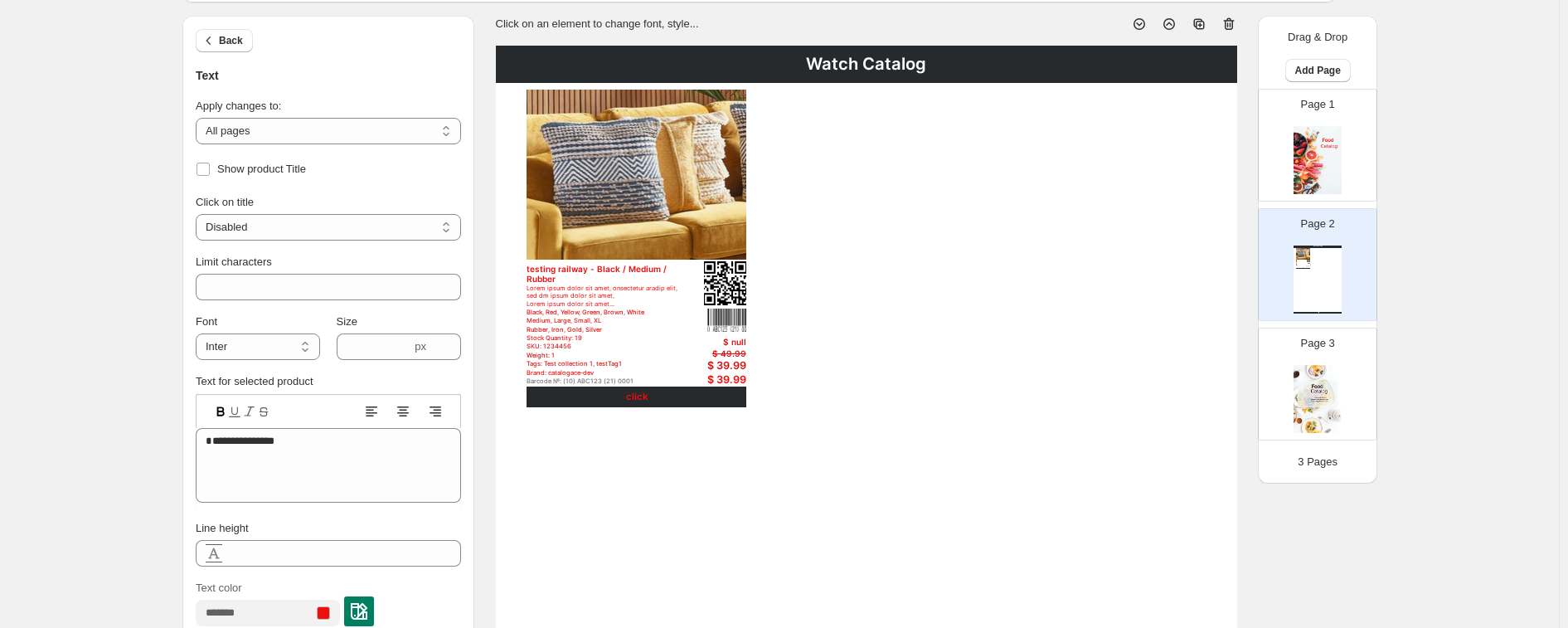 click on "Watch Catalog  testing railway - Black / Medium / Rubber Lorem ipsum dolor sit amet, onsectetur aradip elit, sed dm ipsum dolor sit amet,
Lorem ipsum dolor sit amet... Black, Red, Yellow, Green, Brown, White Medium, Large, Small, XL Rubber, Iron, Gold, Silver Stock Quantity:  19 SKU:  1234456 Weight:  1 Tags:  Test collection 1, testTag1 Brand:  catalogace-dev Barcode №:  (10) ABC123 (21) 0001 decor $ null $ 49.99 $ 39.99 $ 39.99 click Watch Catalog | Page 1" at bounding box center [867, 569] 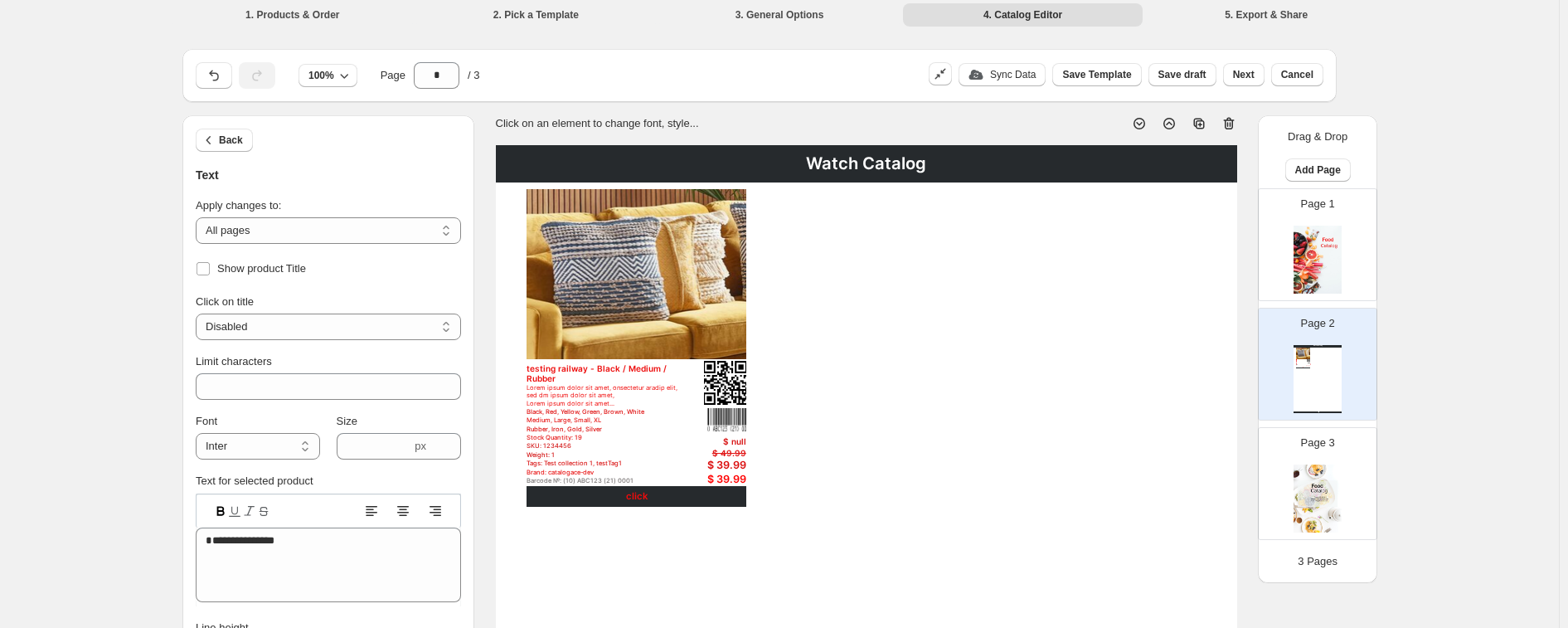 scroll, scrollTop: 0, scrollLeft: 0, axis: both 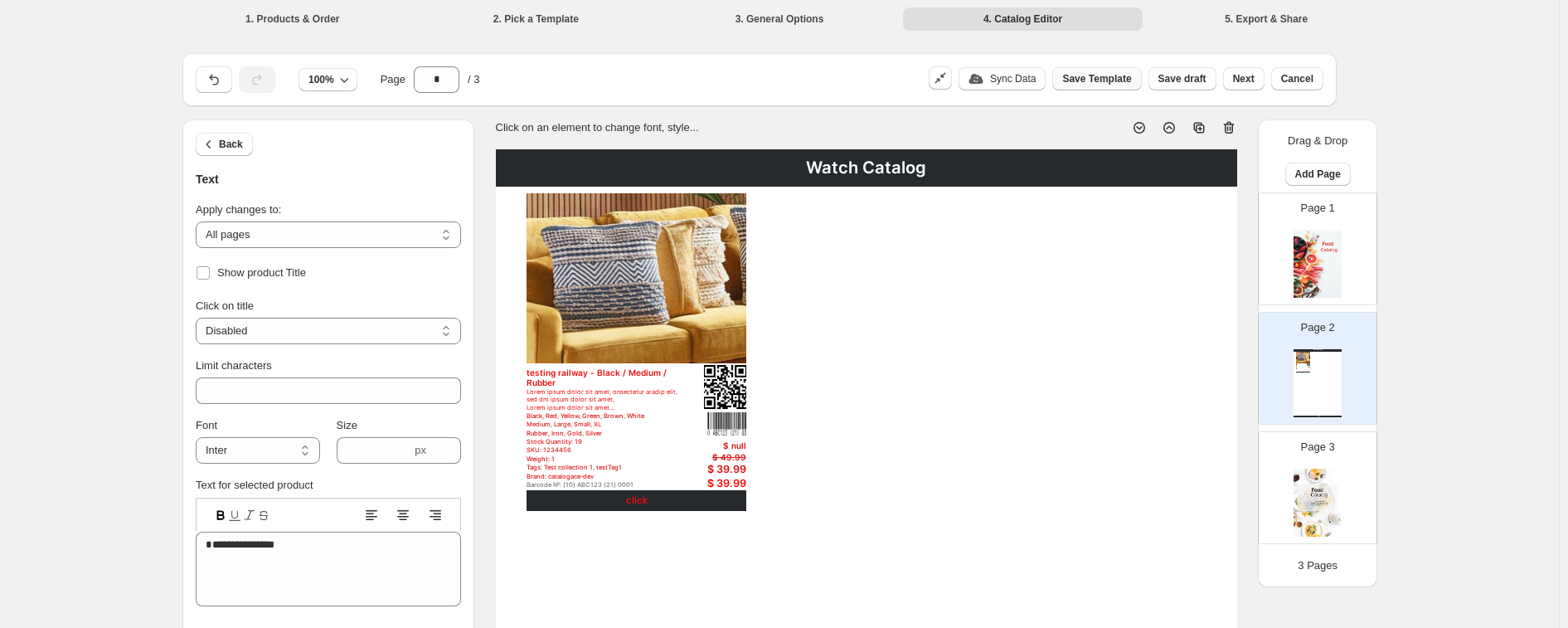click on "Save Template" at bounding box center (1096, 79) 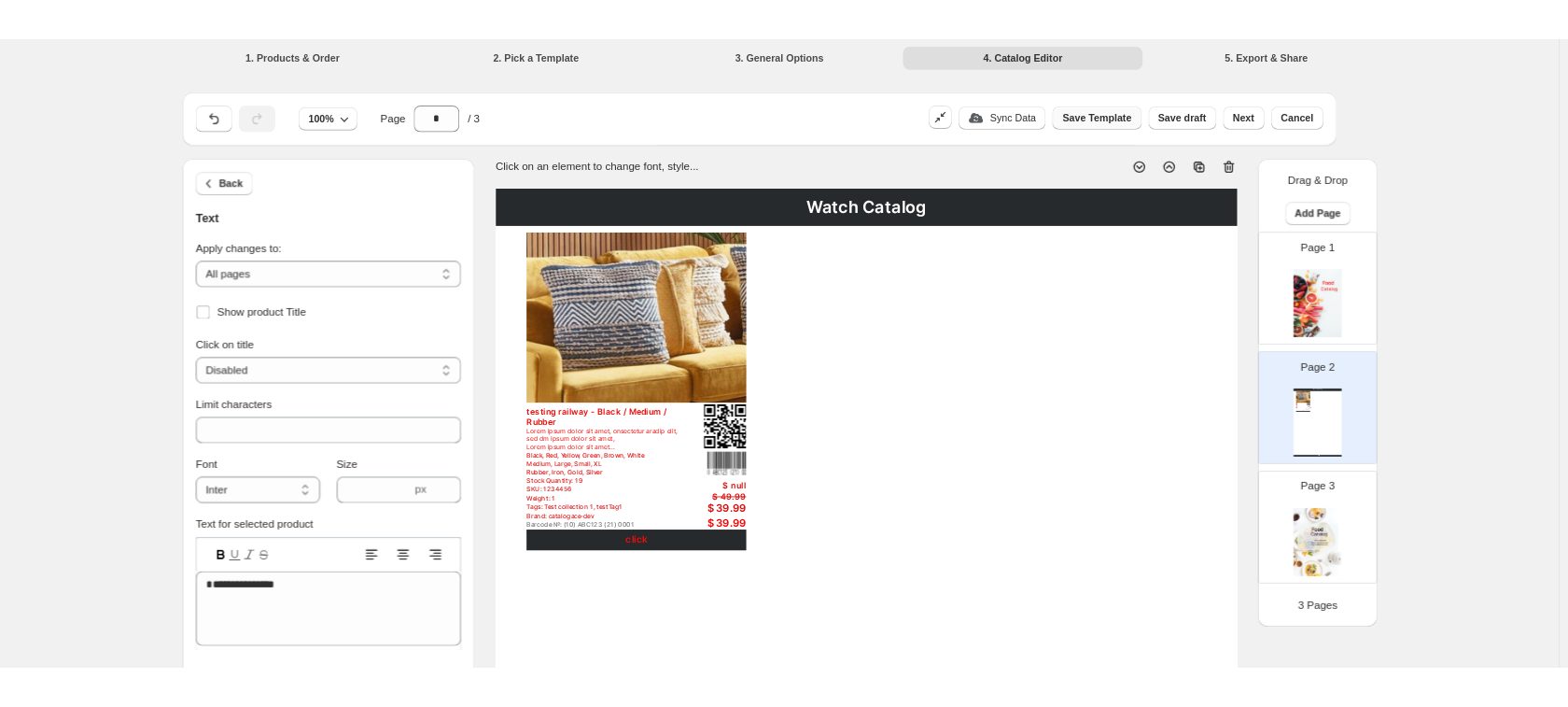 scroll, scrollTop: 0, scrollLeft: 0, axis: both 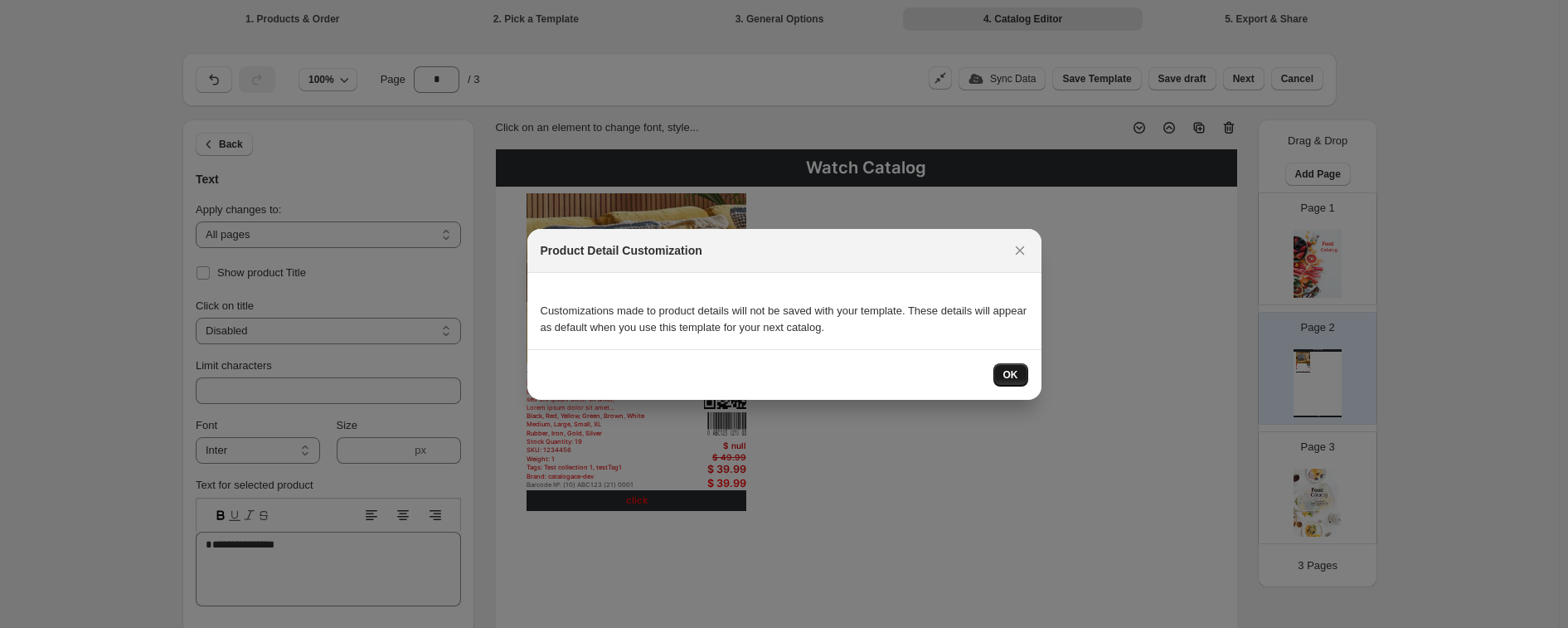 click on "OK" at bounding box center [1011, 375] 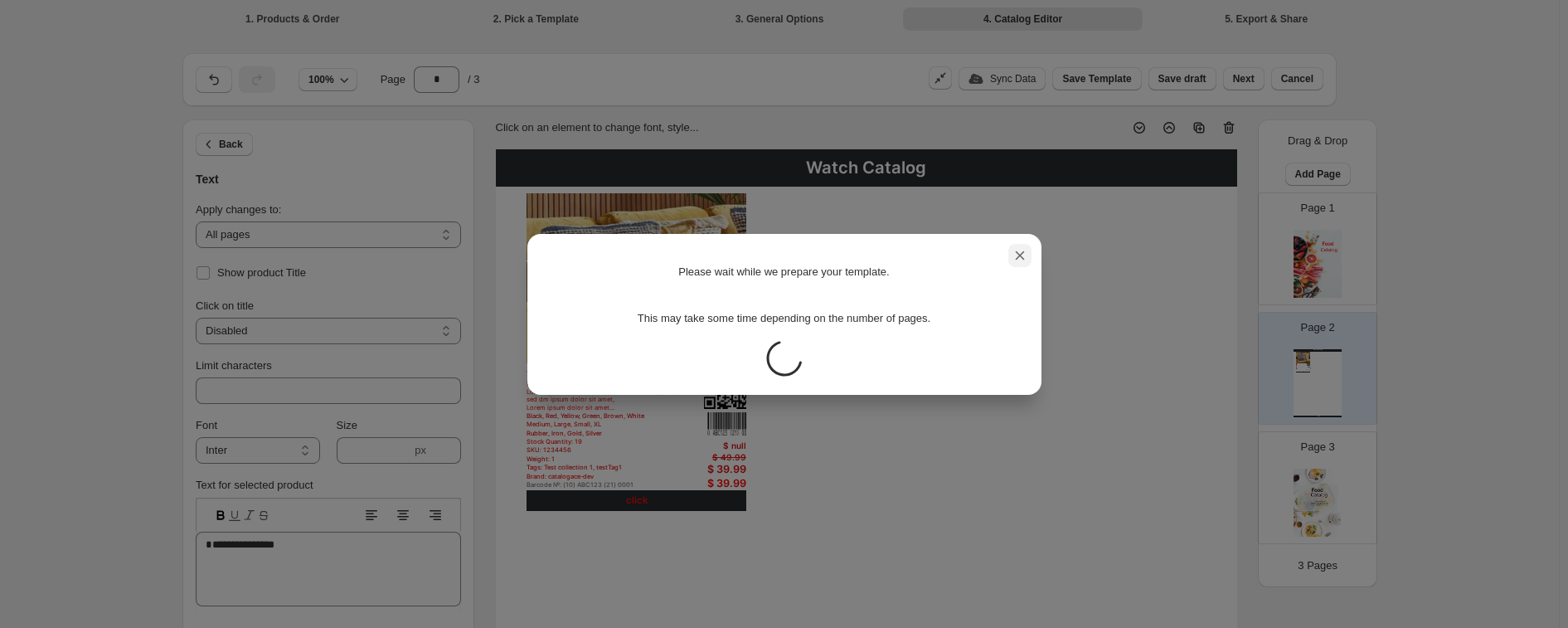 click 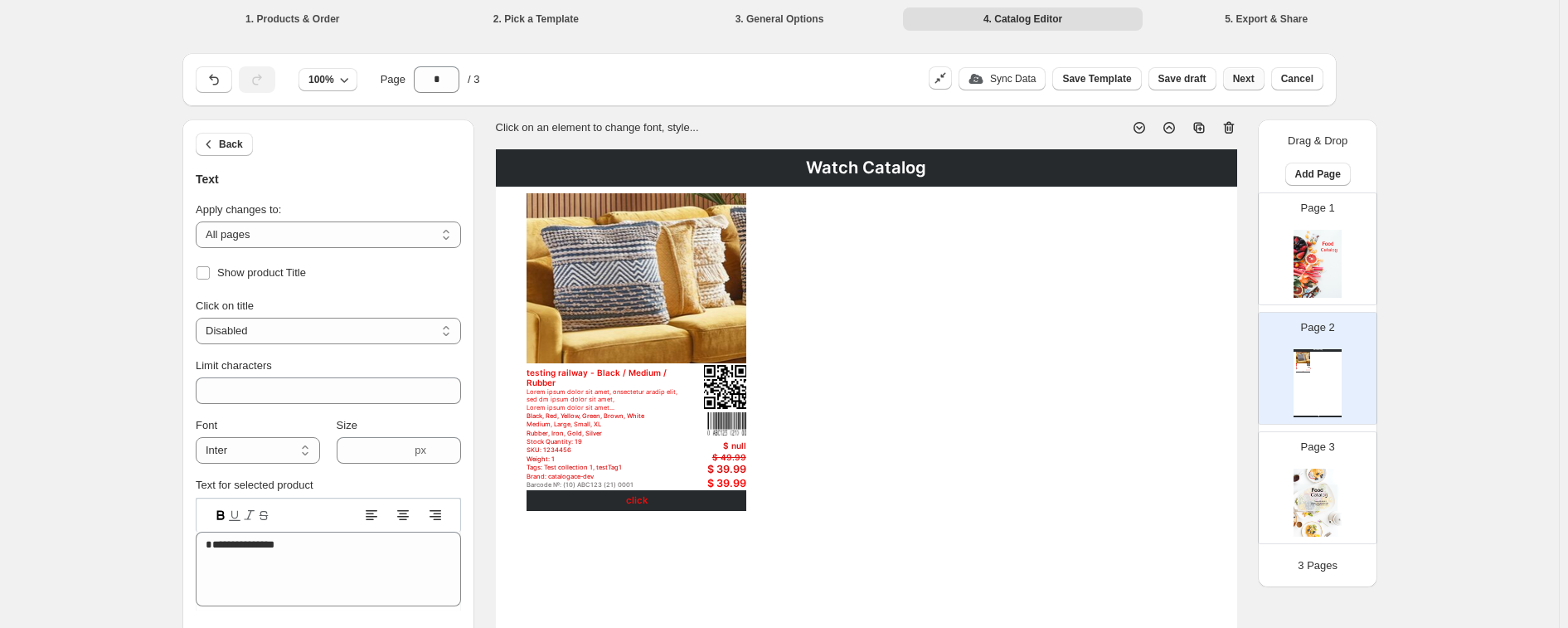 click on "Next" at bounding box center (1244, 79) 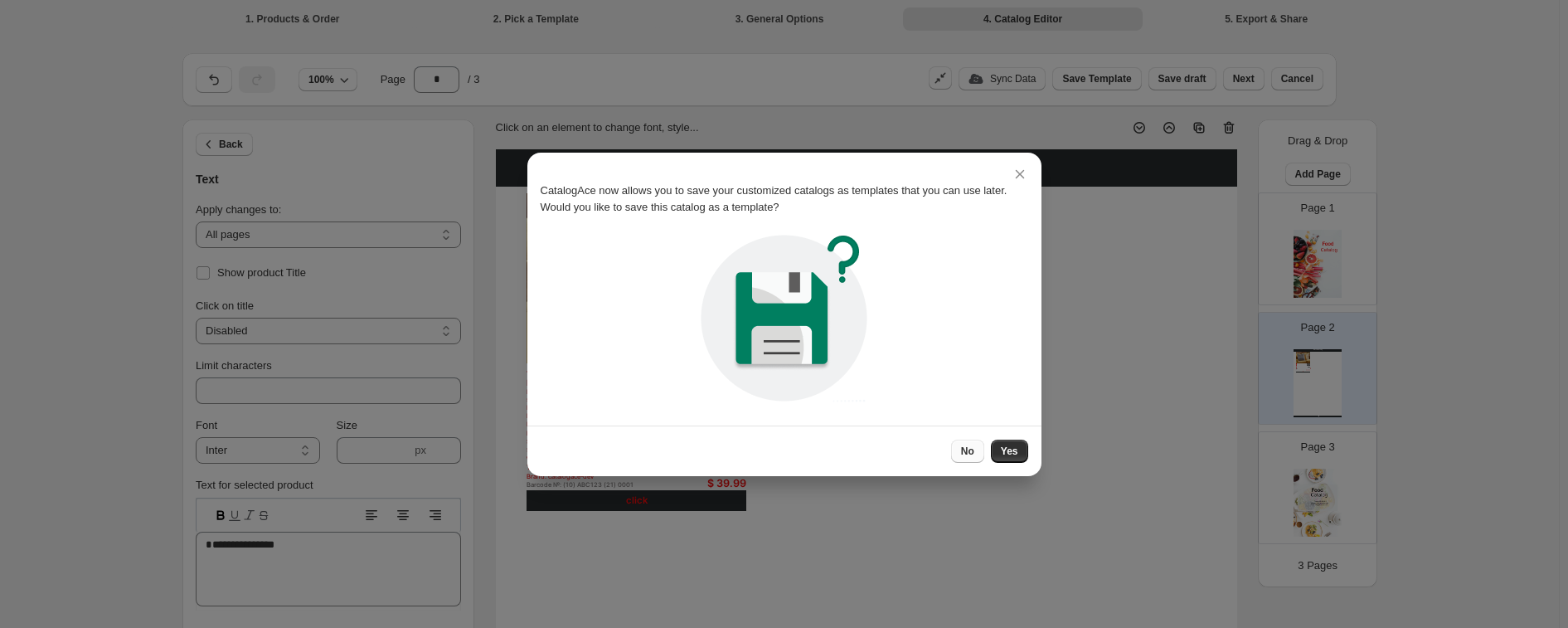 click on "No" at bounding box center (968, 451) 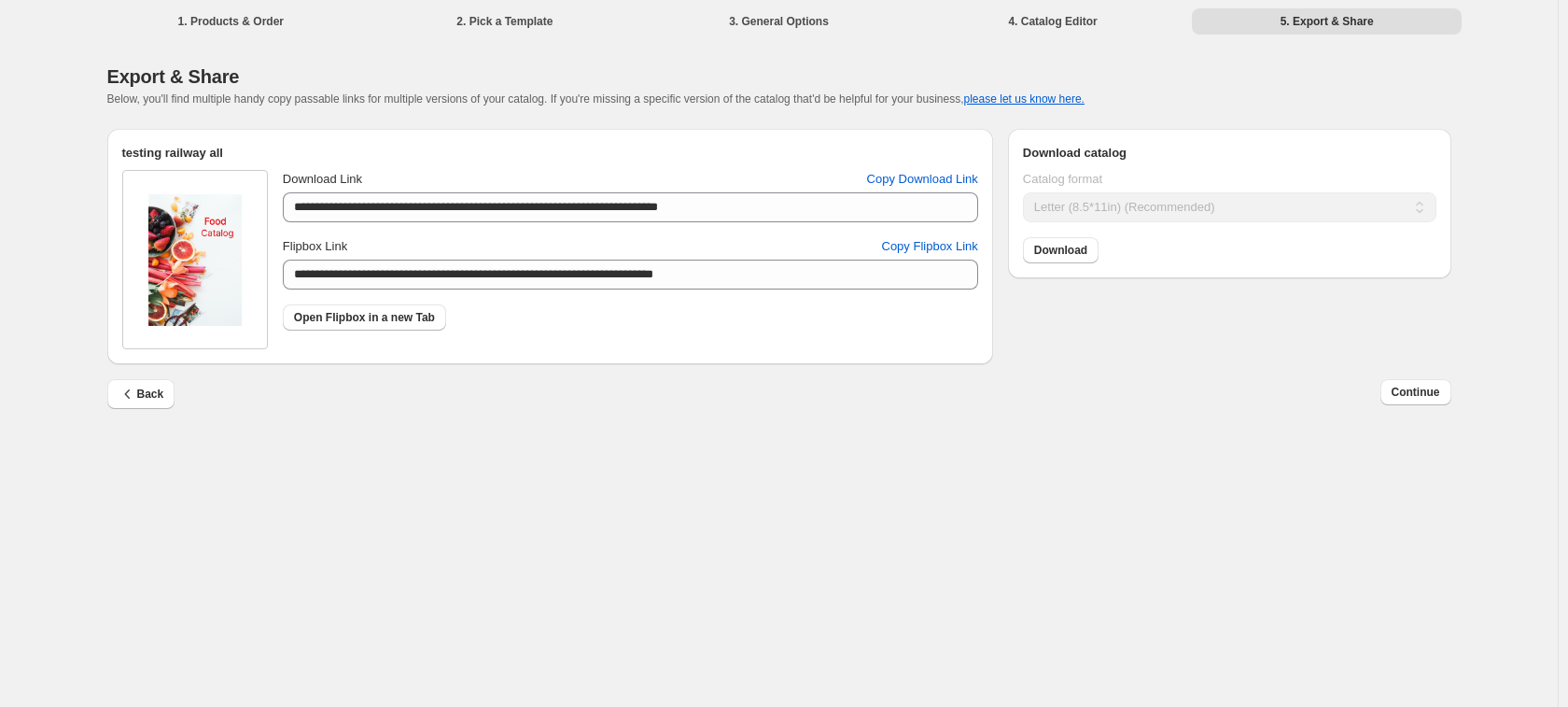 click on "**********" at bounding box center (778, 353) 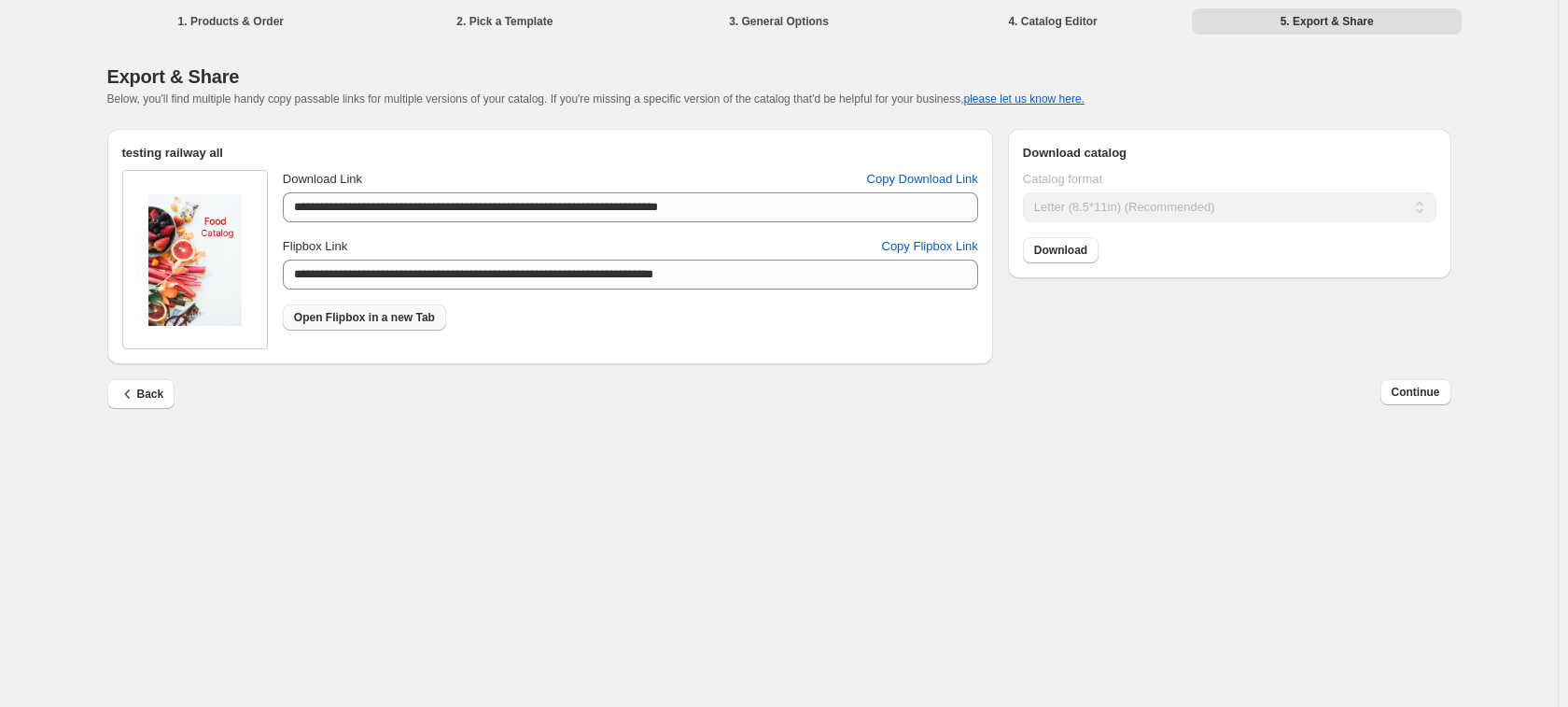 click on "Open Flipbox in a new Tab" at bounding box center (364, 318) 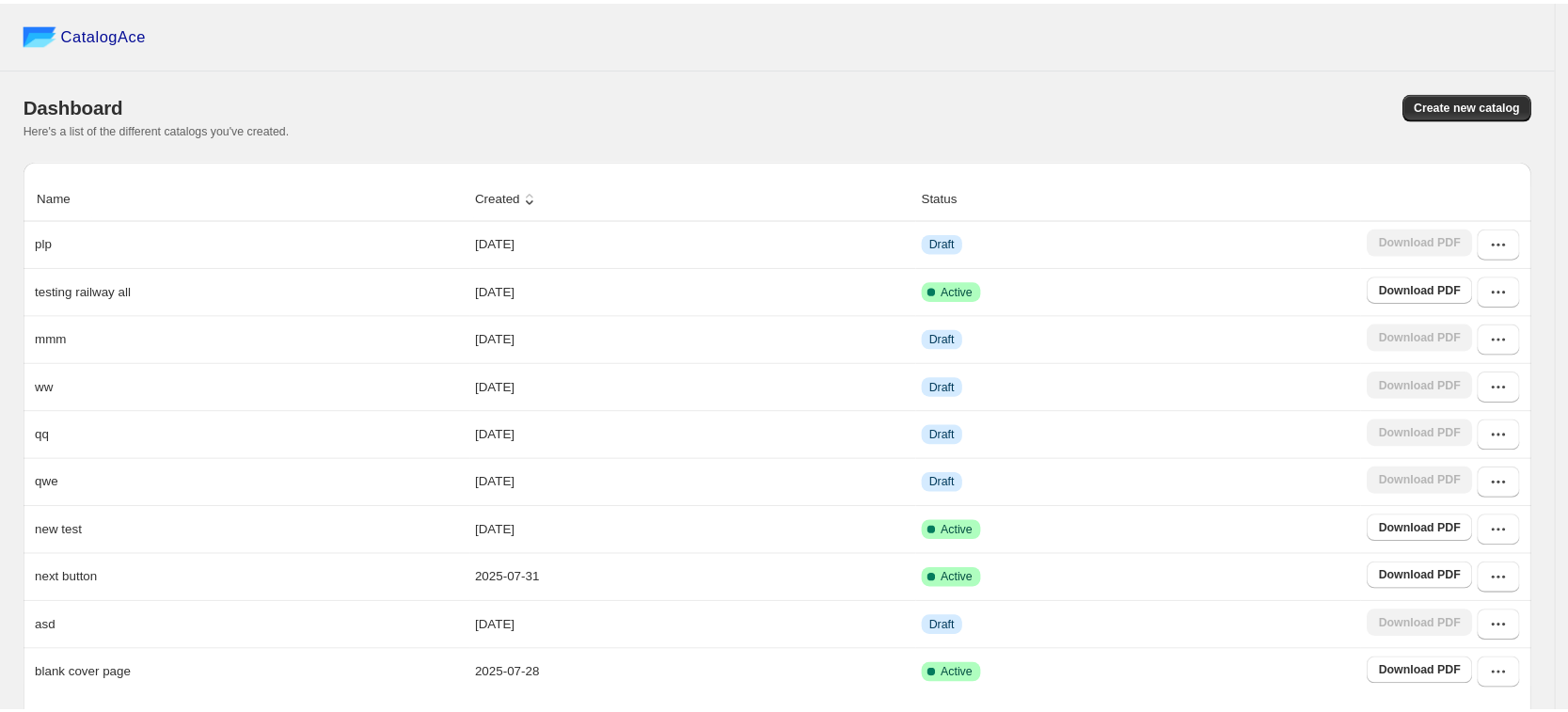 scroll, scrollTop: 0, scrollLeft: 0, axis: both 